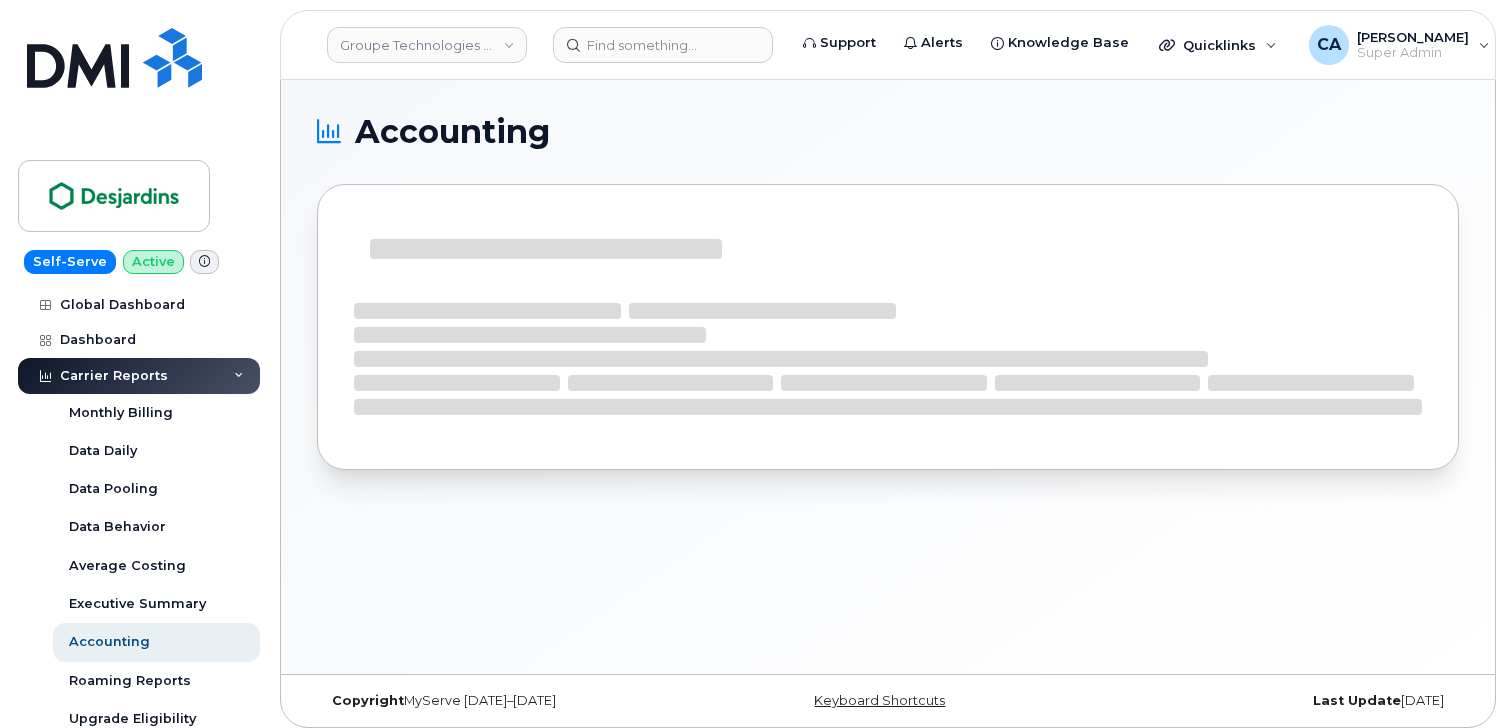 scroll, scrollTop: 0, scrollLeft: 0, axis: both 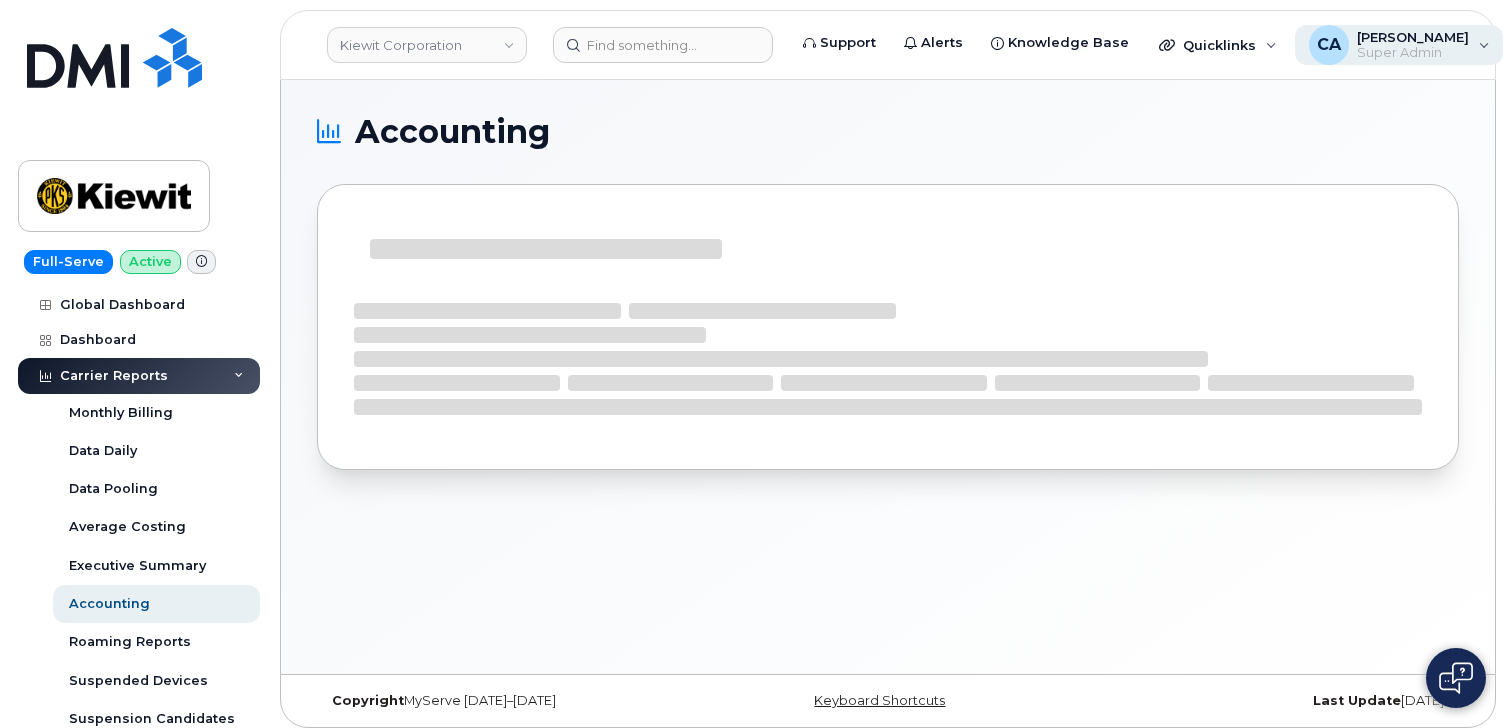 click on "Super Admin" at bounding box center [1413, 53] 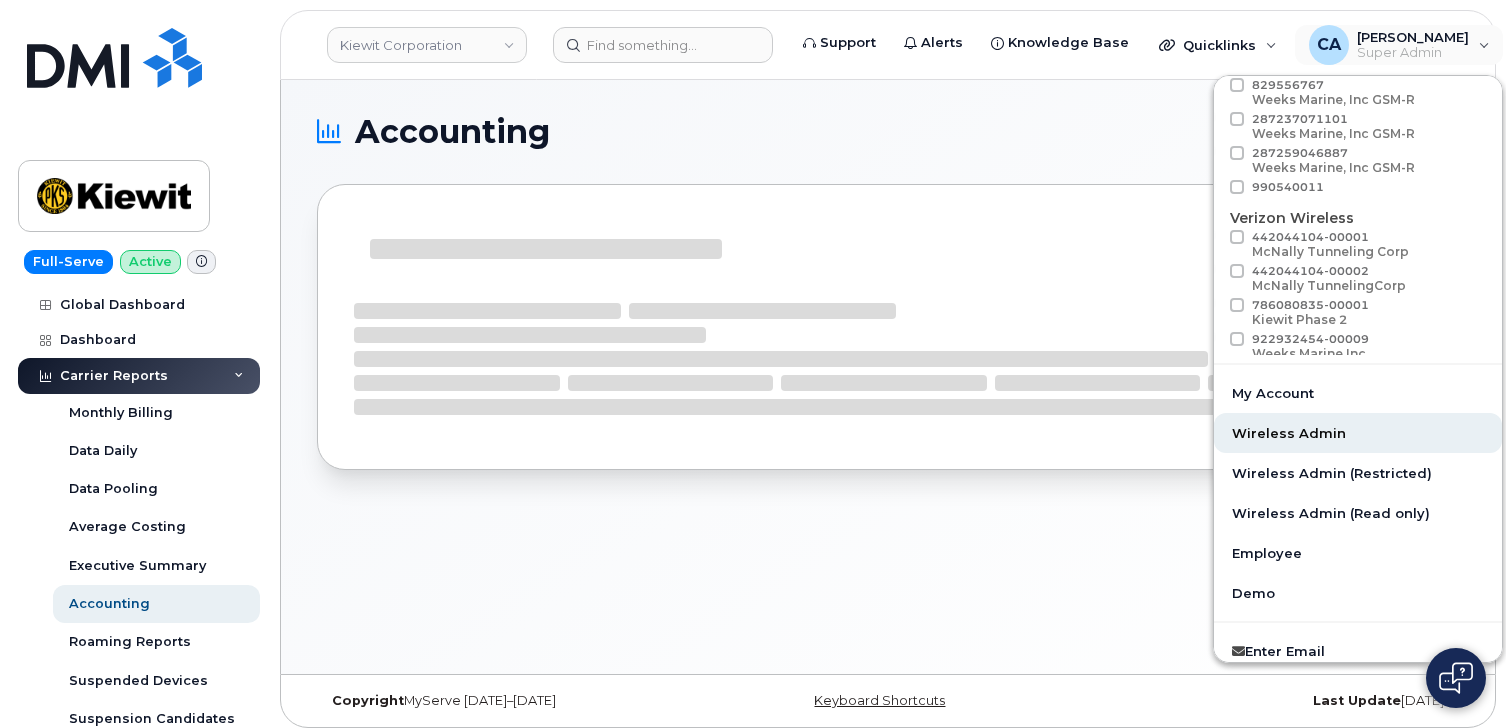 scroll, scrollTop: 204, scrollLeft: 0, axis: vertical 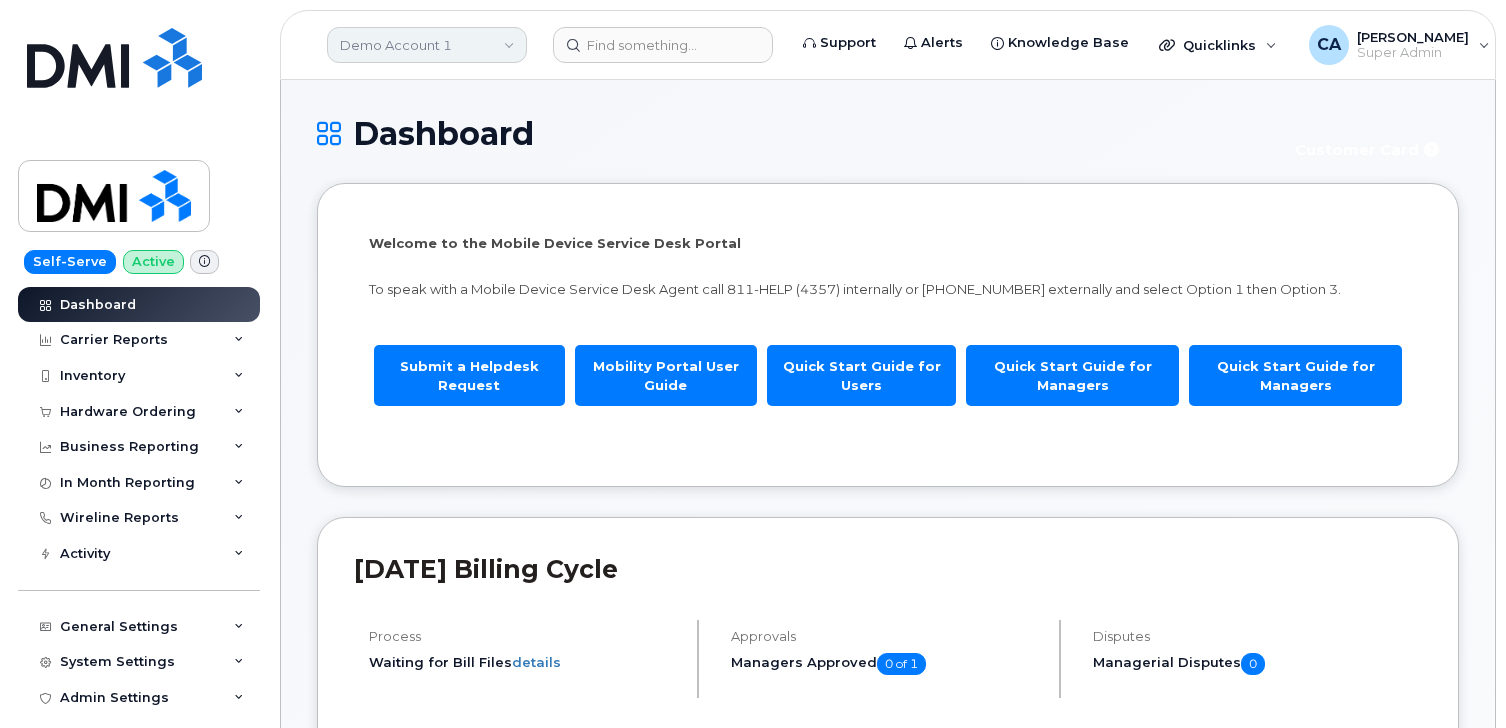 click on "Demo Account 1" 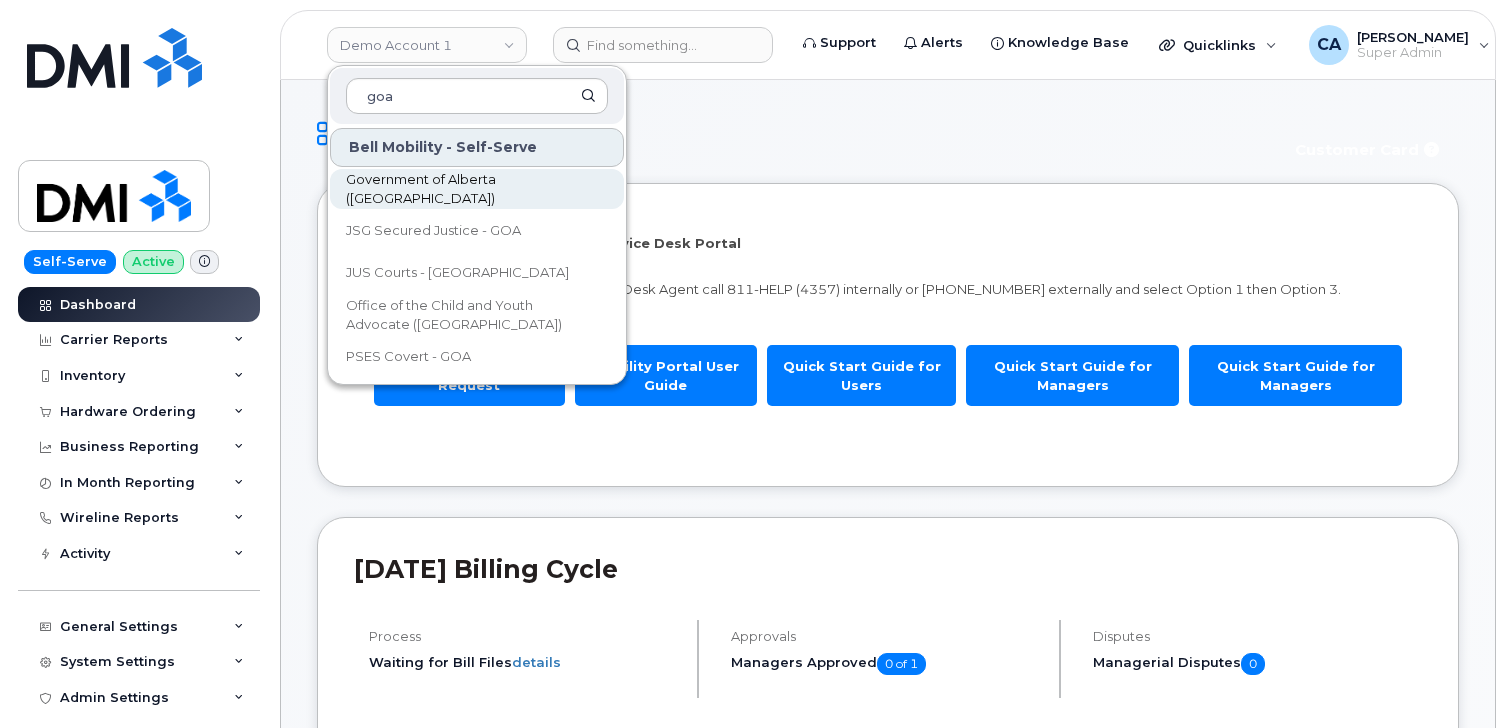 type on "goa" 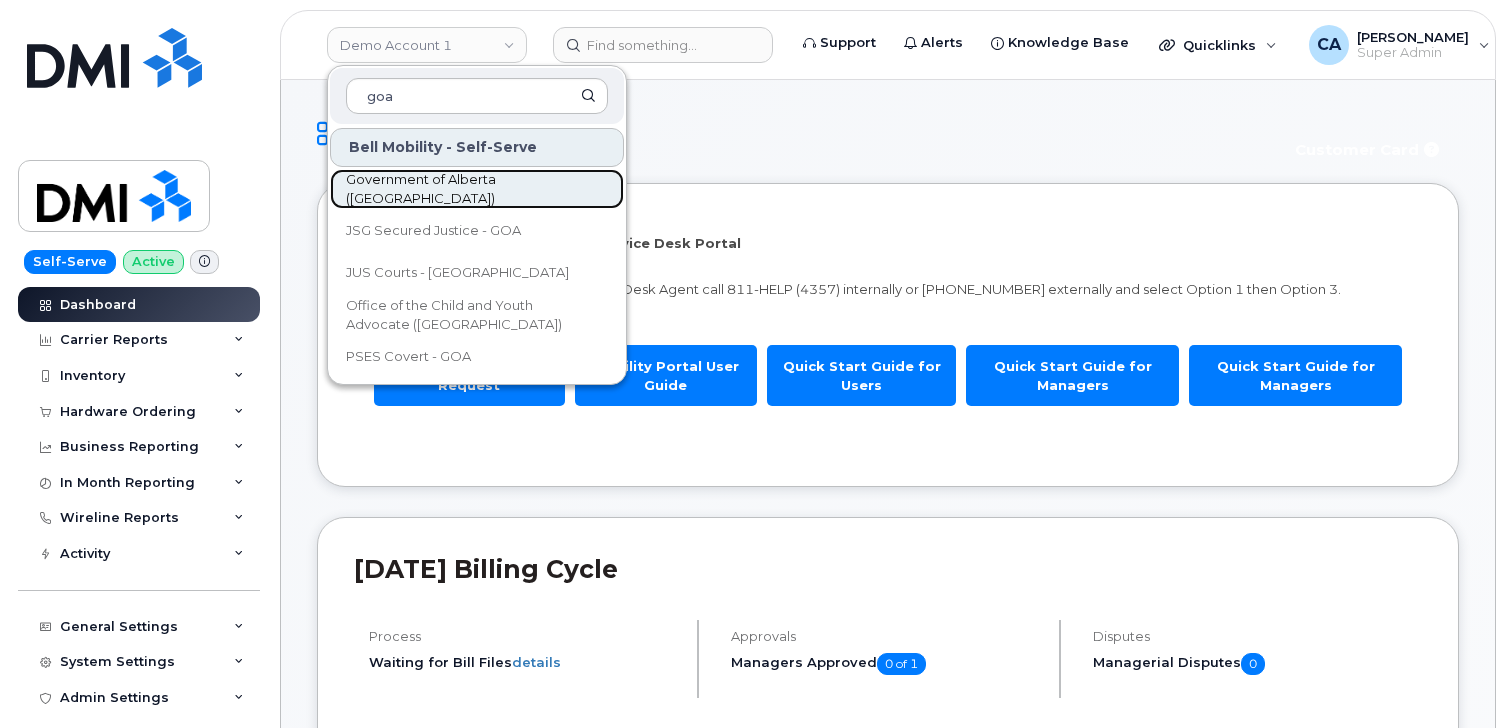 click on "Government of Alberta ([GEOGRAPHIC_DATA])" 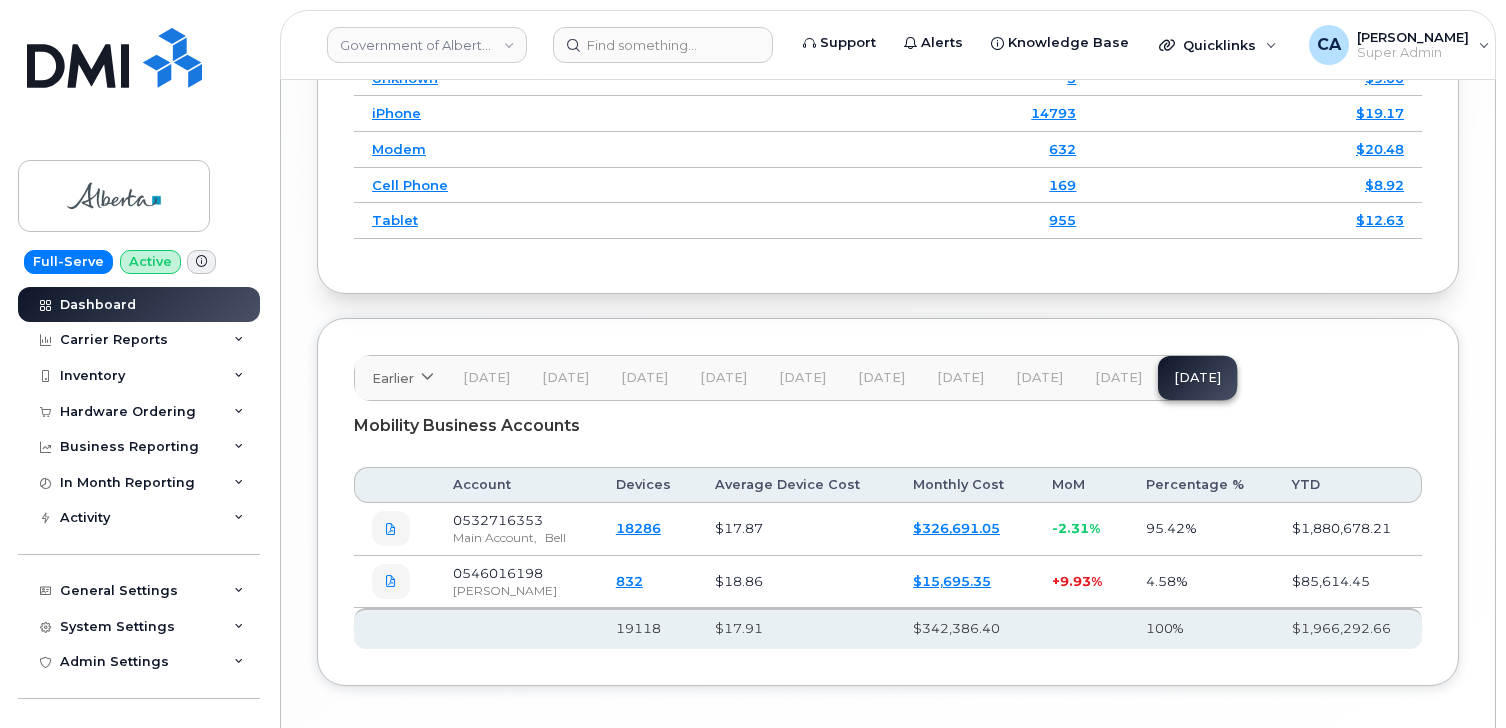 scroll, scrollTop: 3132, scrollLeft: 0, axis: vertical 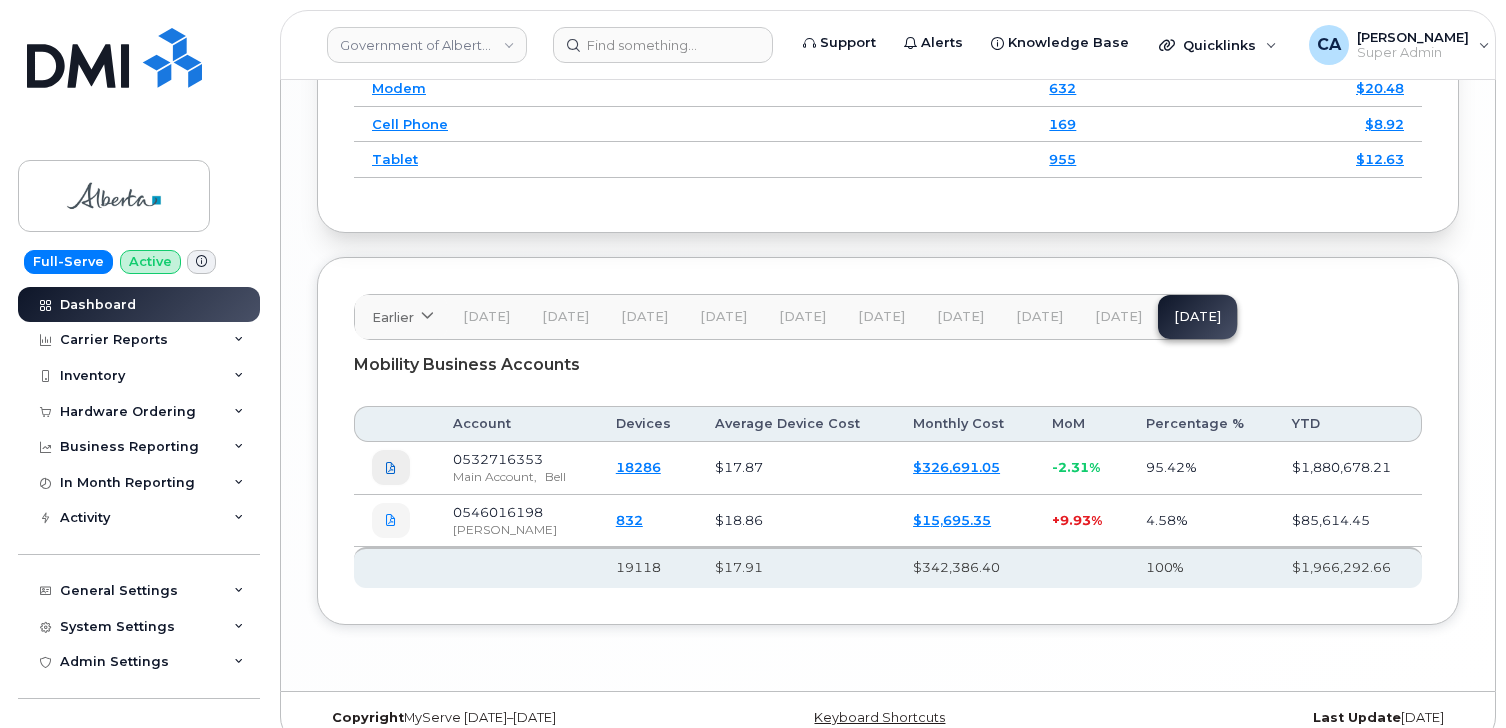 click at bounding box center [391, 468] 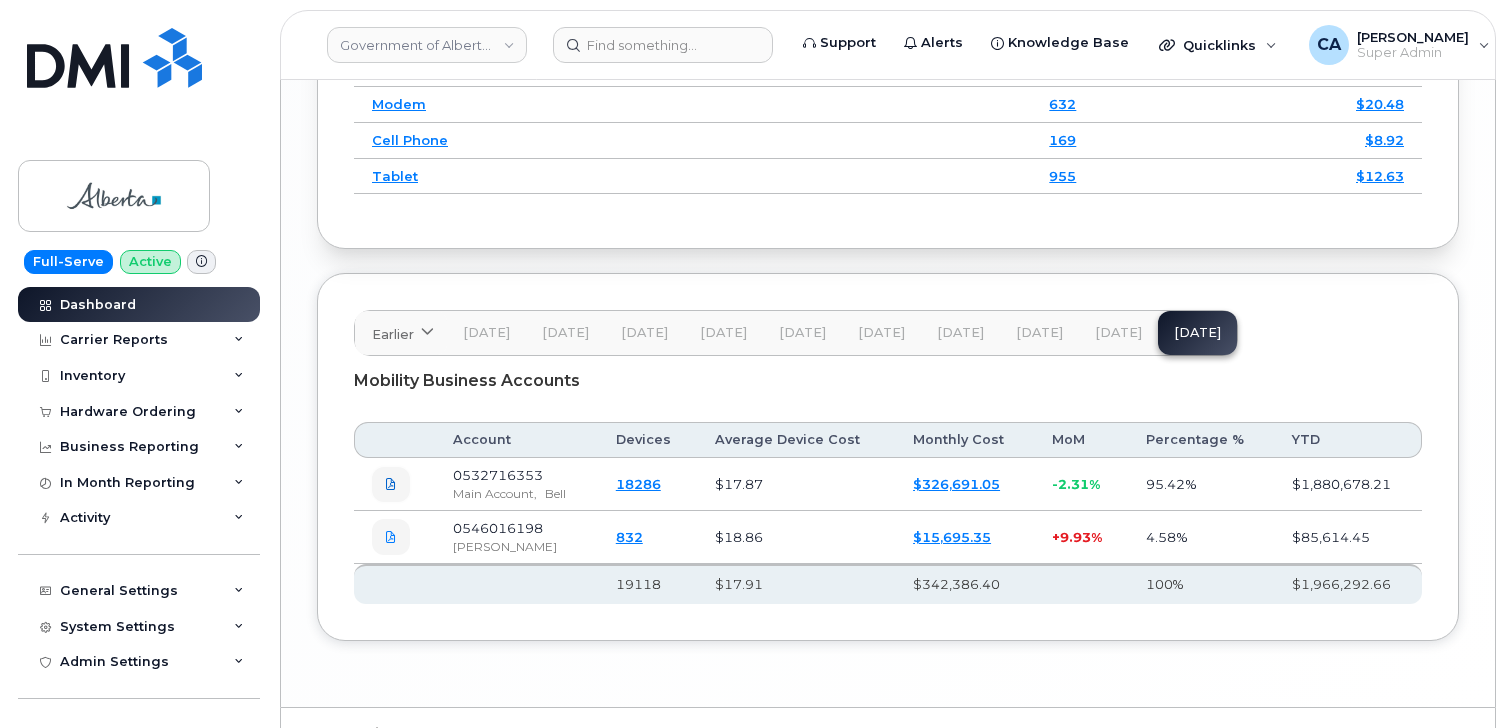scroll, scrollTop: 3150, scrollLeft: 0, axis: vertical 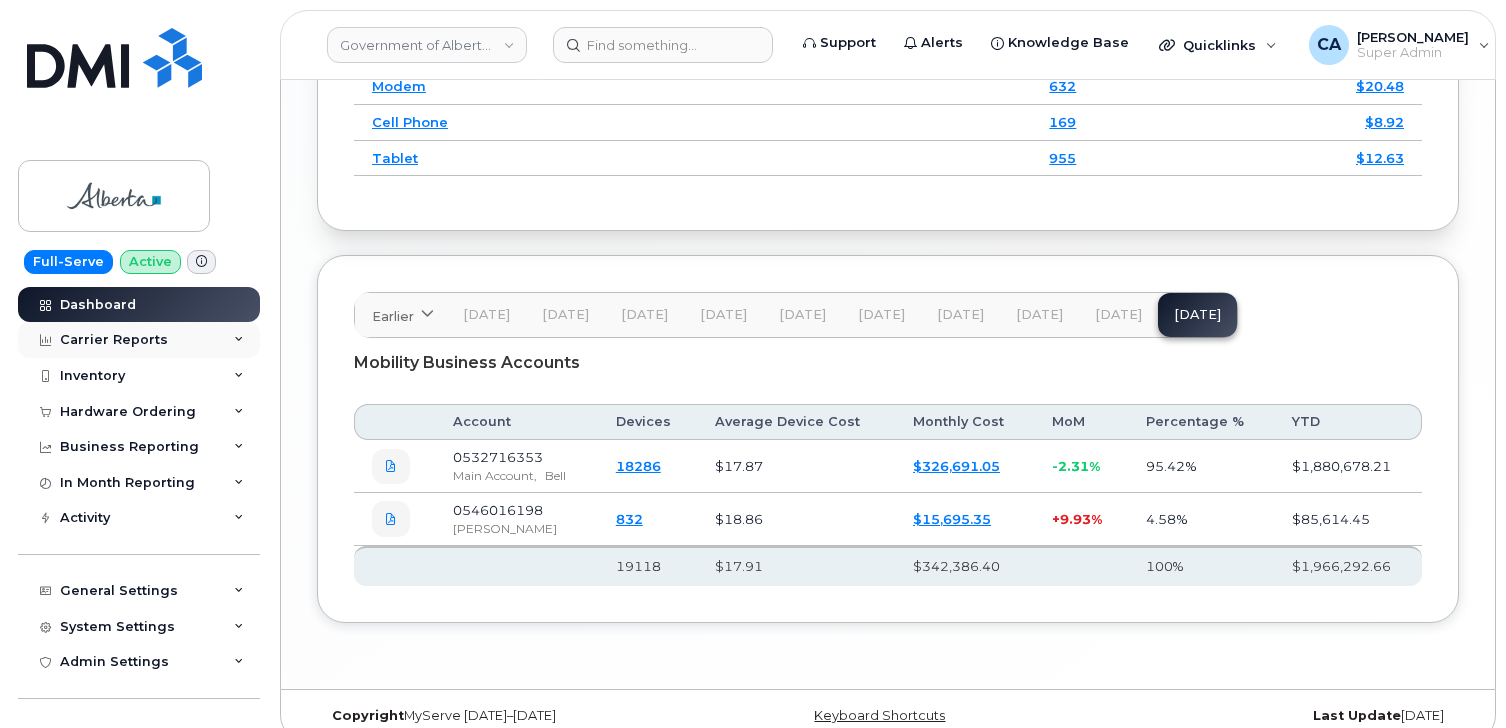 click on "Carrier Reports" at bounding box center (114, 340) 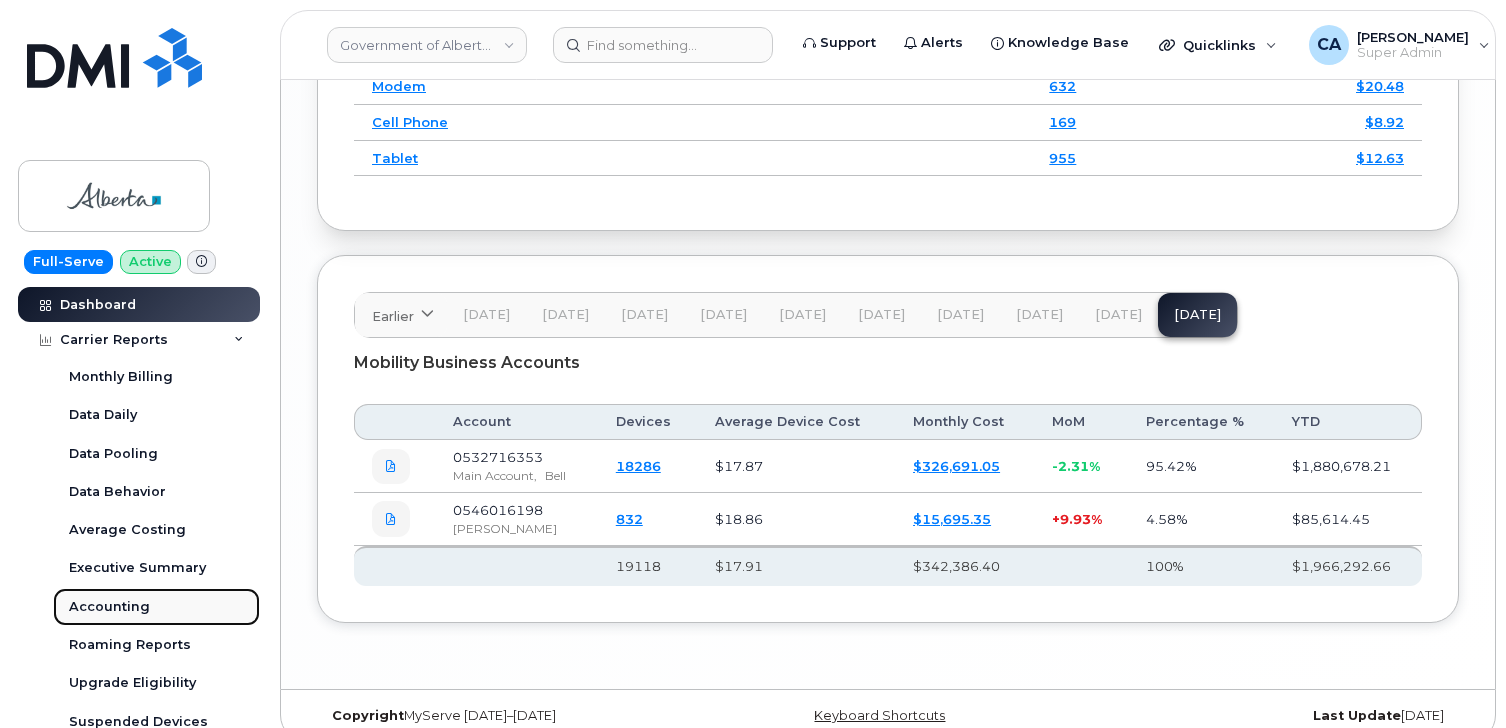 click on "Accounting" at bounding box center [156, 607] 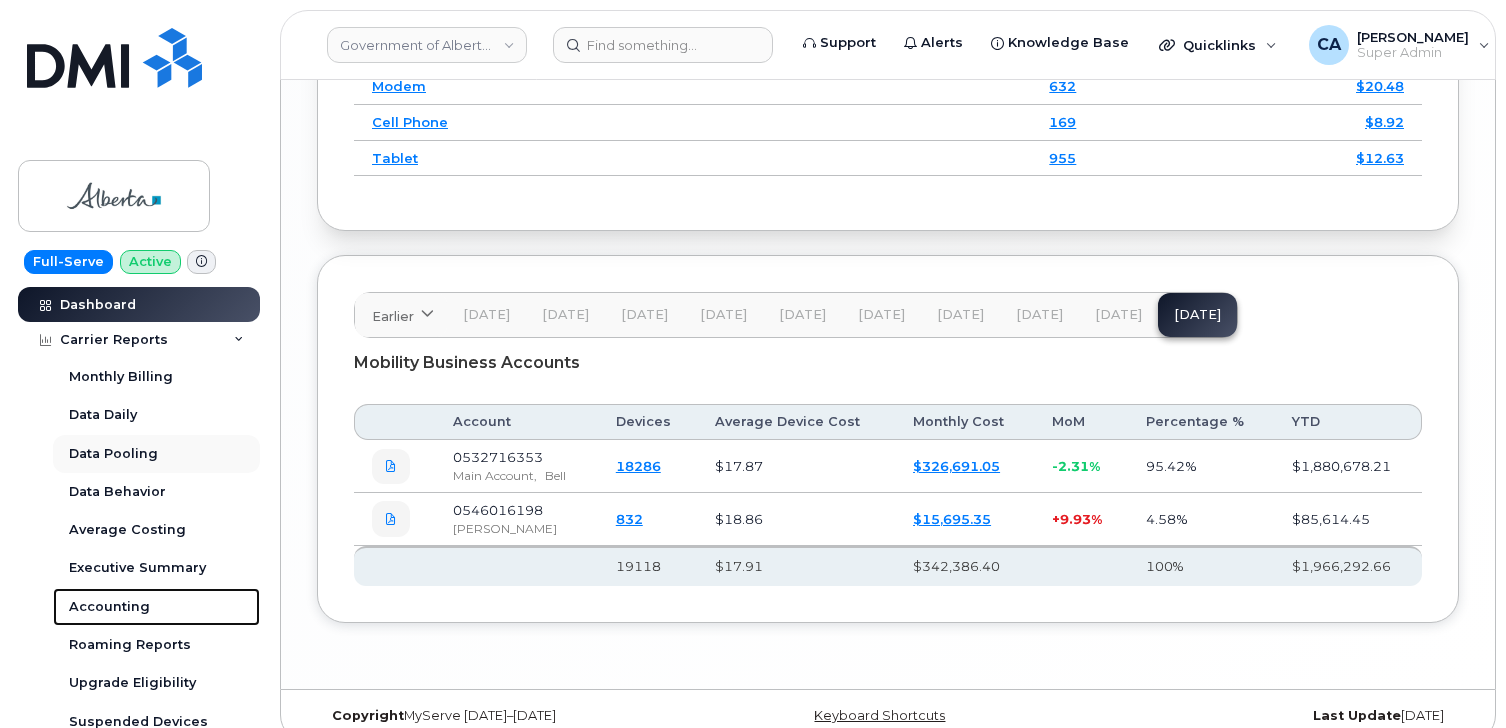 scroll, scrollTop: 0, scrollLeft: 0, axis: both 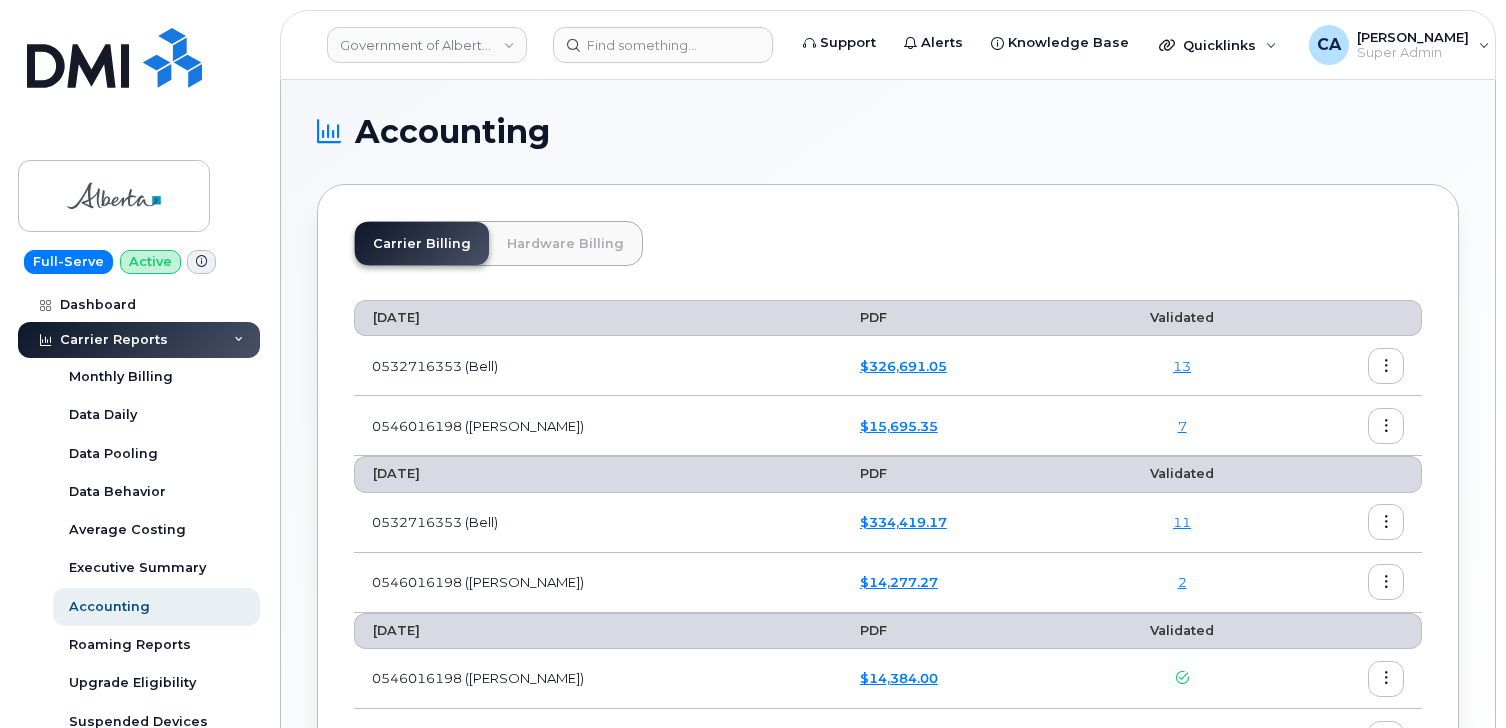 click on "Hardware Billing" at bounding box center [565, 243] 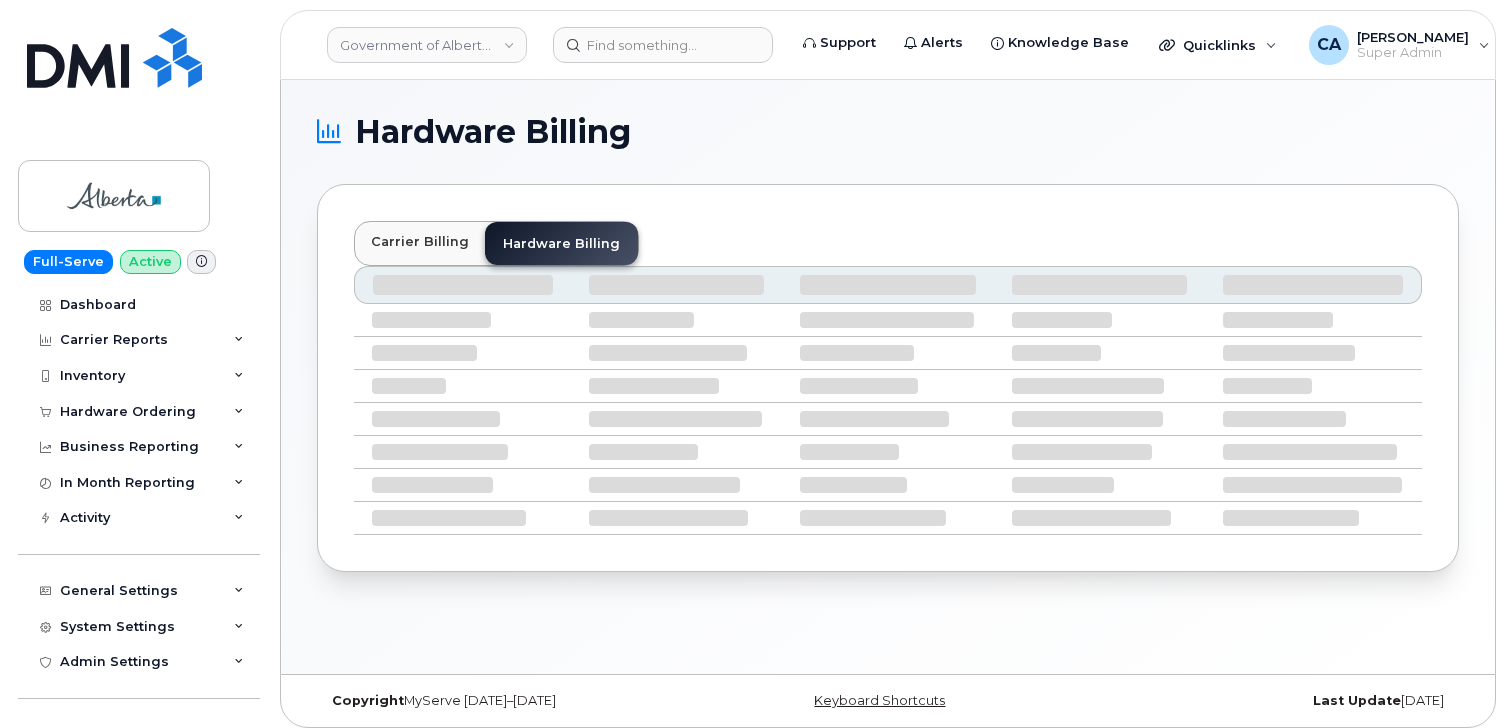 scroll, scrollTop: 0, scrollLeft: 0, axis: both 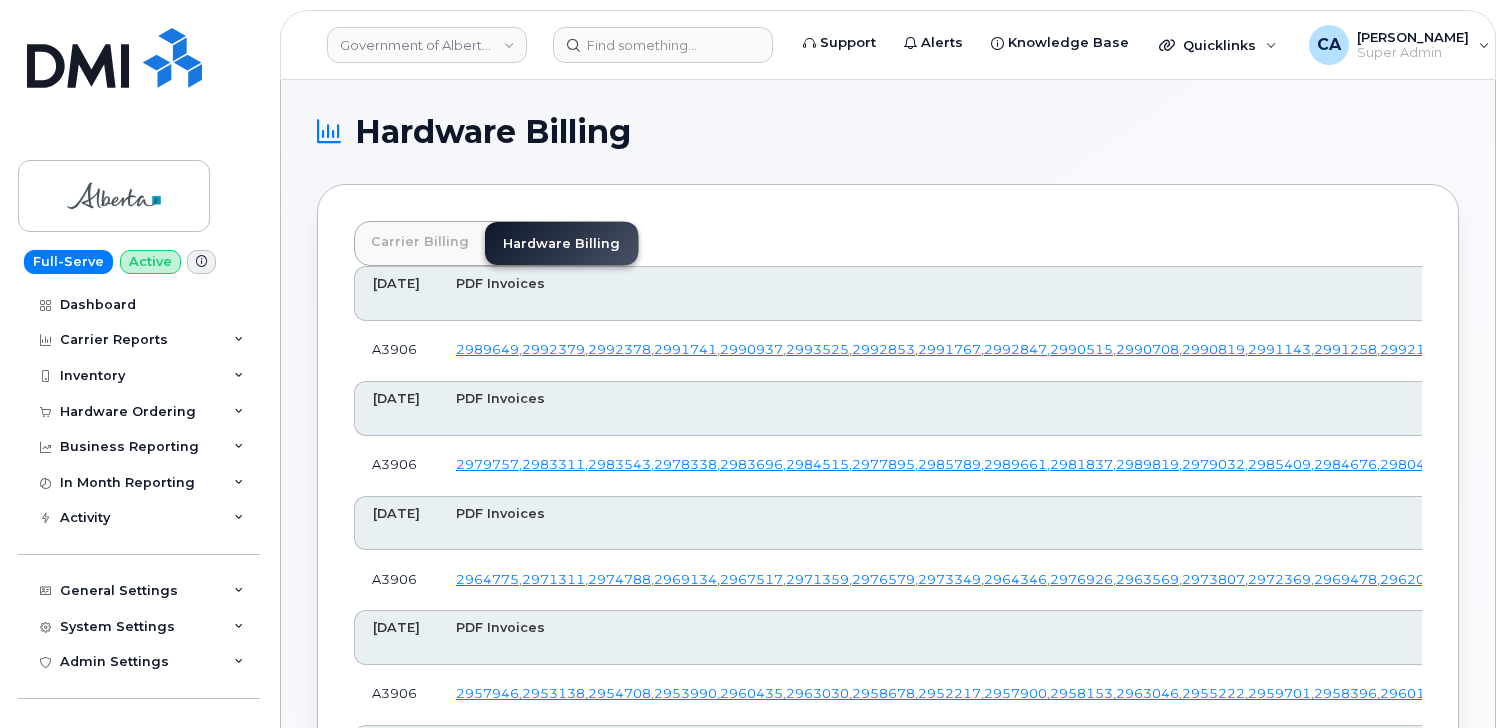 click on "Carrier Billing" at bounding box center (420, 241) 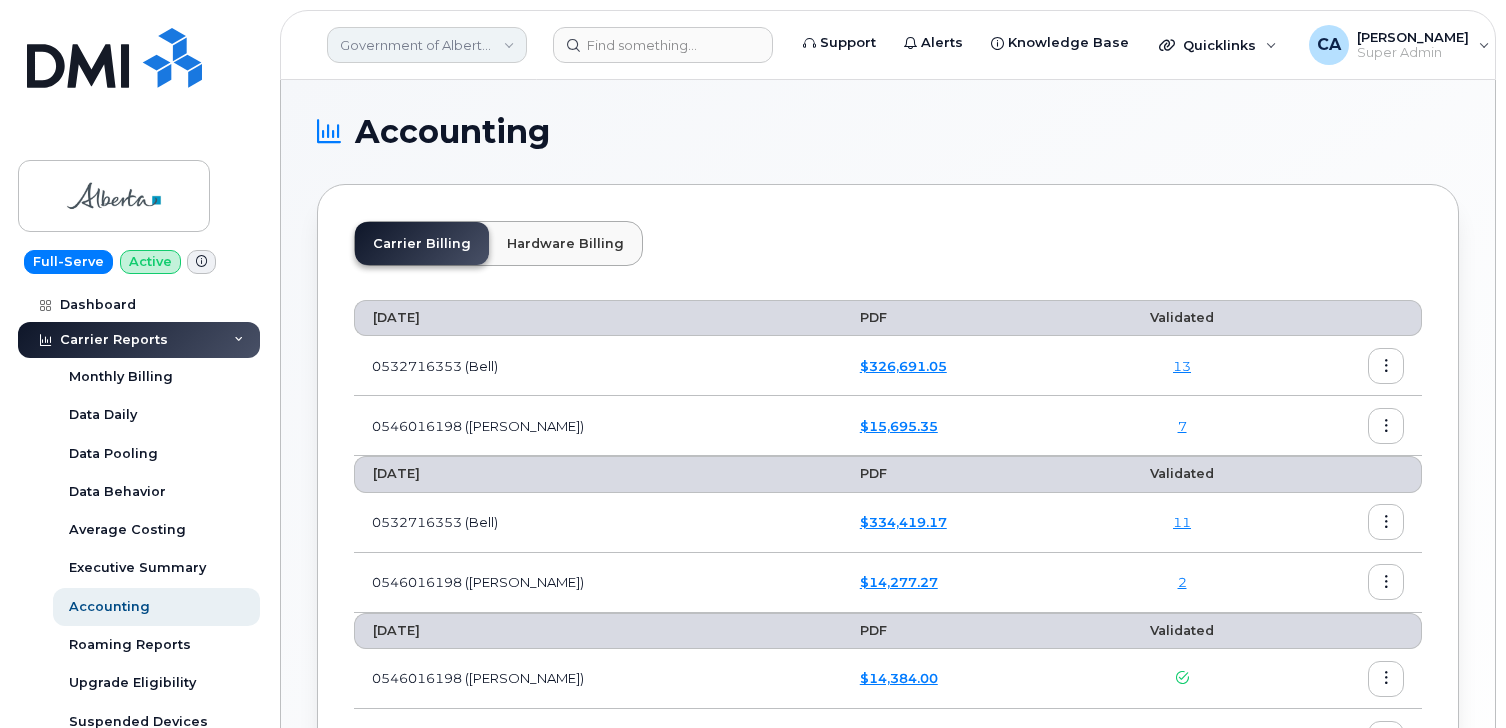 click on "Government of Alberta (GOA)" at bounding box center (427, 45) 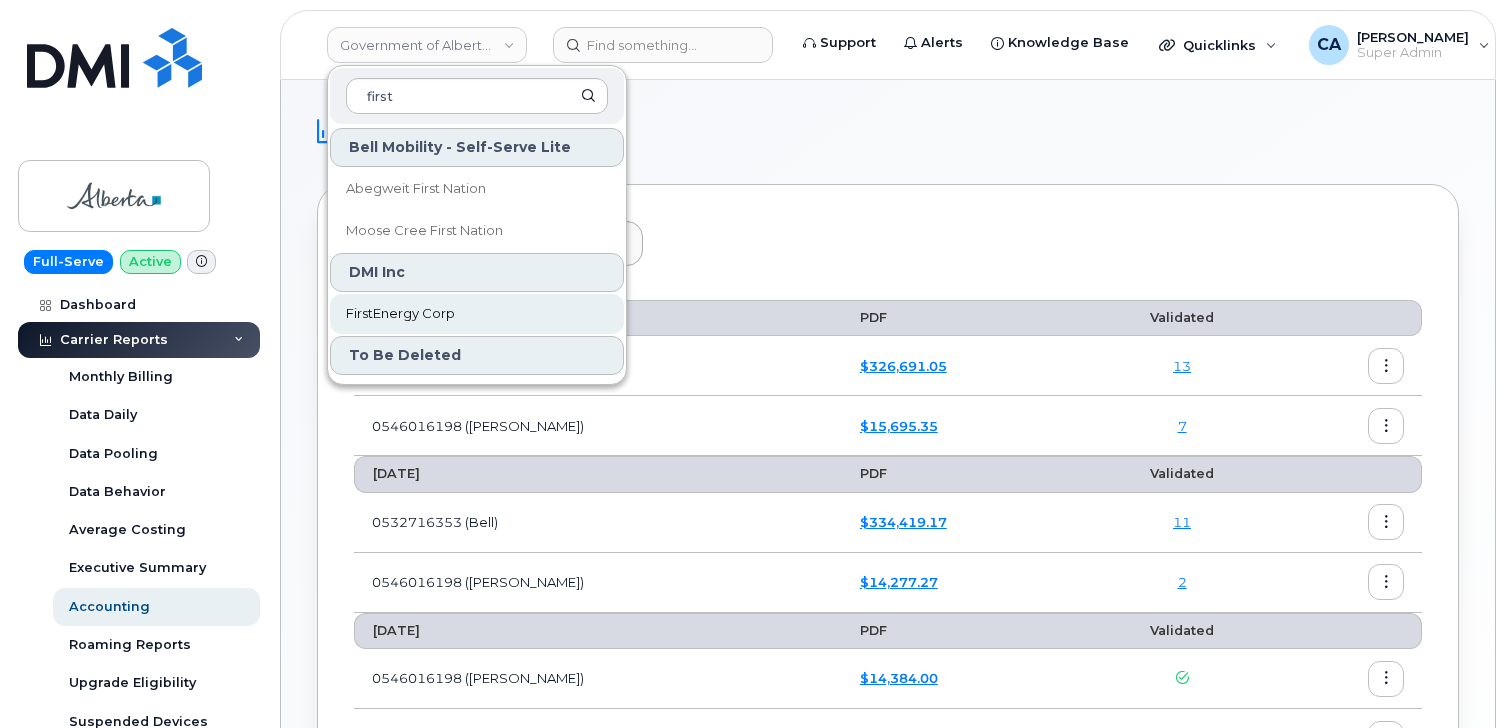 type on "first" 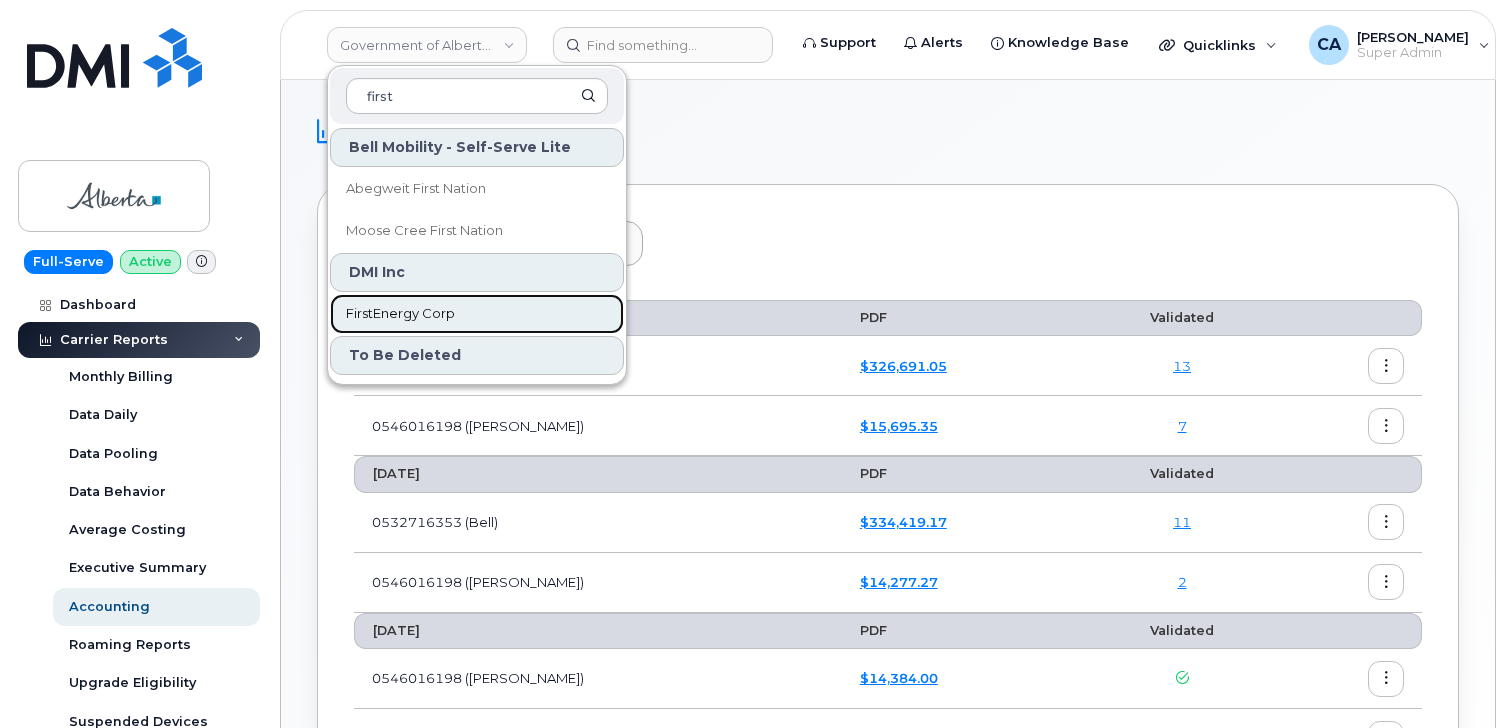 click on "FirstEnergy Corp" at bounding box center (400, 314) 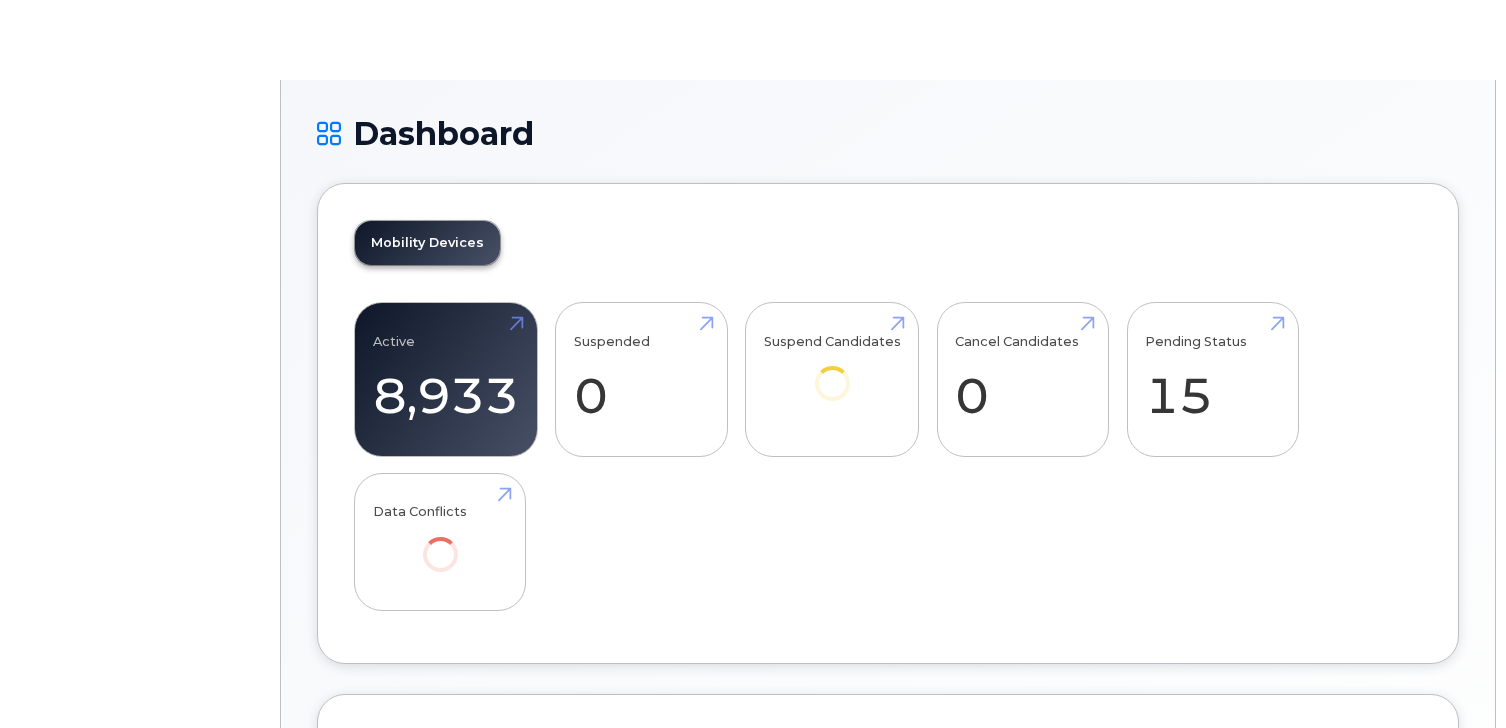 scroll, scrollTop: 0, scrollLeft: 0, axis: both 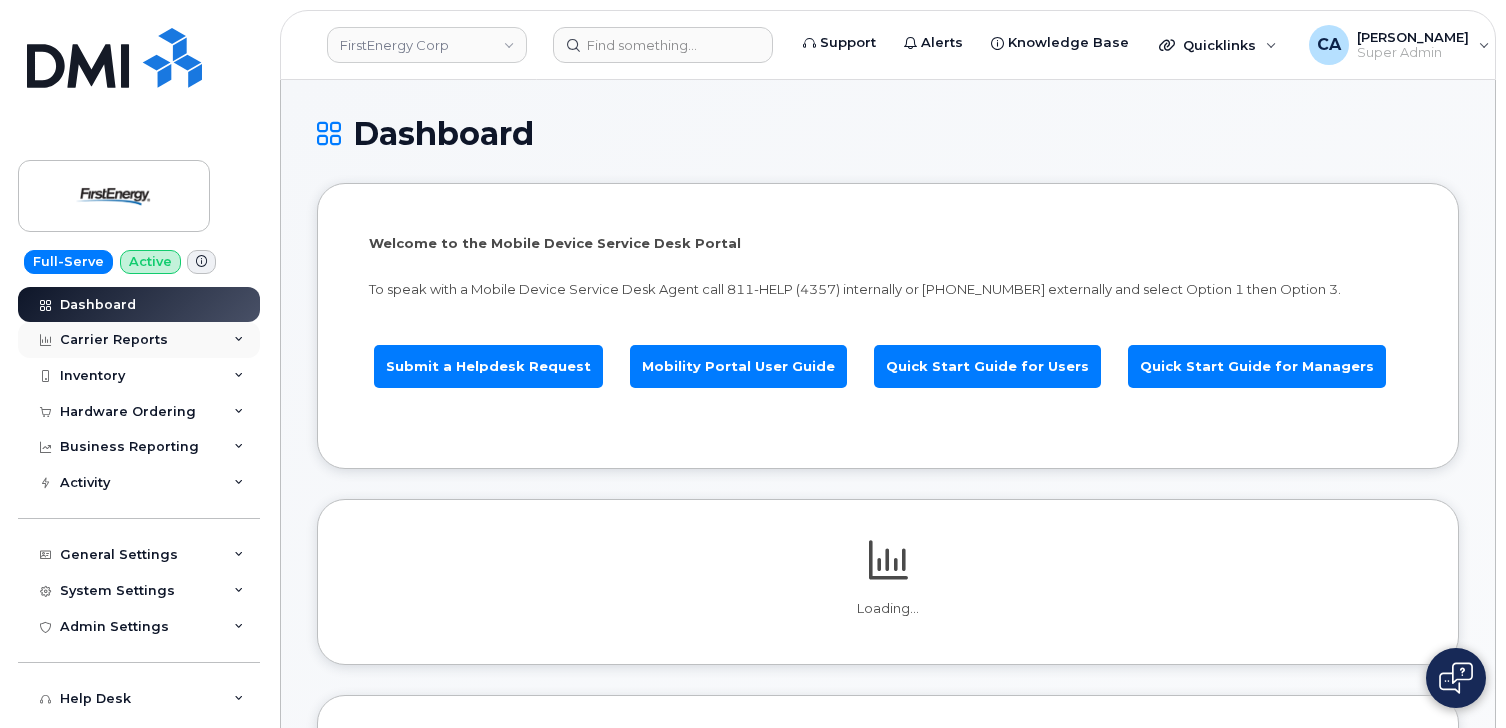 click on "Carrier Reports" at bounding box center (114, 340) 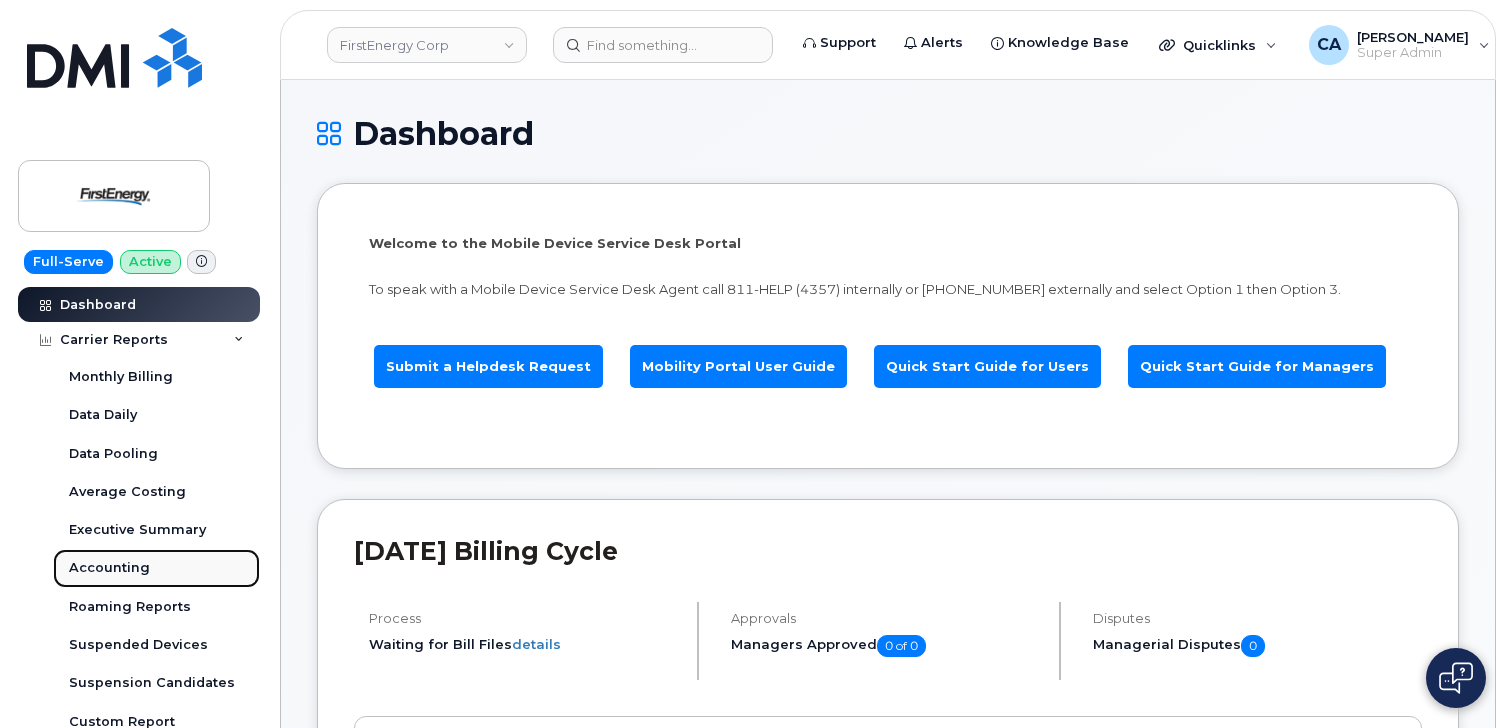 click on "Accounting" at bounding box center [109, 568] 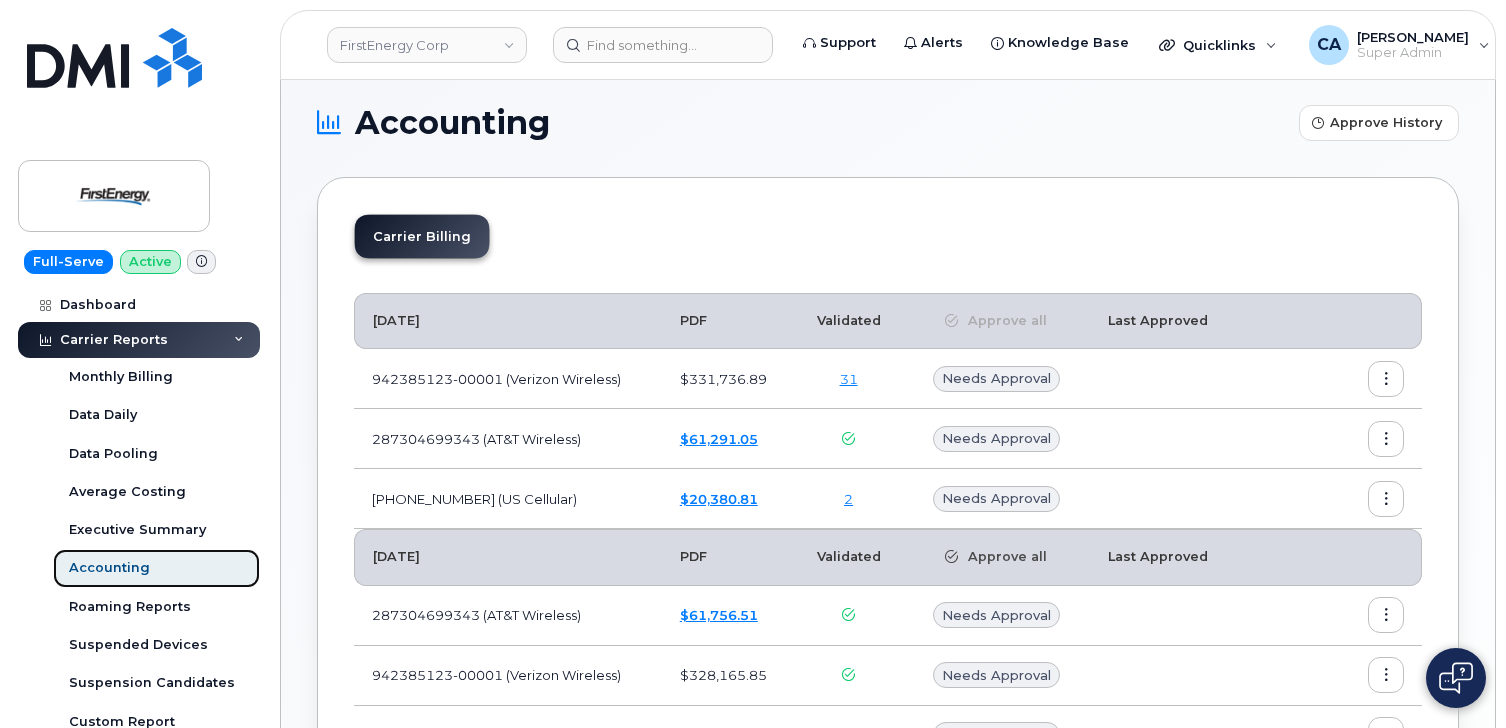 scroll, scrollTop: 14, scrollLeft: 0, axis: vertical 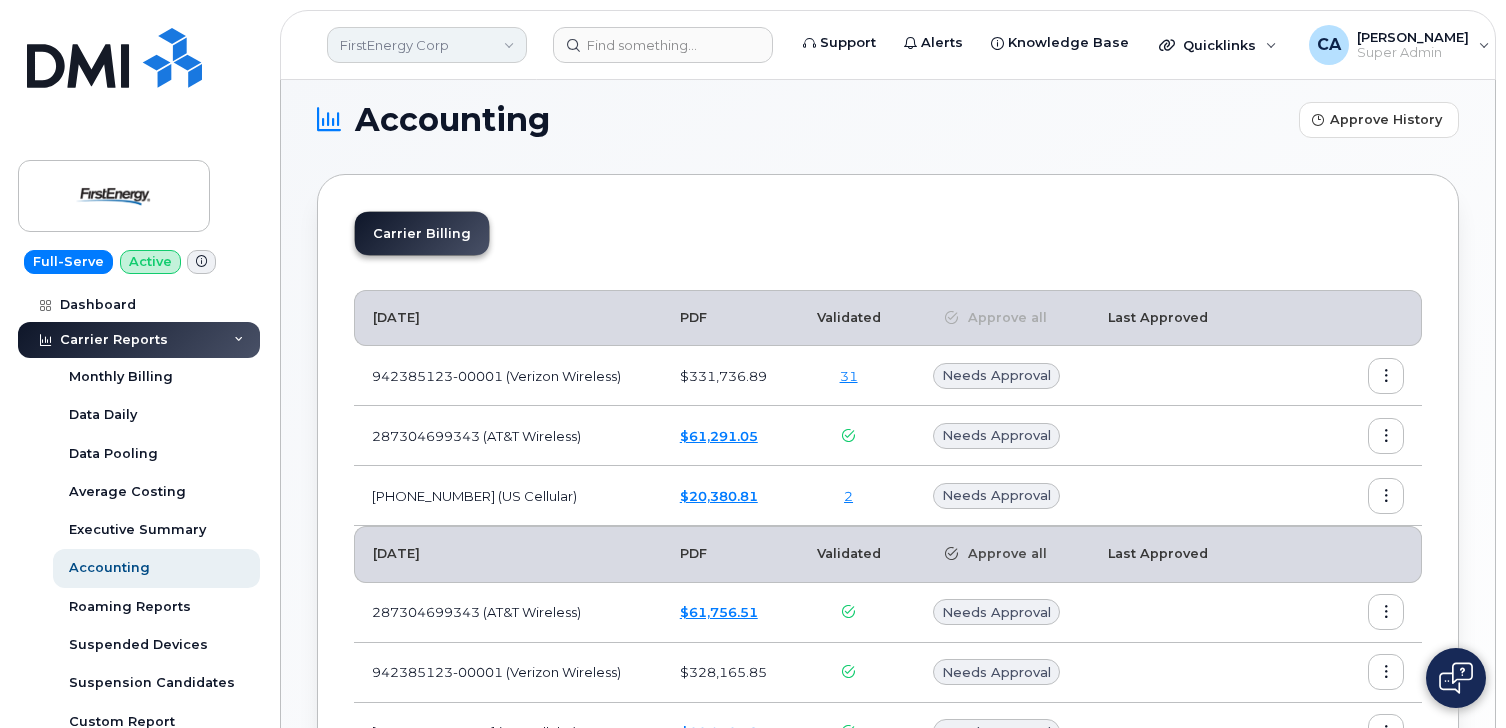 click on "FirstEnergy Corp" at bounding box center [427, 45] 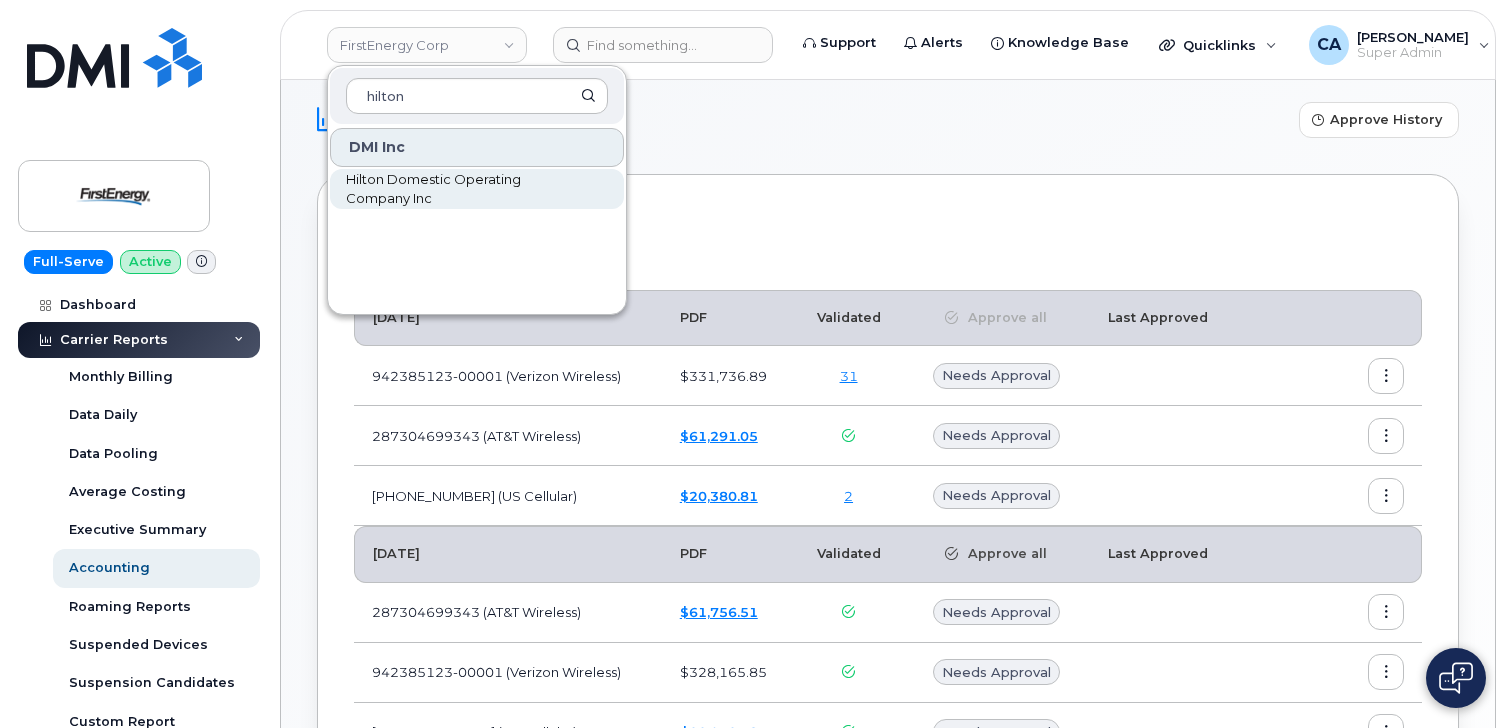 type on "hilton" 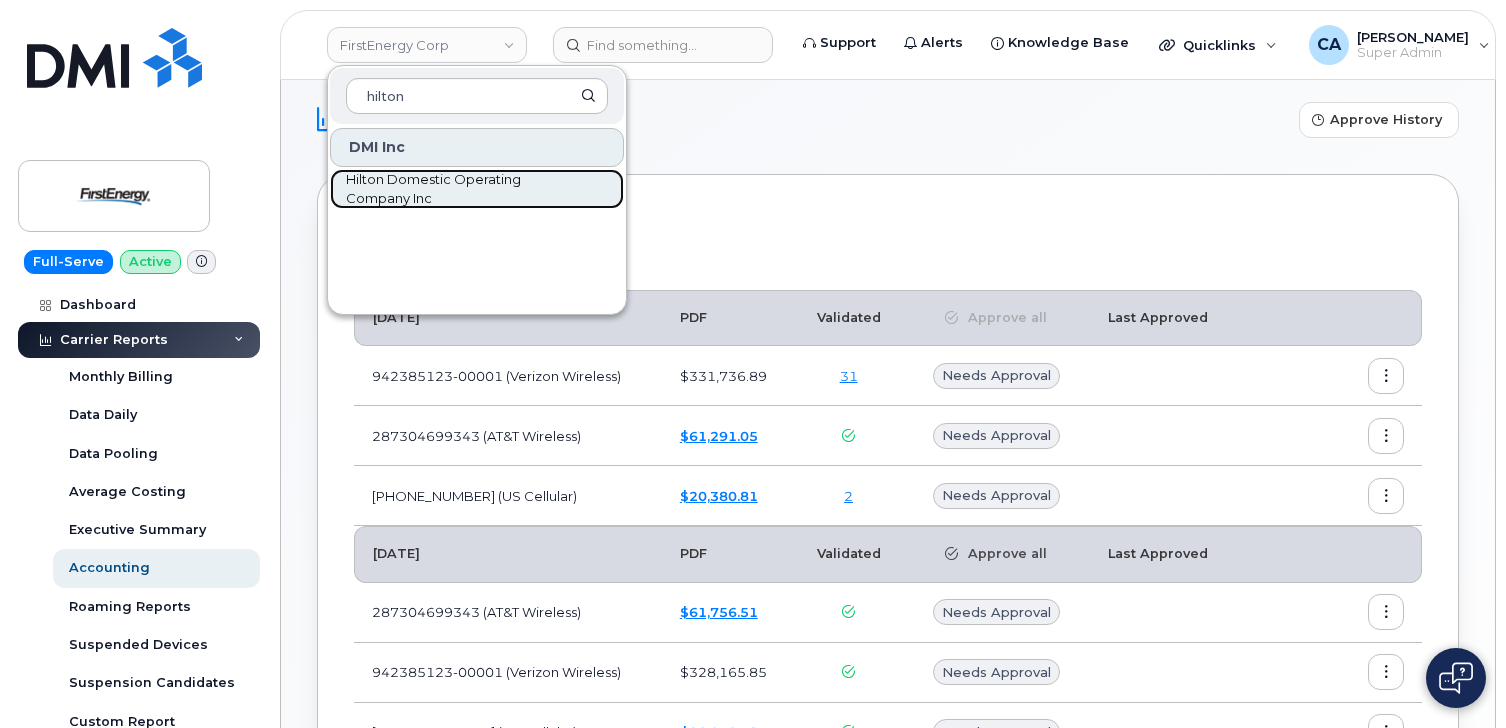 click on "Hilton Domestic Operating Company Inc" at bounding box center [461, 189] 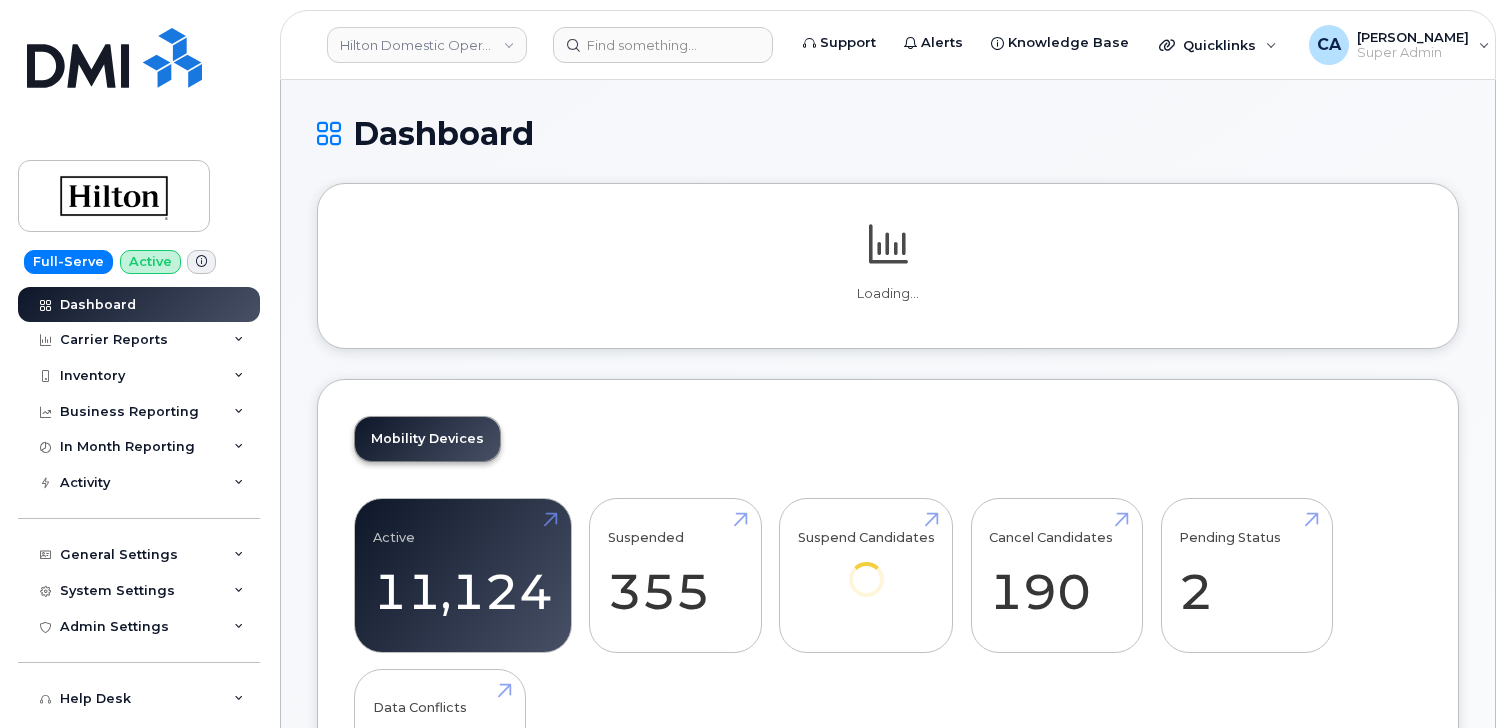 scroll, scrollTop: 0, scrollLeft: 0, axis: both 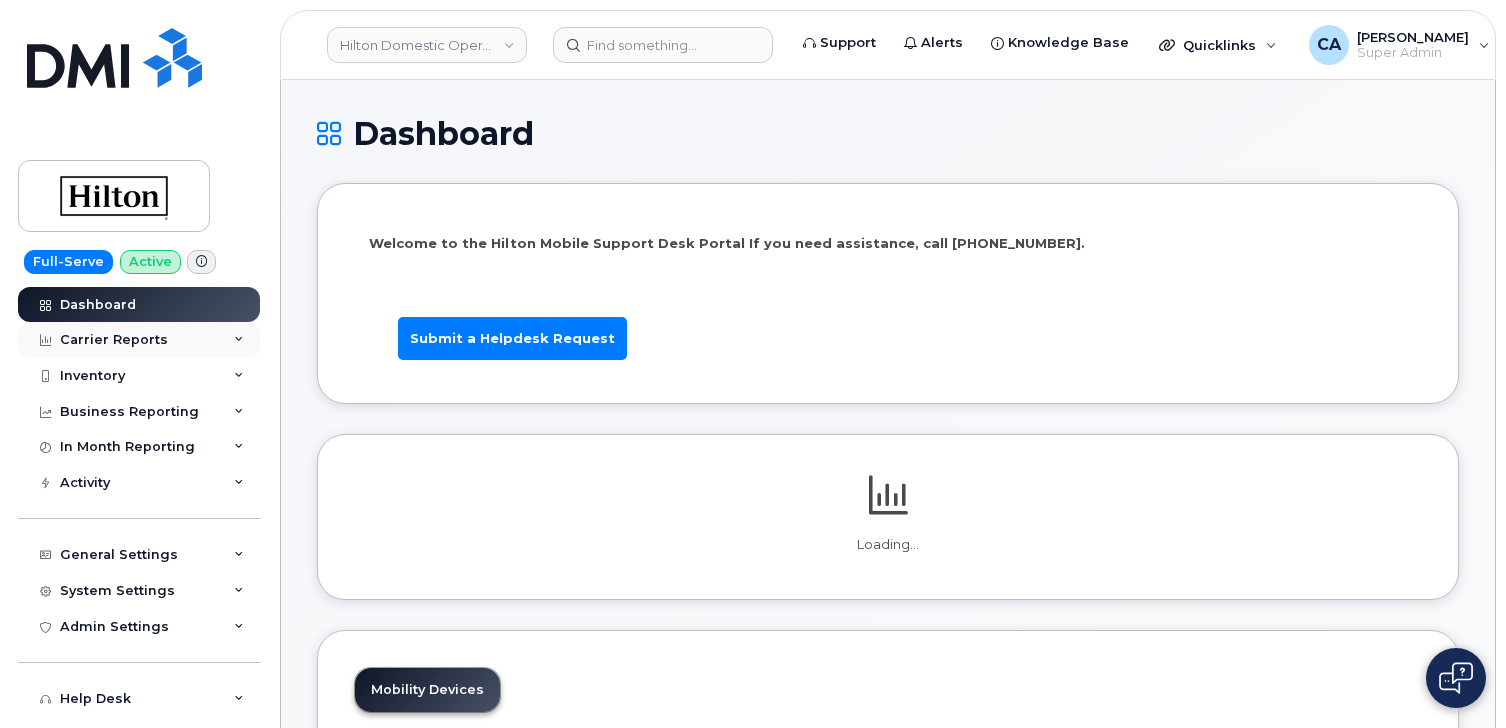click on "Carrier Reports" 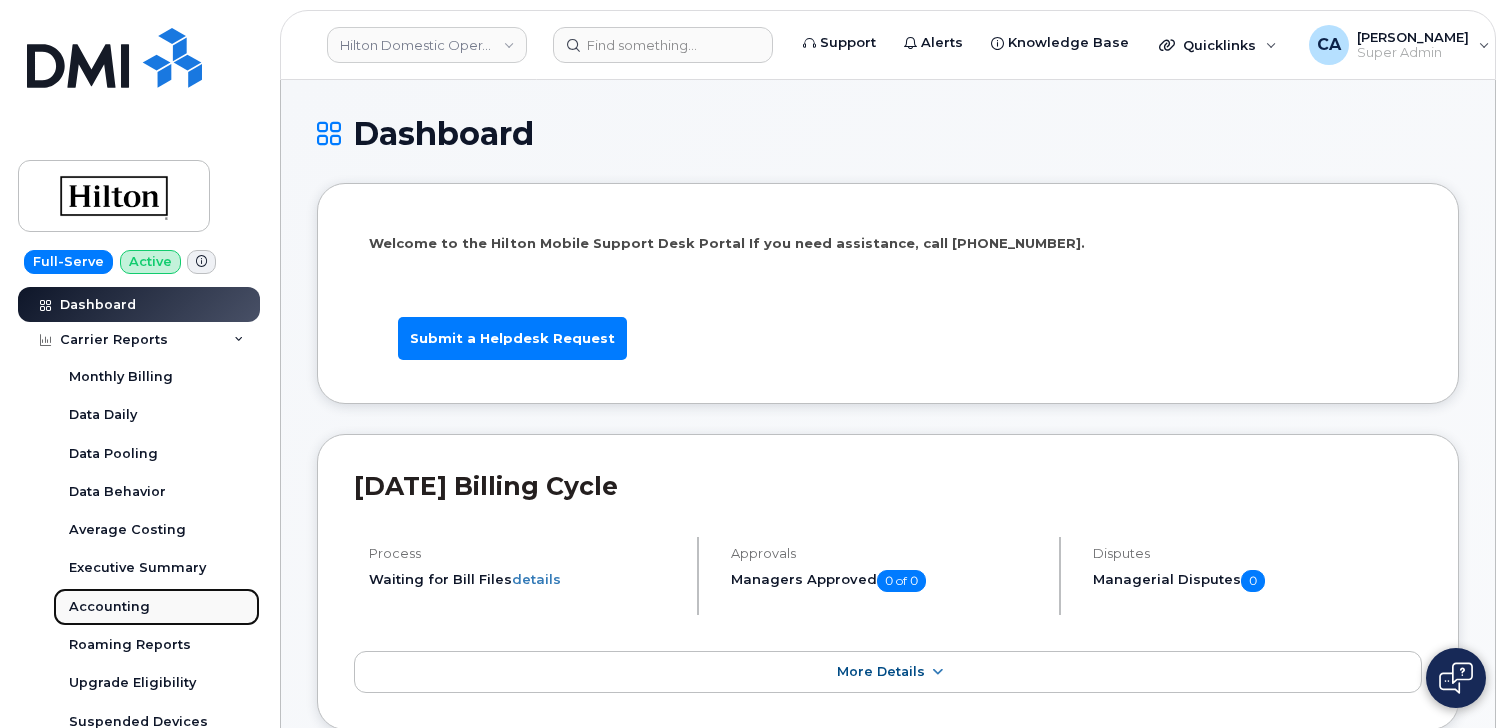 click on "Accounting" 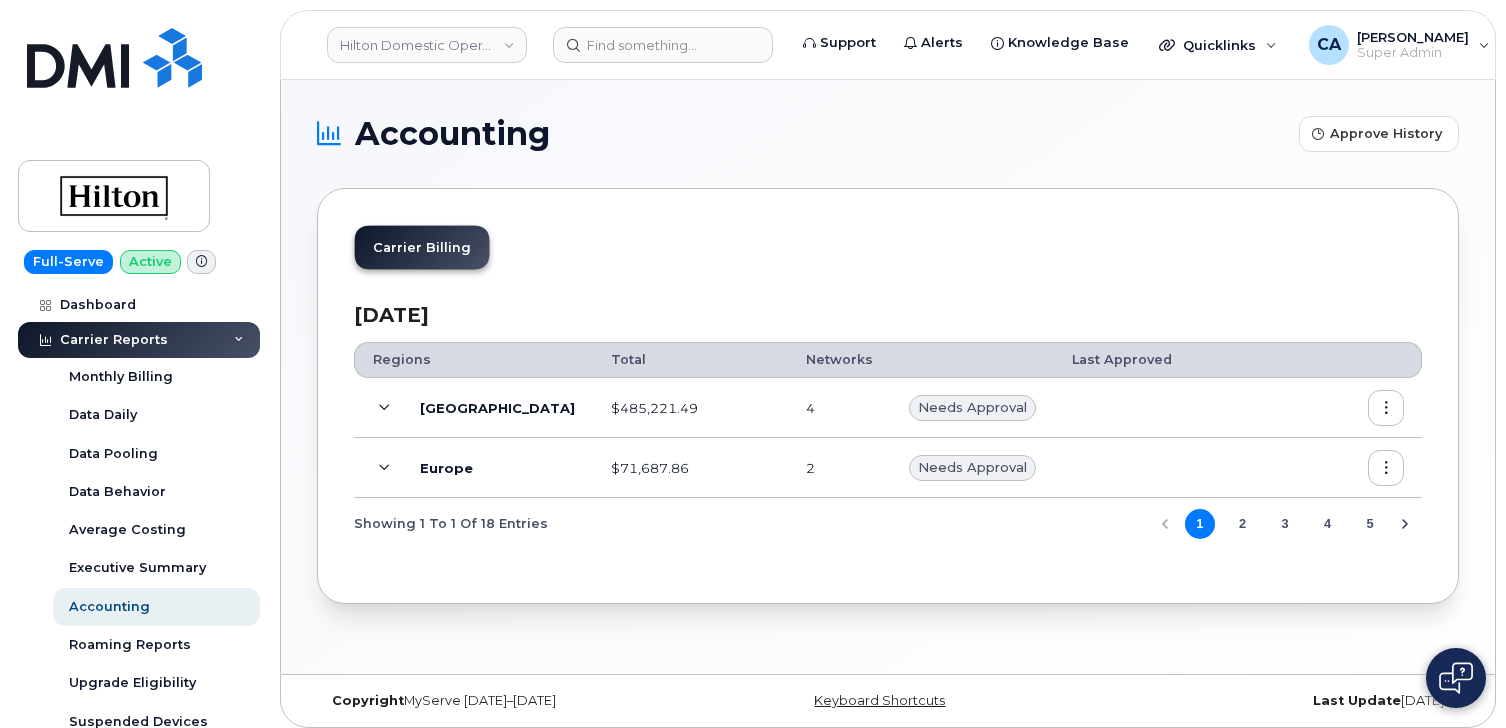 click 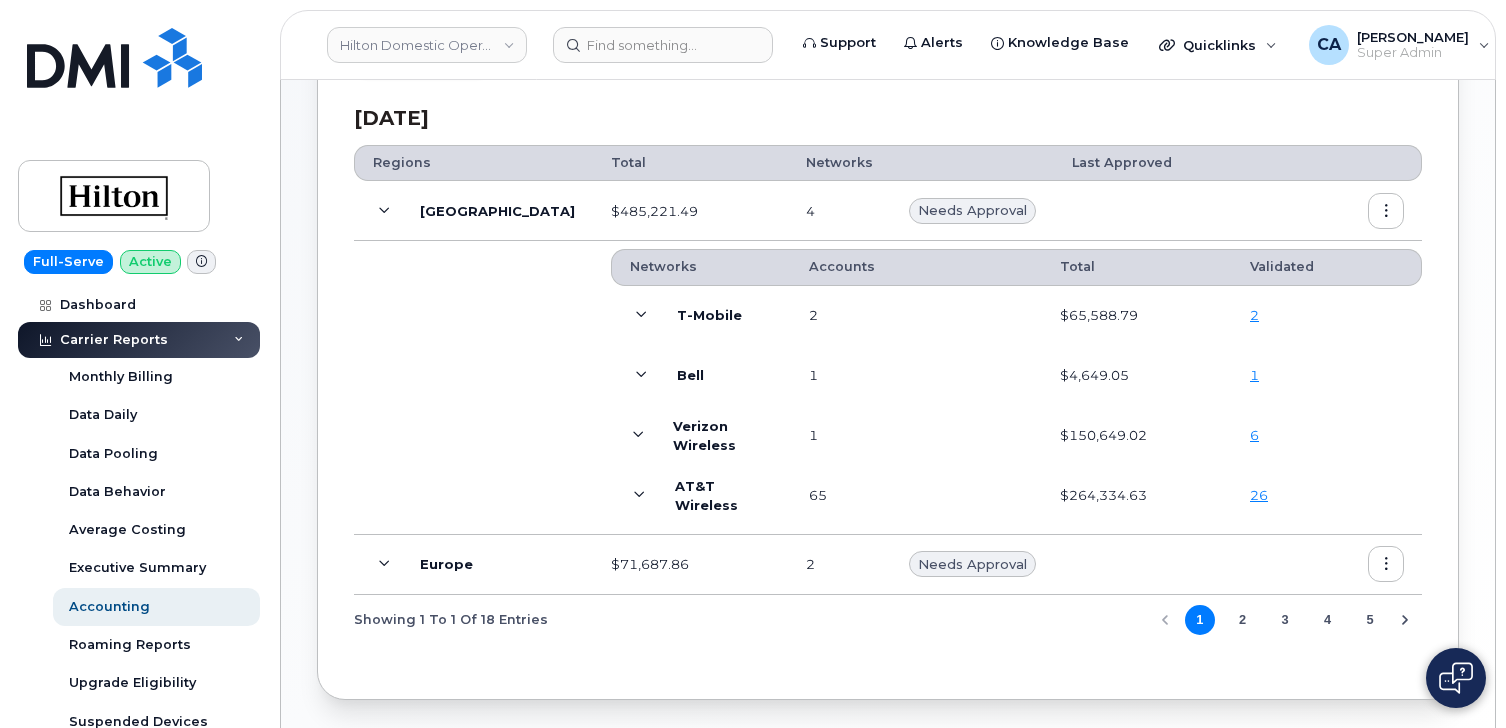 scroll, scrollTop: 199, scrollLeft: 0, axis: vertical 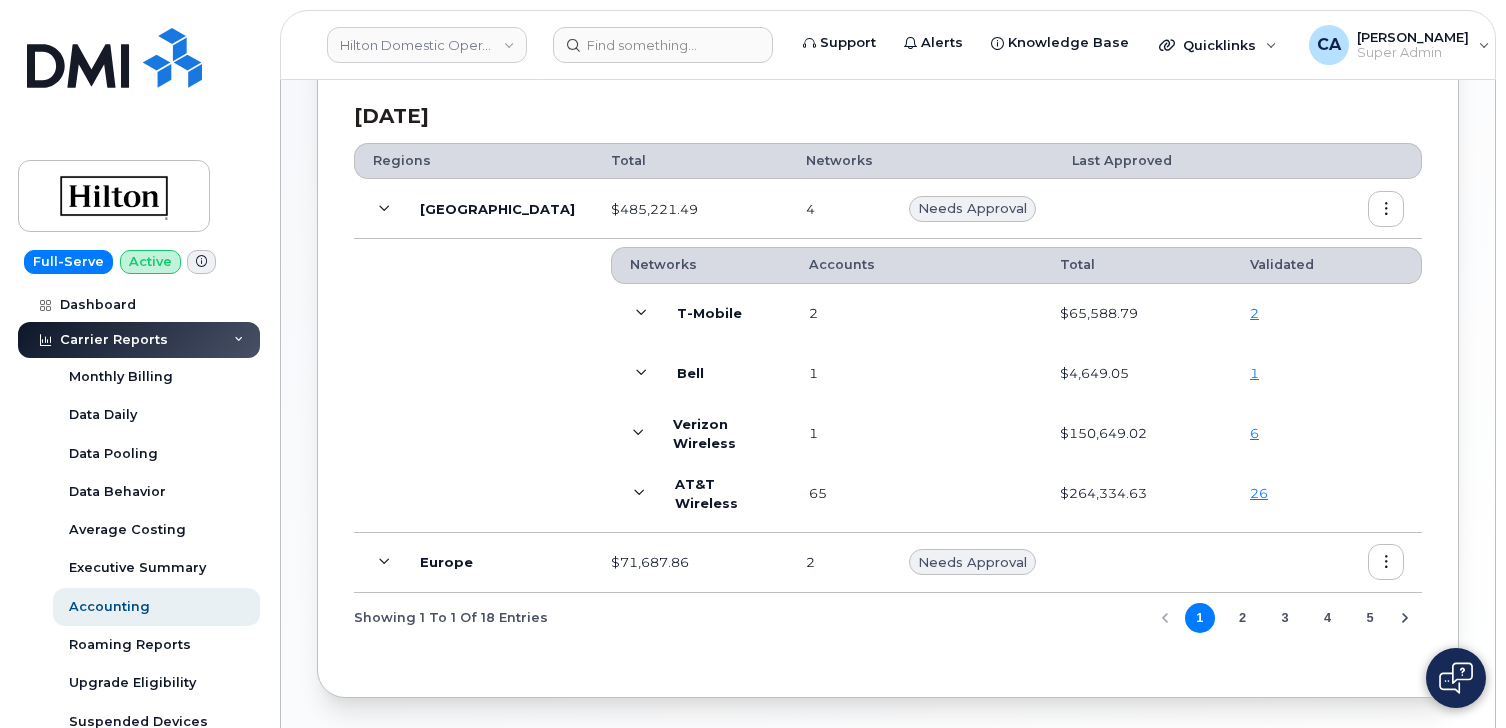 click 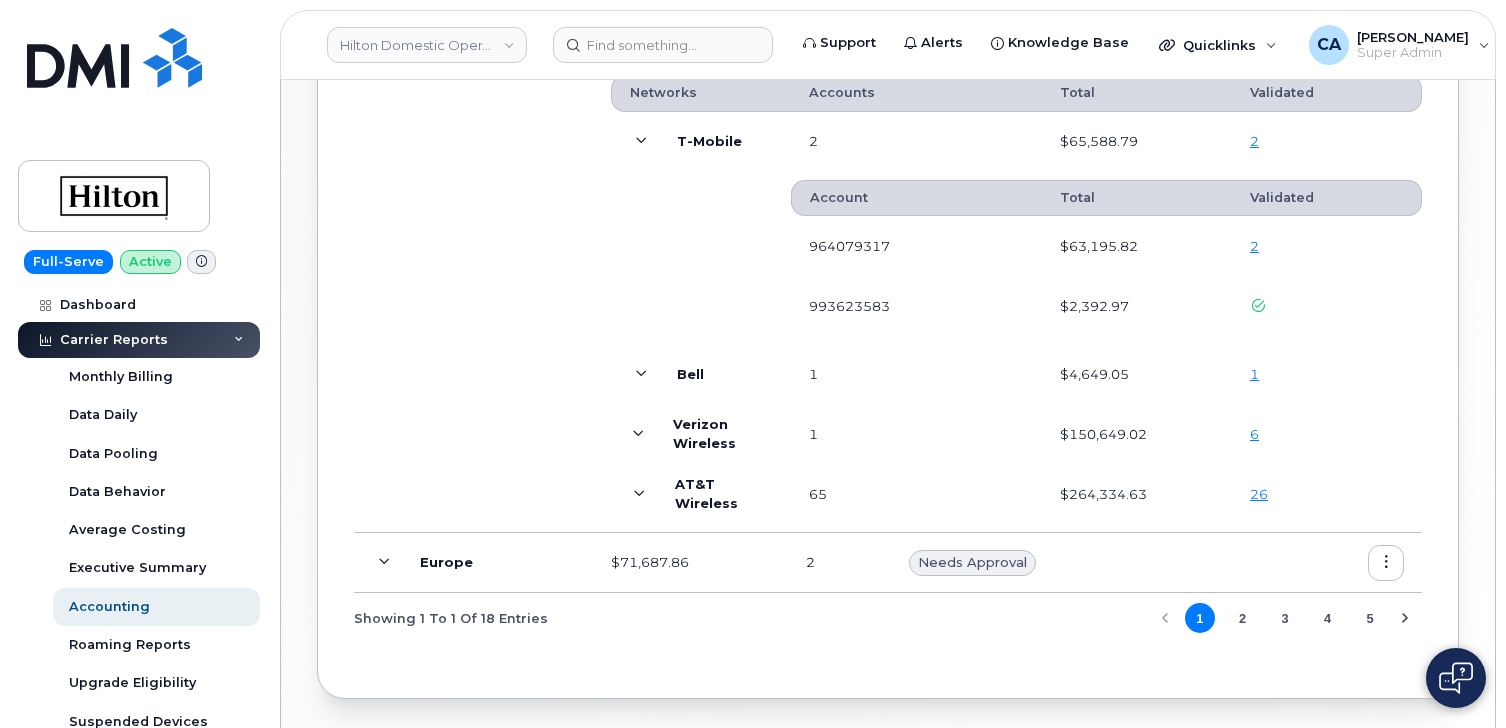 scroll, scrollTop: 397, scrollLeft: 0, axis: vertical 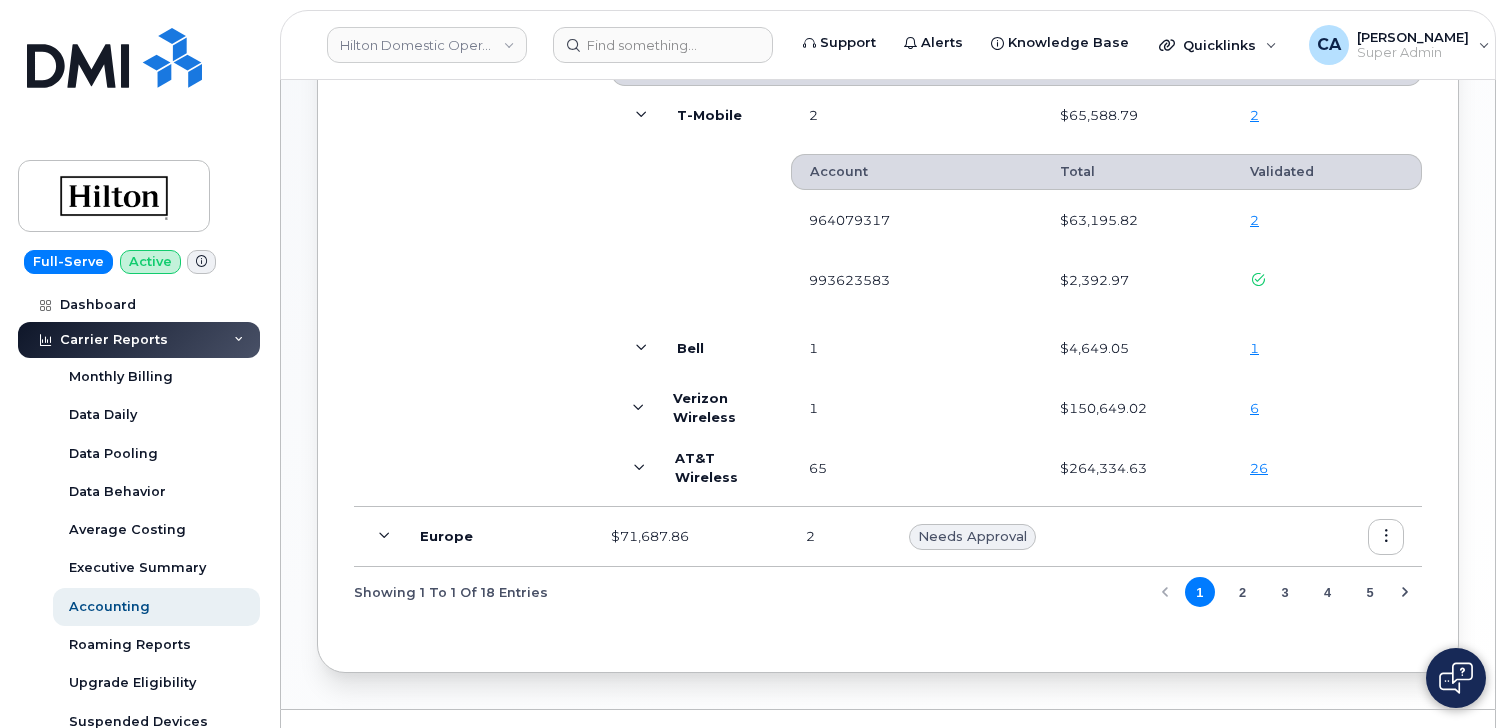 click 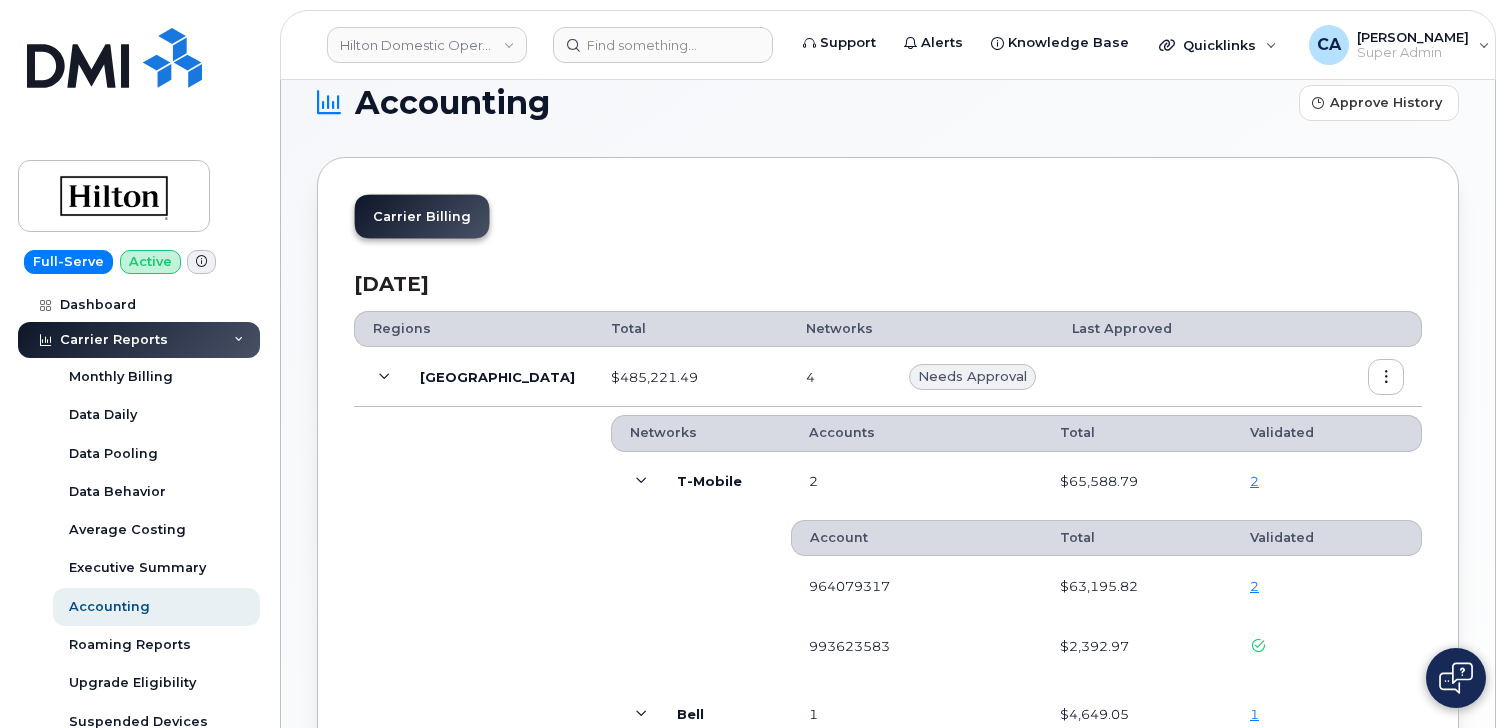 scroll, scrollTop: 30, scrollLeft: 0, axis: vertical 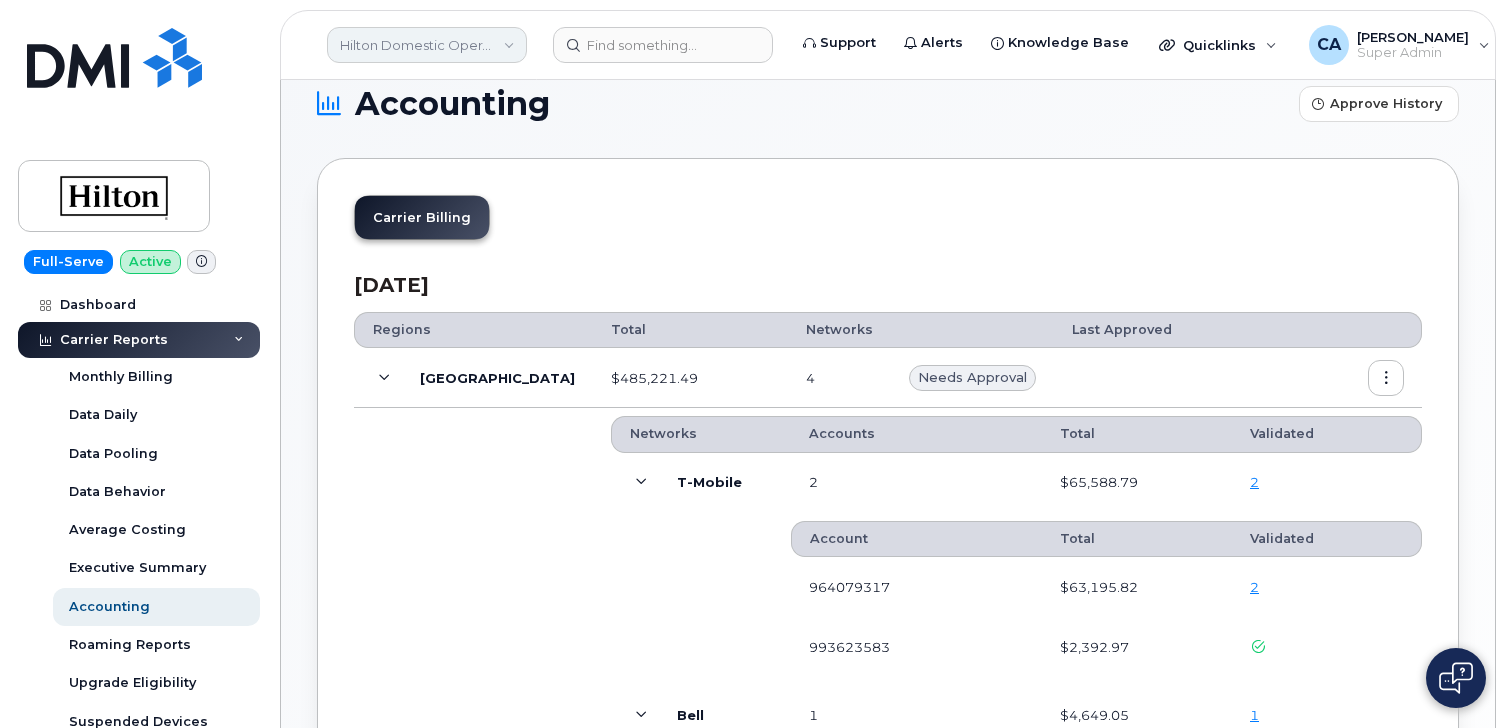 click on "Hilton Domestic Operating Company Inc" 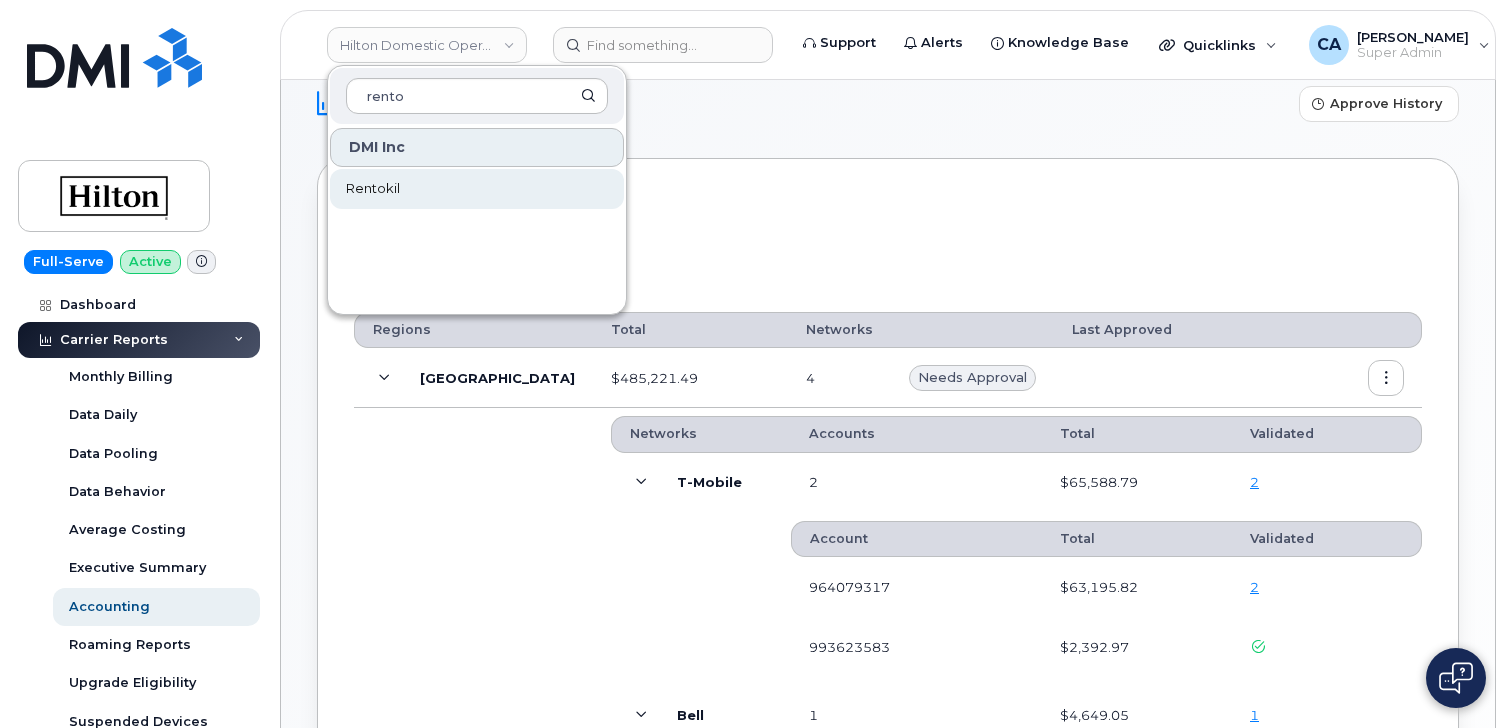 type on "rento" 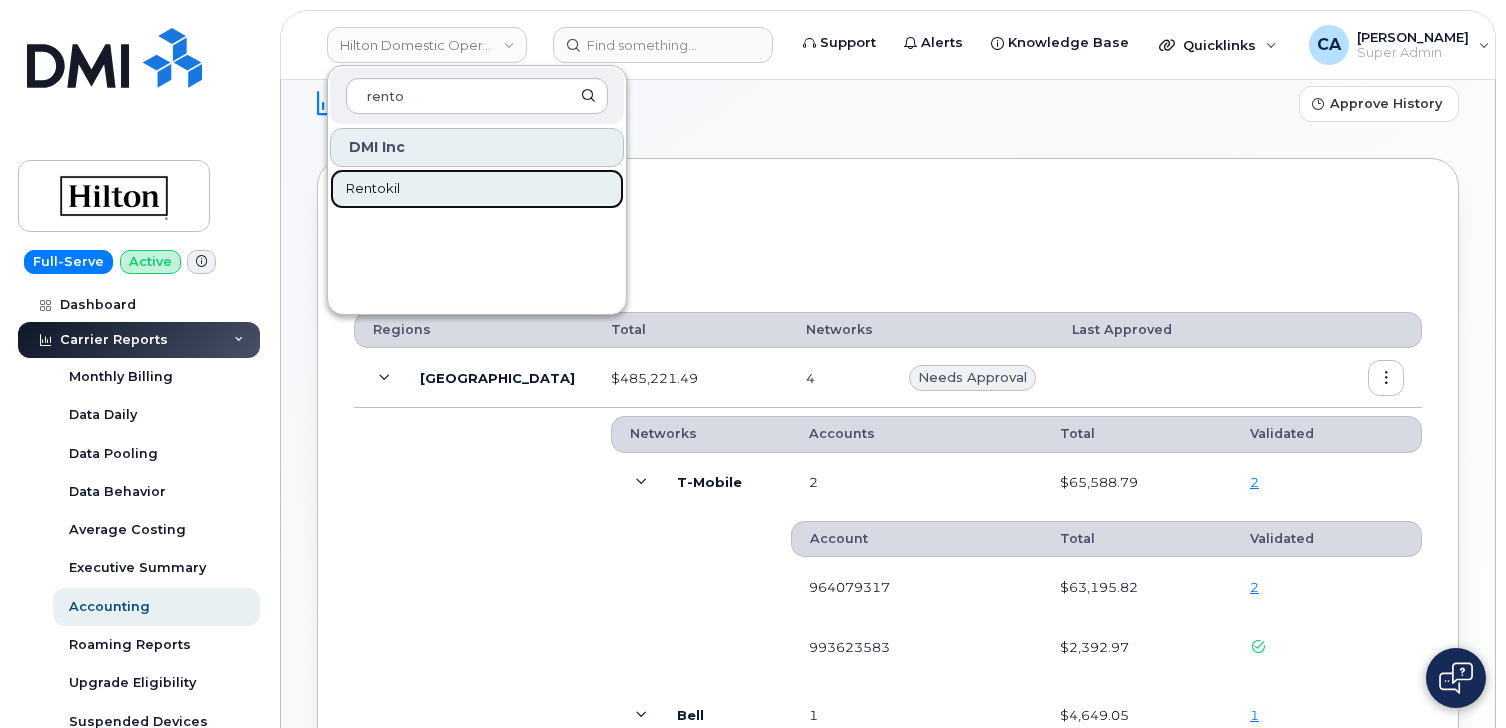 click on "Rentokil" 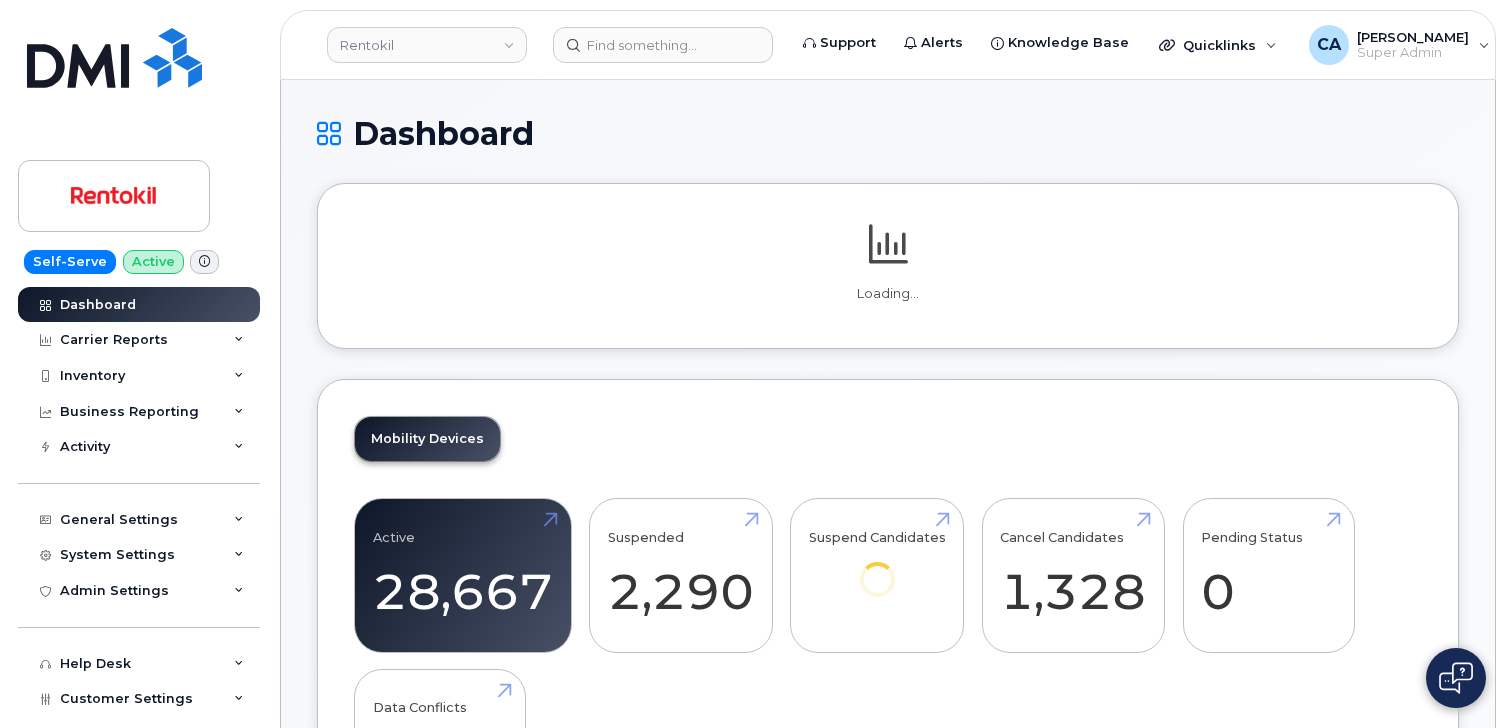 scroll, scrollTop: 0, scrollLeft: 0, axis: both 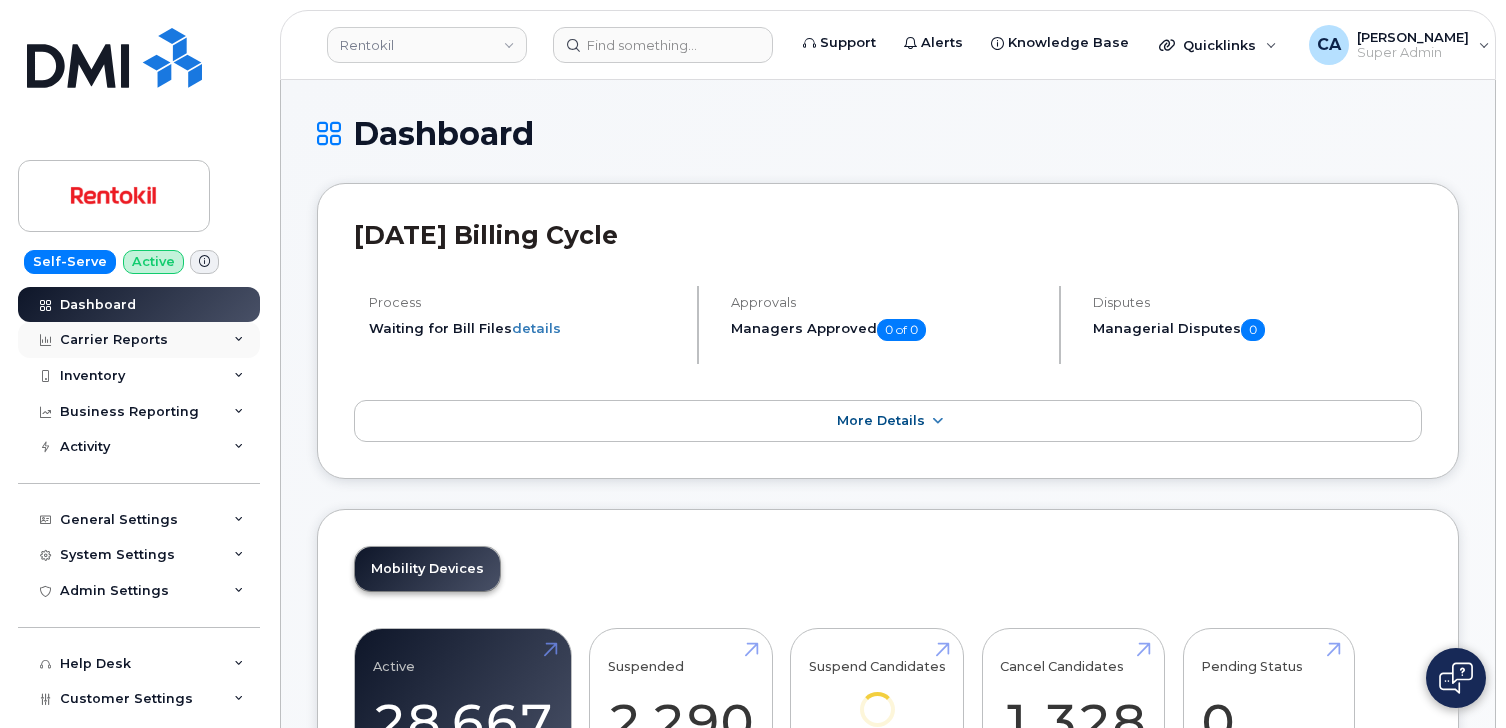 click on "Carrier Reports" at bounding box center (114, 340) 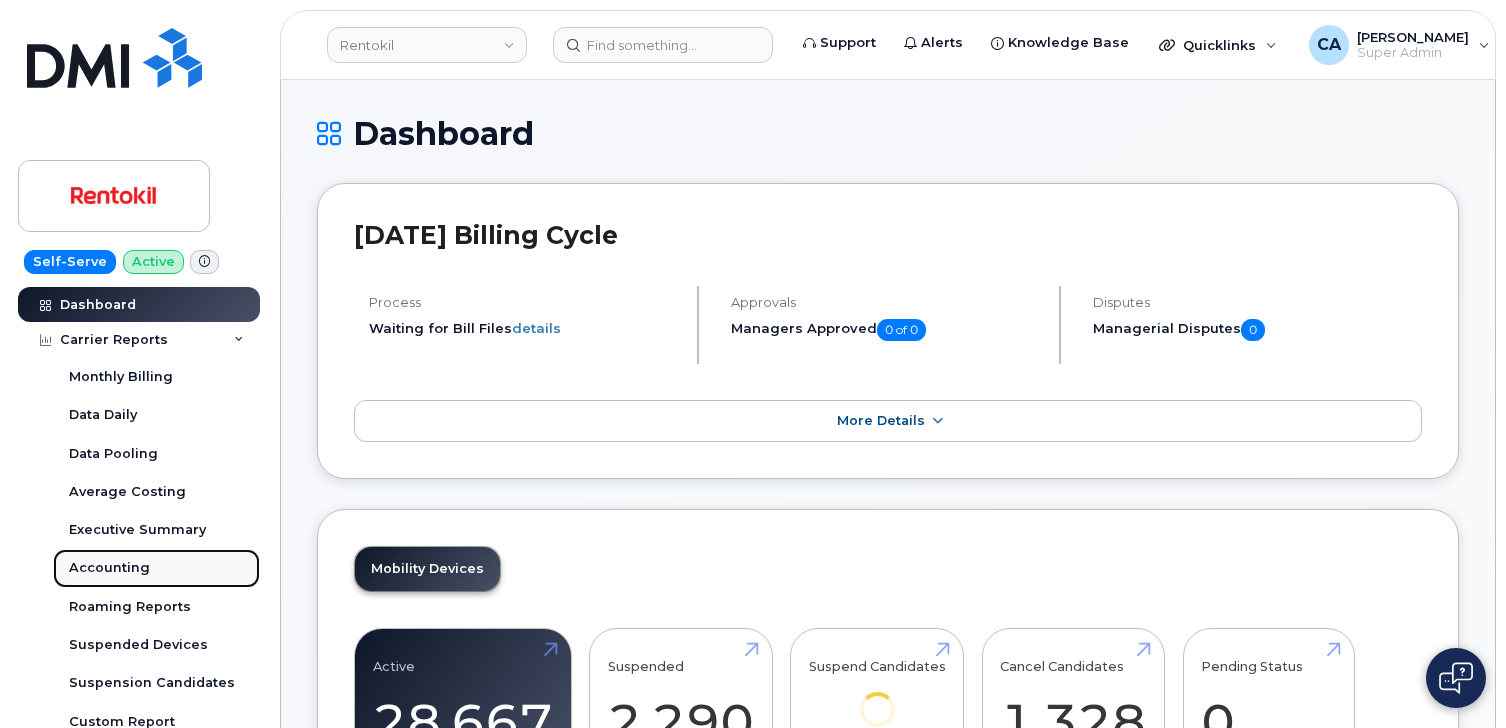 click on "Accounting" at bounding box center [109, 568] 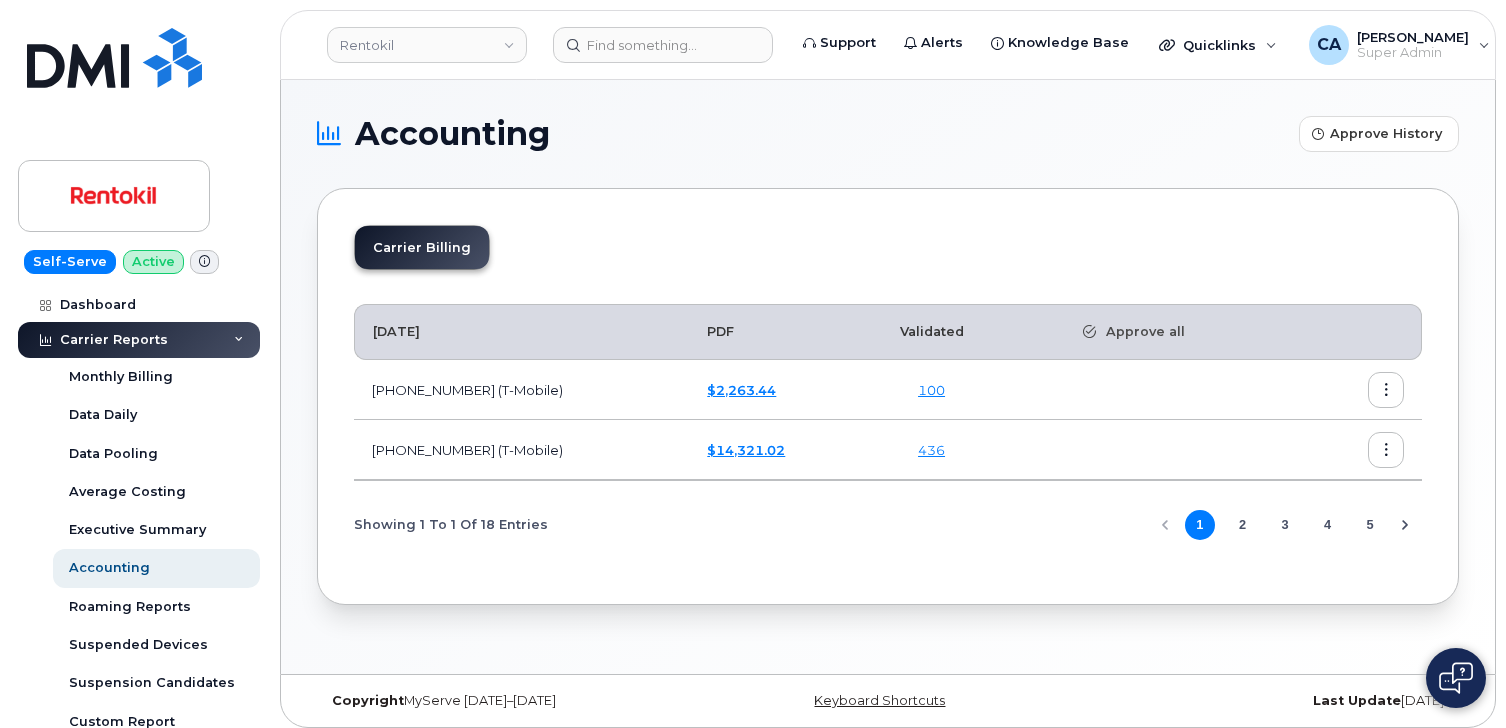 click on "2" 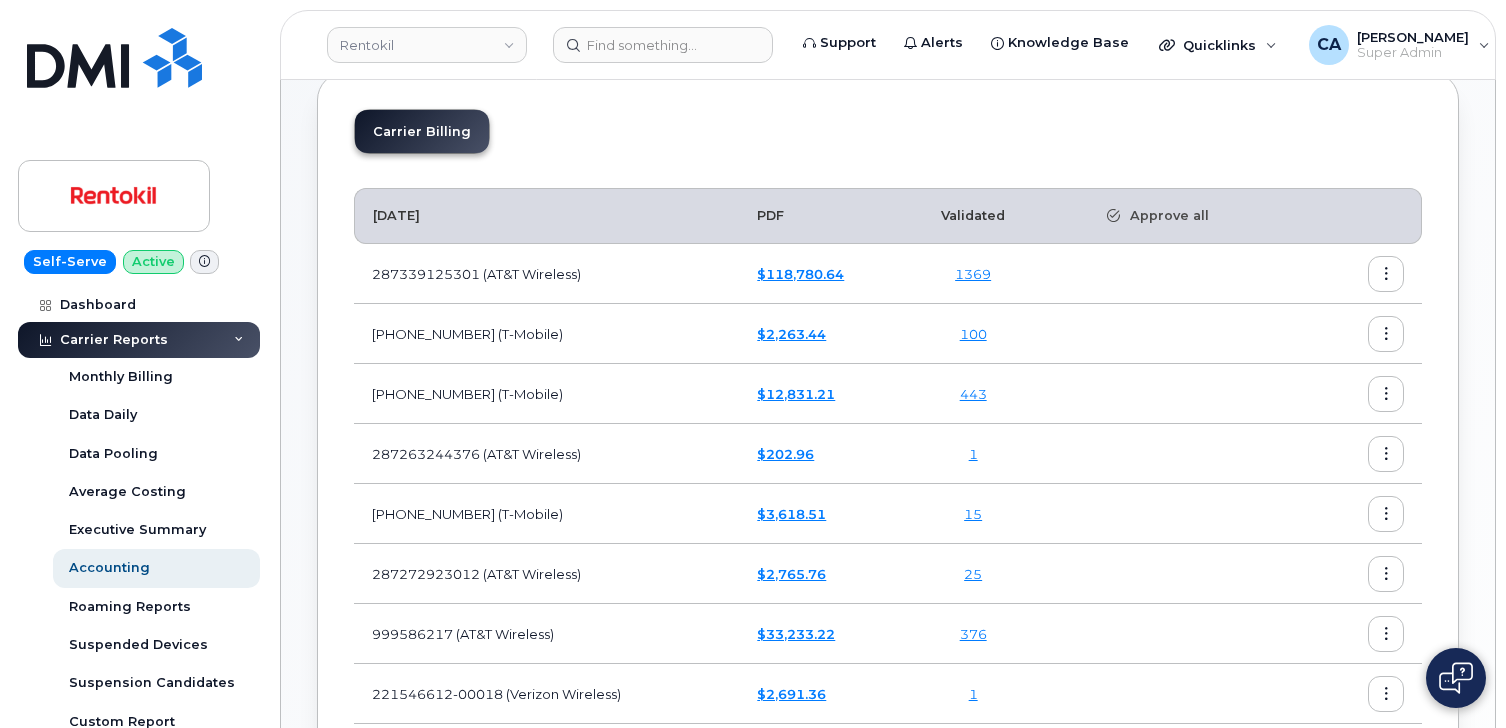 scroll, scrollTop: 121, scrollLeft: 0, axis: vertical 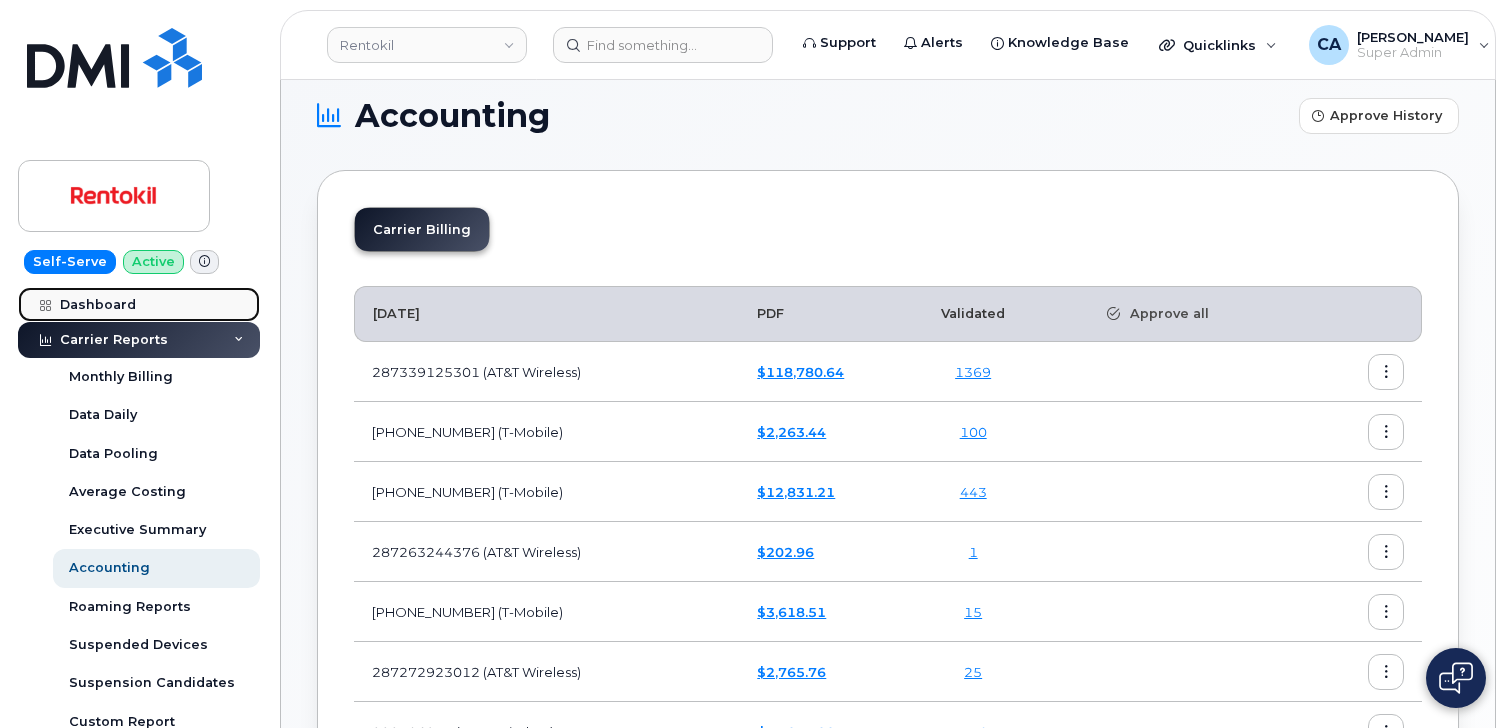 click on "Dashboard" at bounding box center [139, 305] 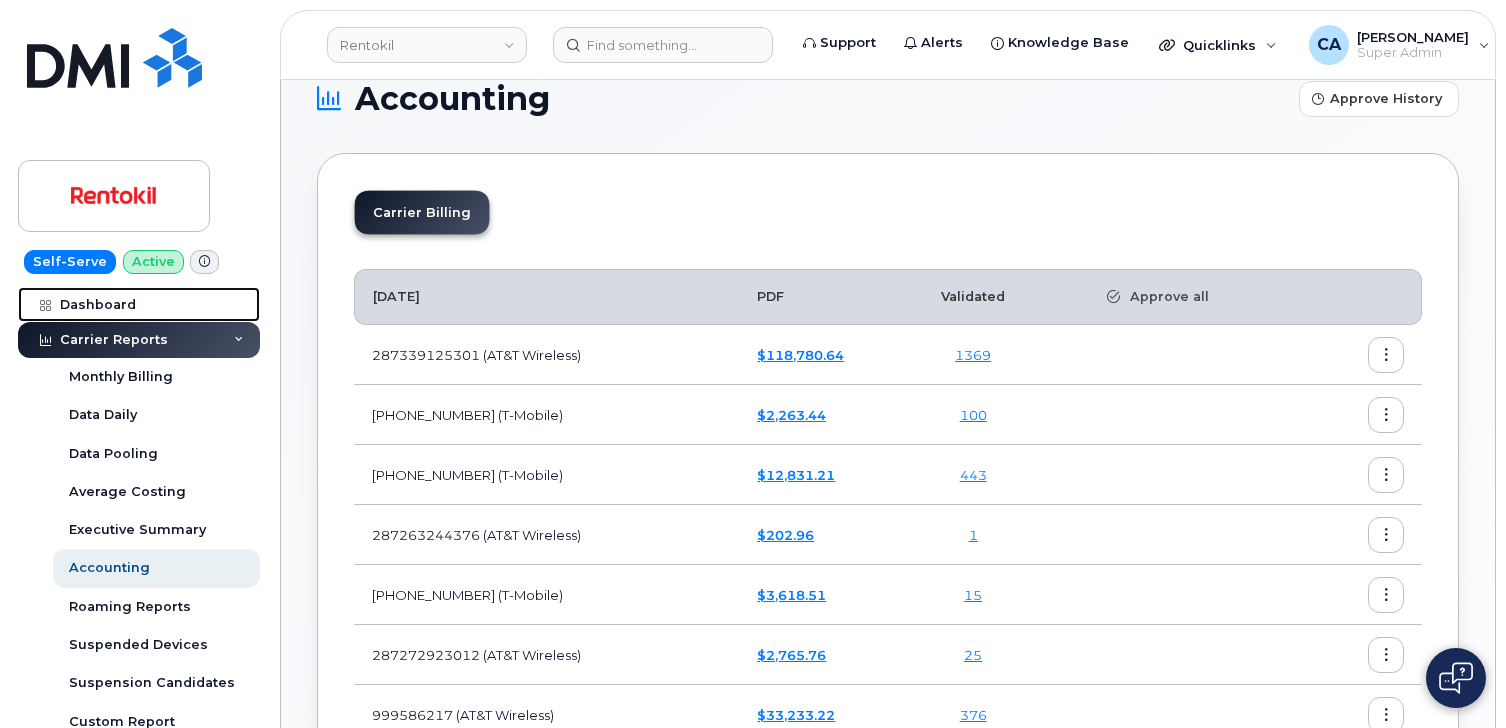 scroll, scrollTop: 42, scrollLeft: 0, axis: vertical 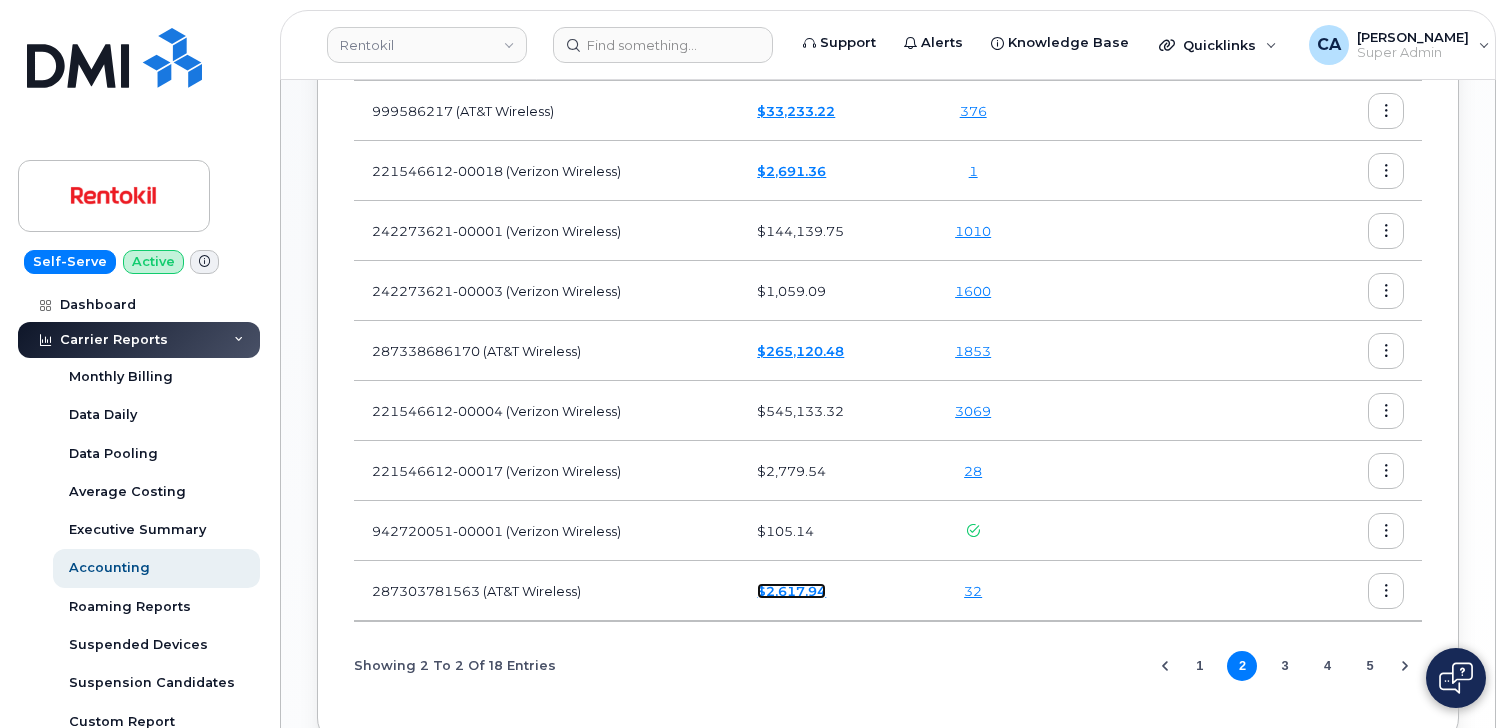 click on "$2,617.94" 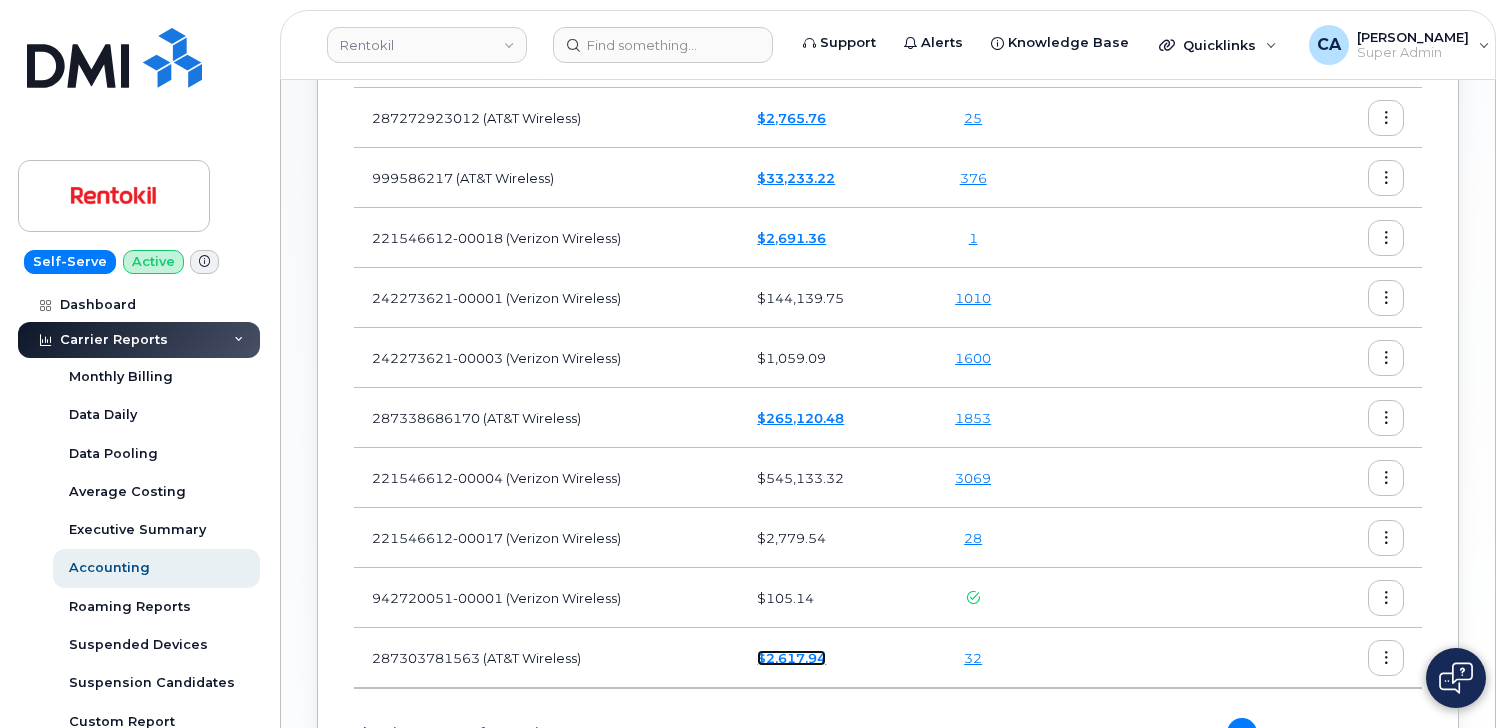 scroll, scrollTop: 615, scrollLeft: 0, axis: vertical 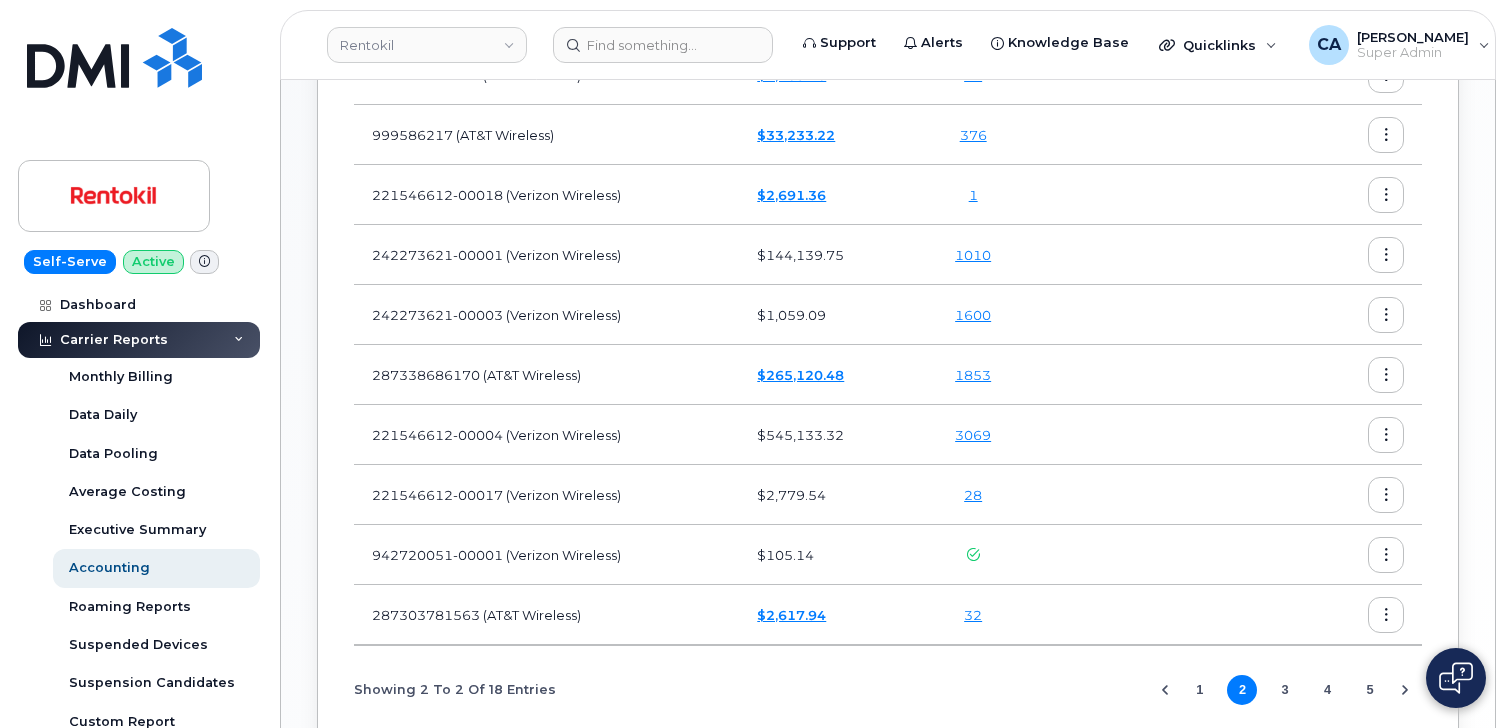 click on "1" 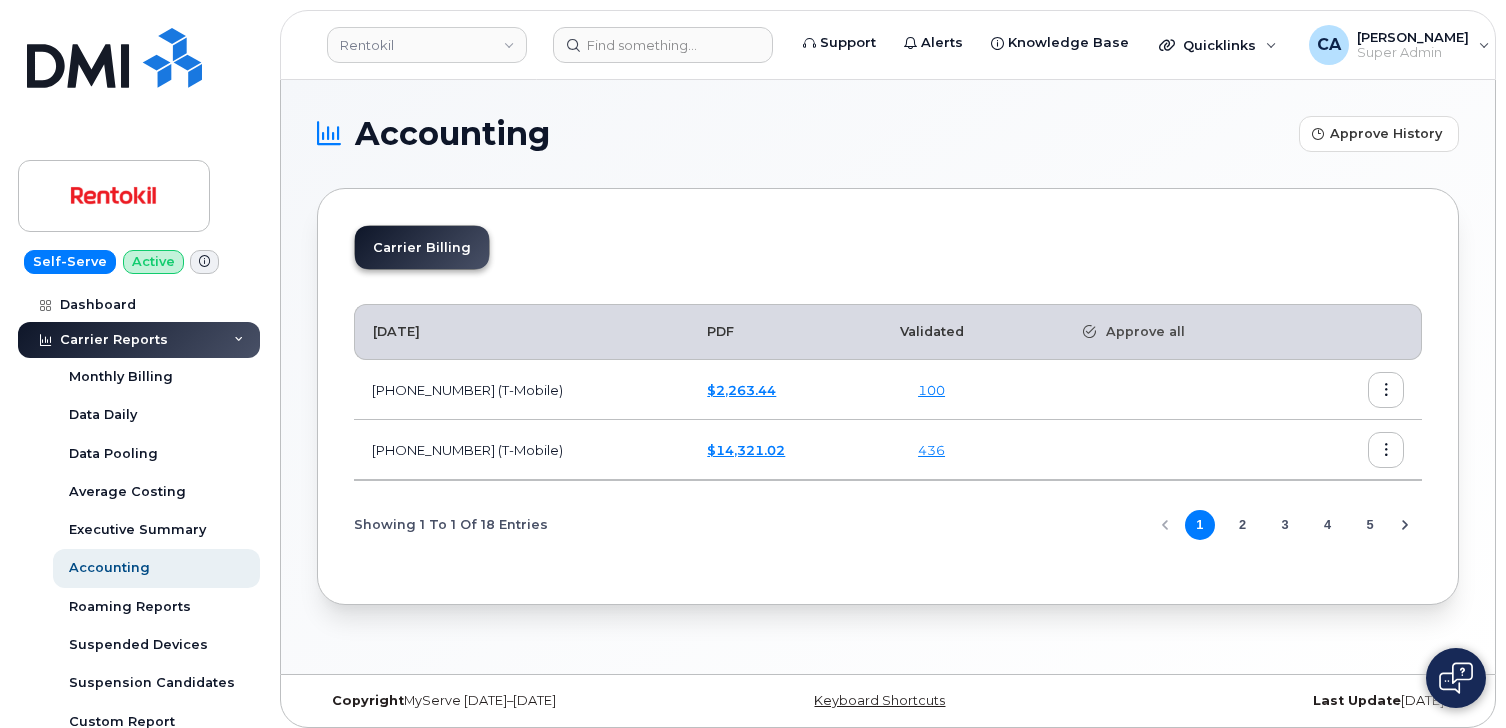 click on "Carrier Billing" at bounding box center [888, 255] 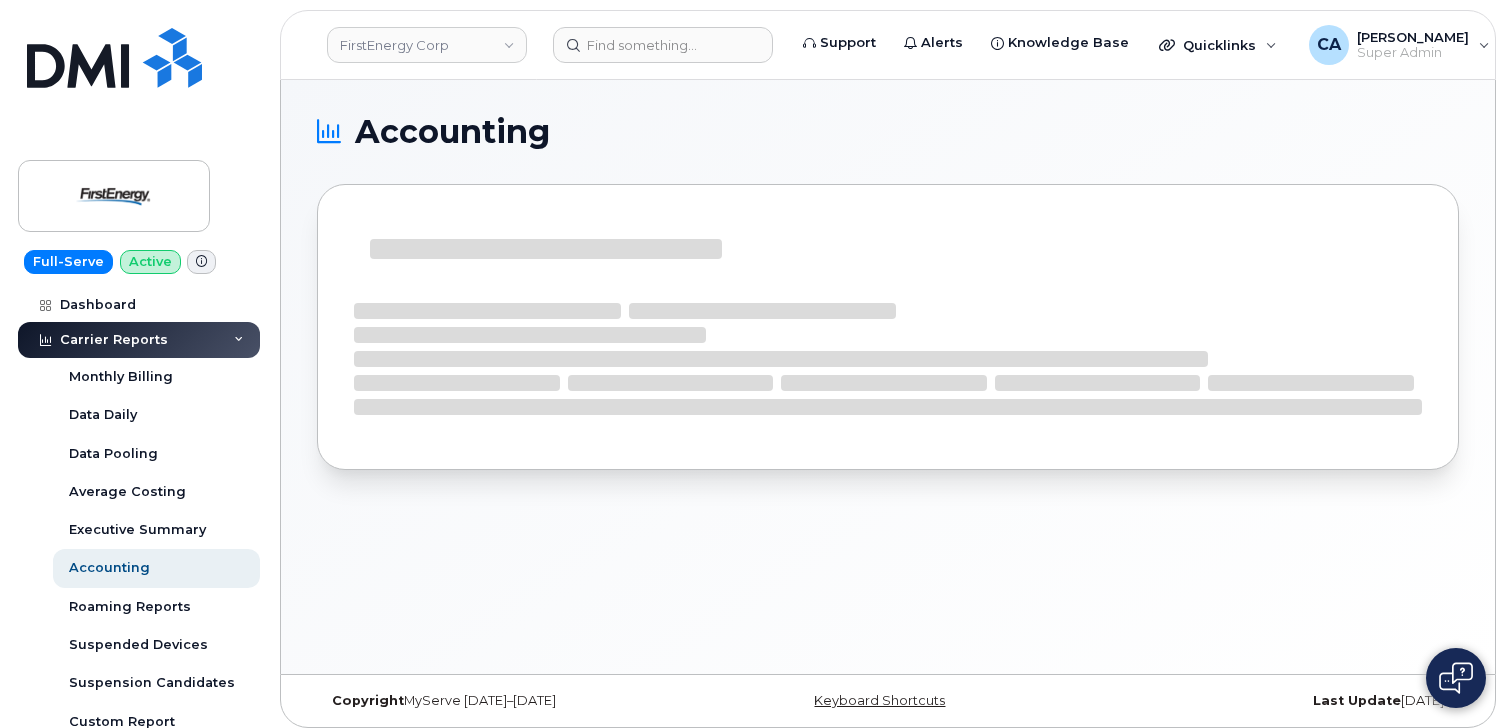 scroll, scrollTop: 0, scrollLeft: 0, axis: both 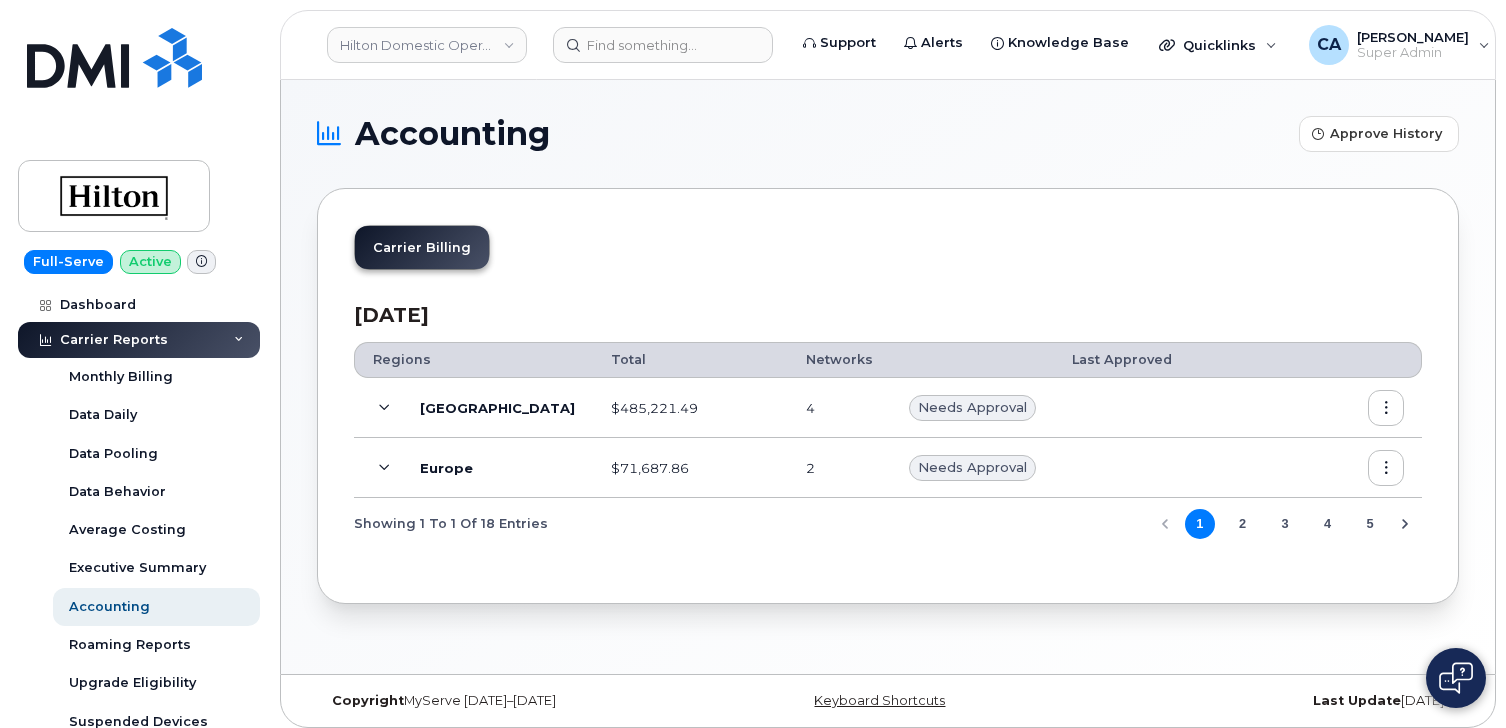 click at bounding box center [384, 408] 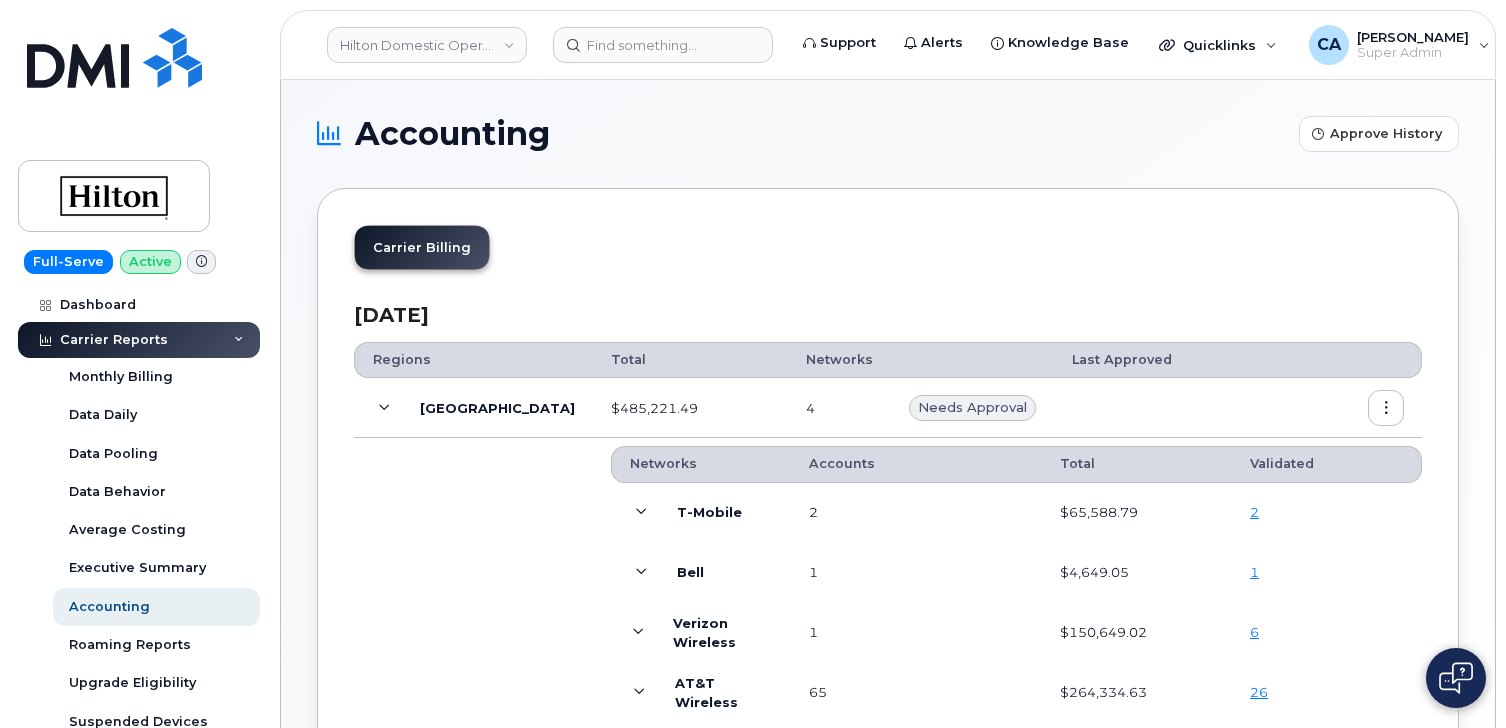 click on "T-Mobile" at bounding box center (701, 513) 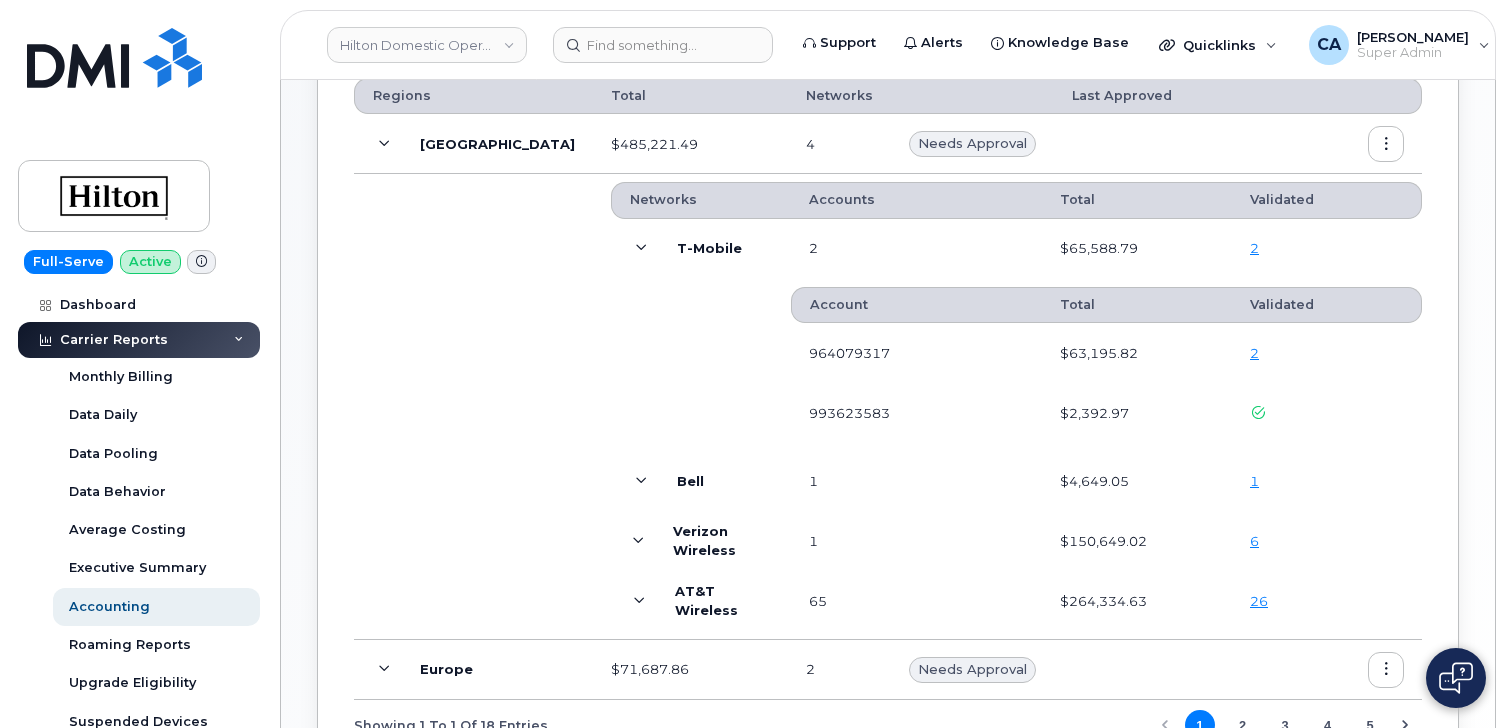 scroll, scrollTop: 282, scrollLeft: 0, axis: vertical 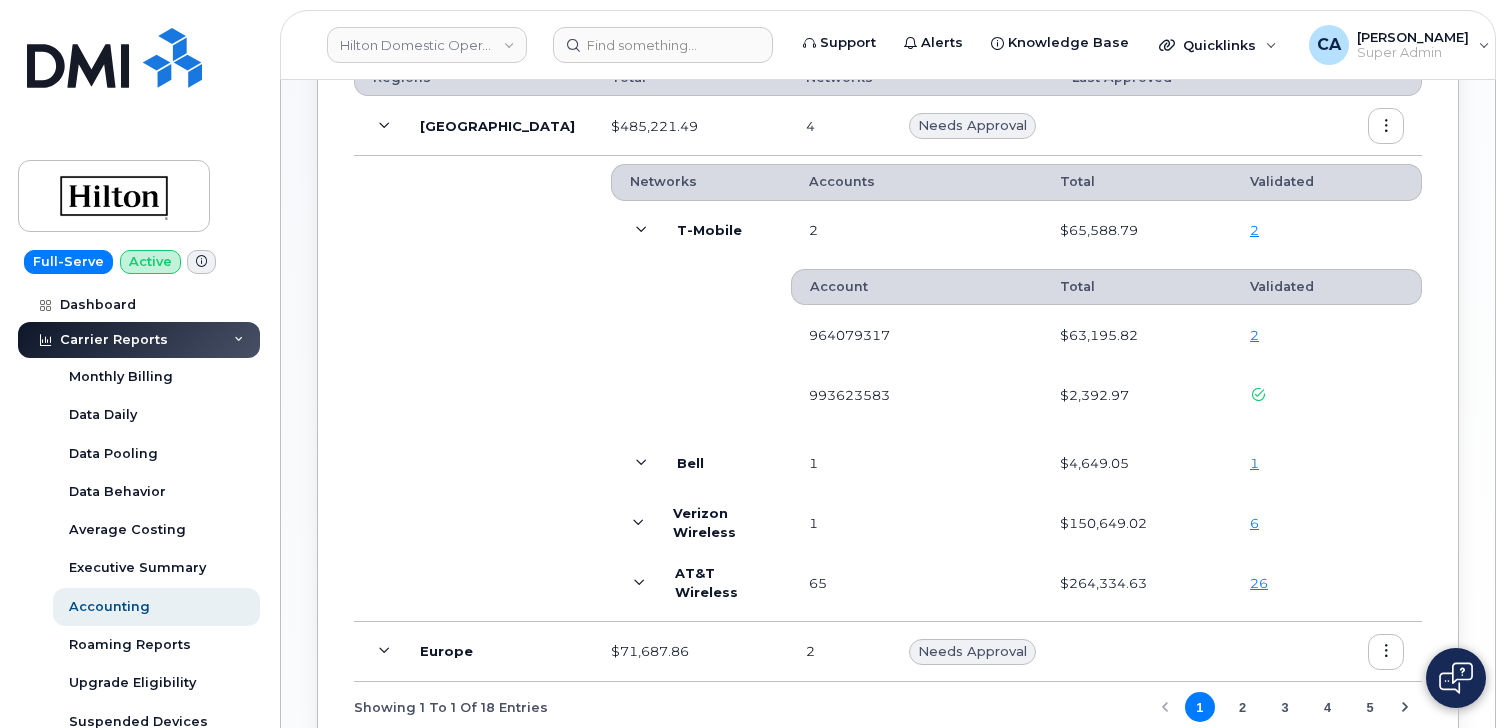click at bounding box center [641, 463] 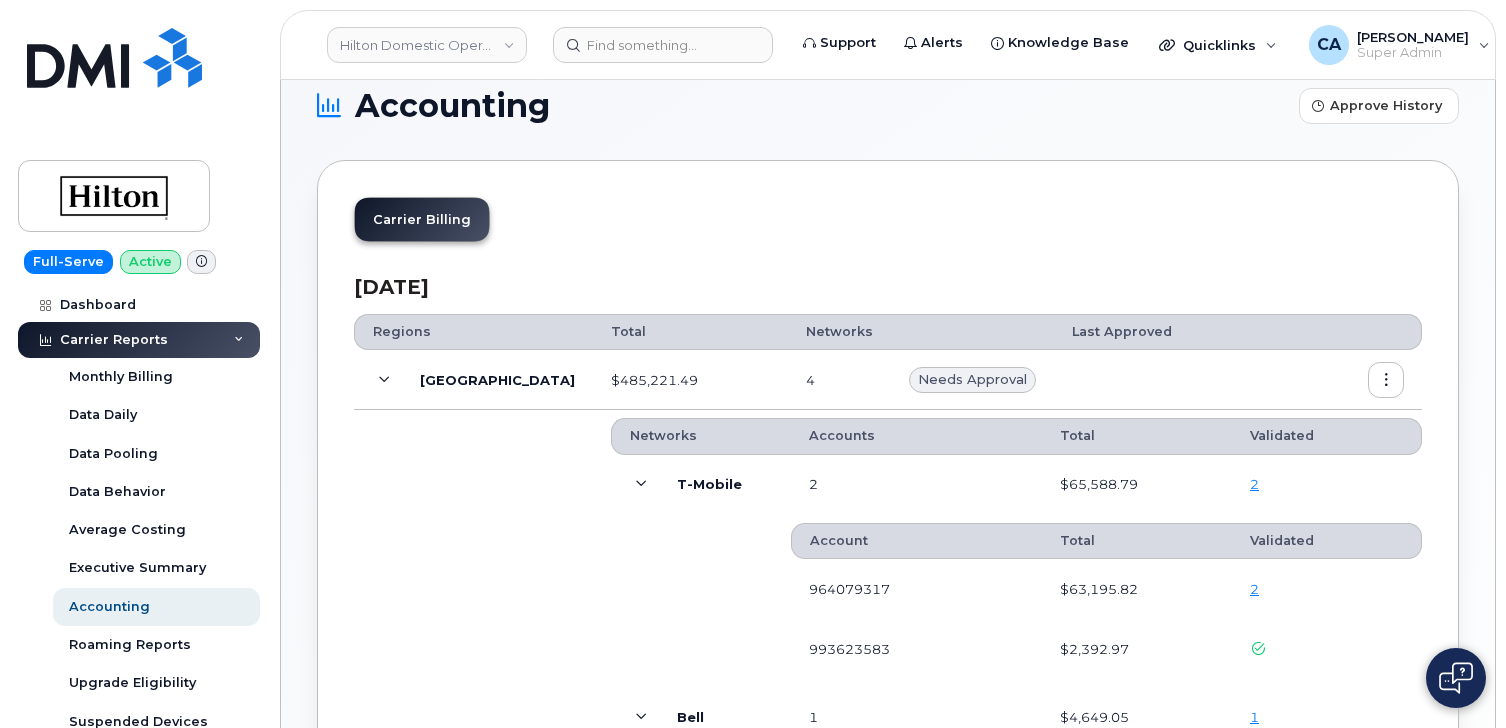 scroll, scrollTop: 0, scrollLeft: 0, axis: both 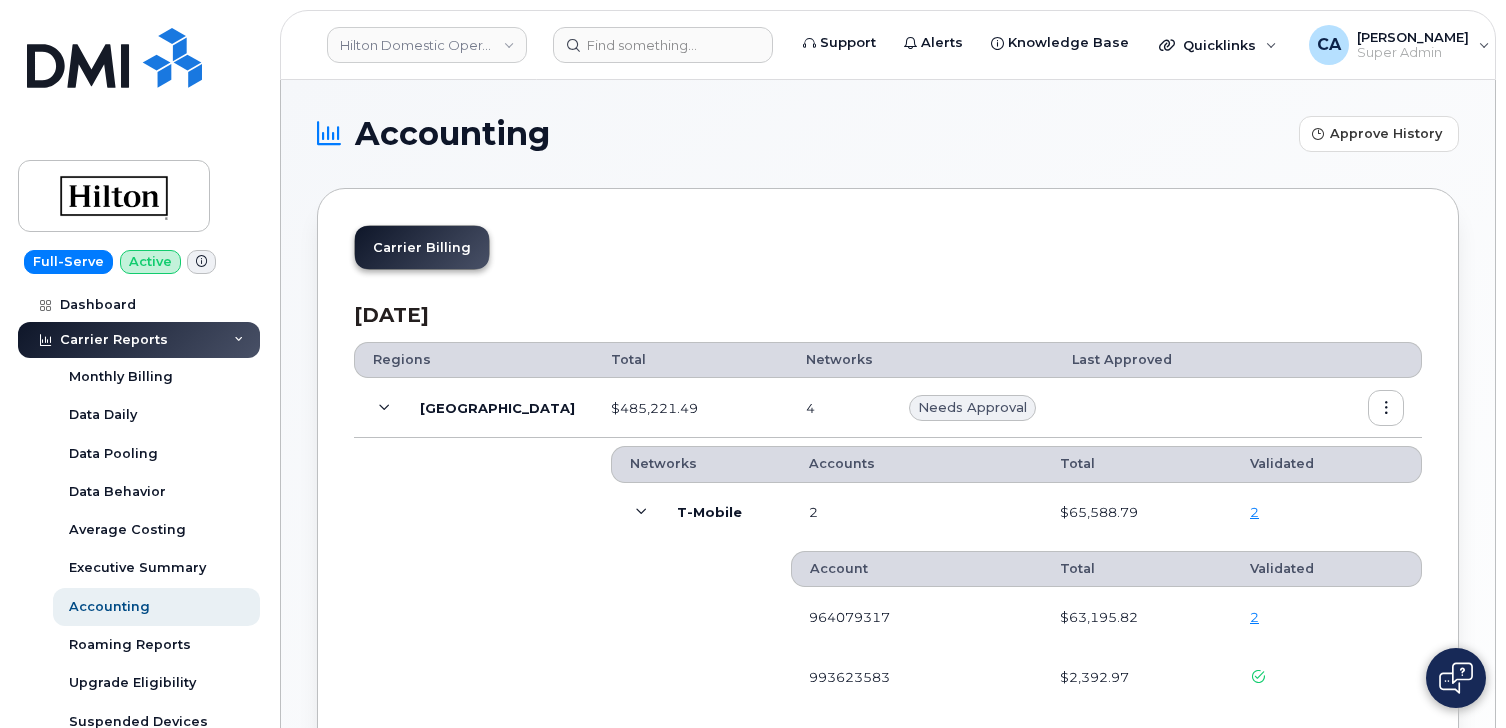 click at bounding box center (1386, 408) 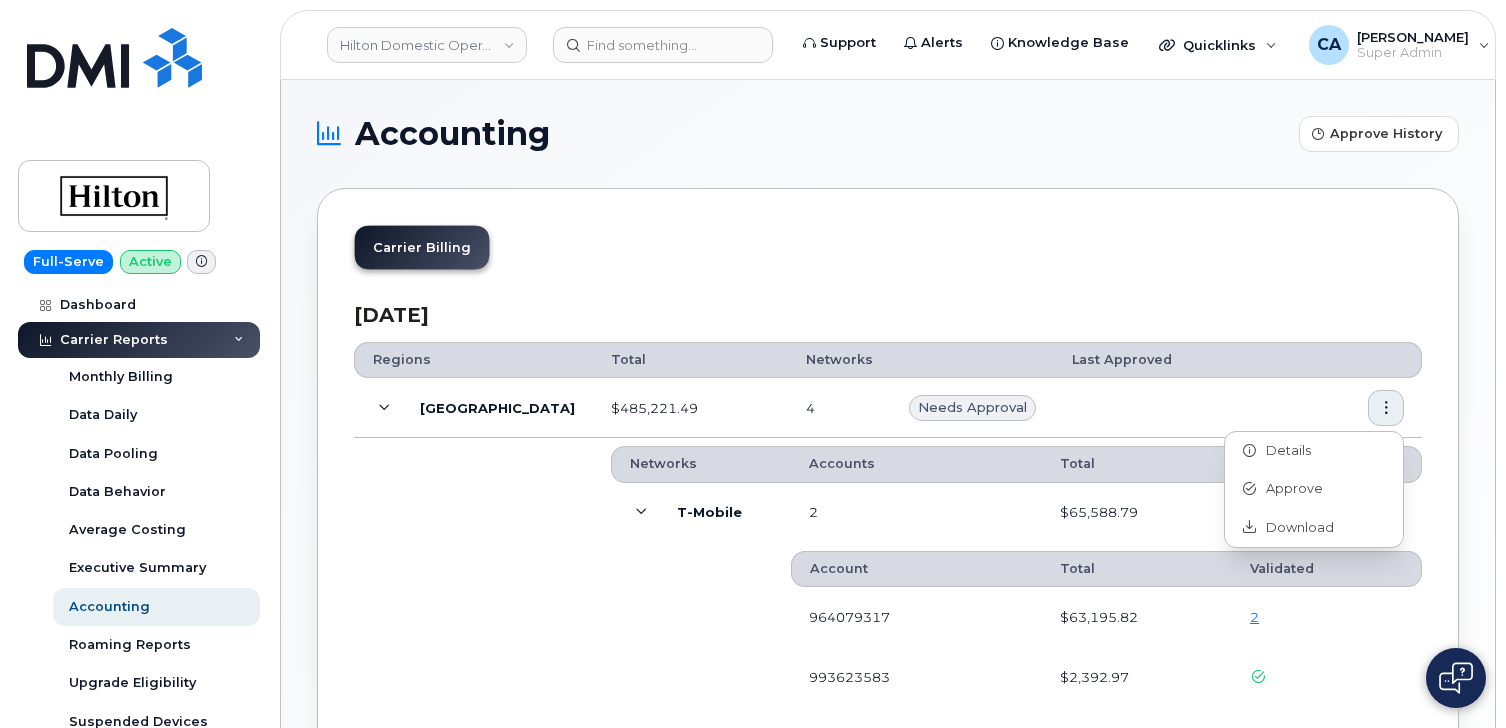 click on "Carrier Billing" at bounding box center [888, 255] 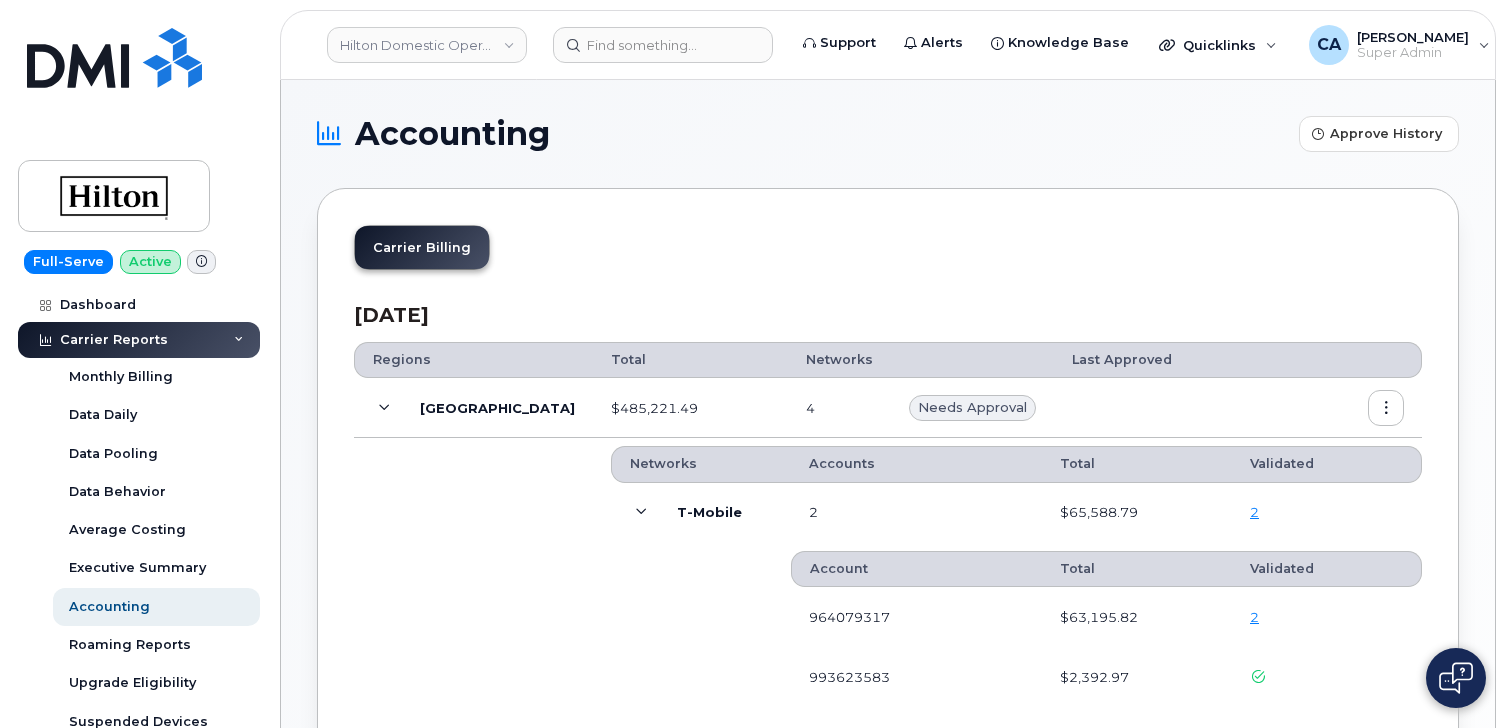 click on "2" at bounding box center (1327, 513) 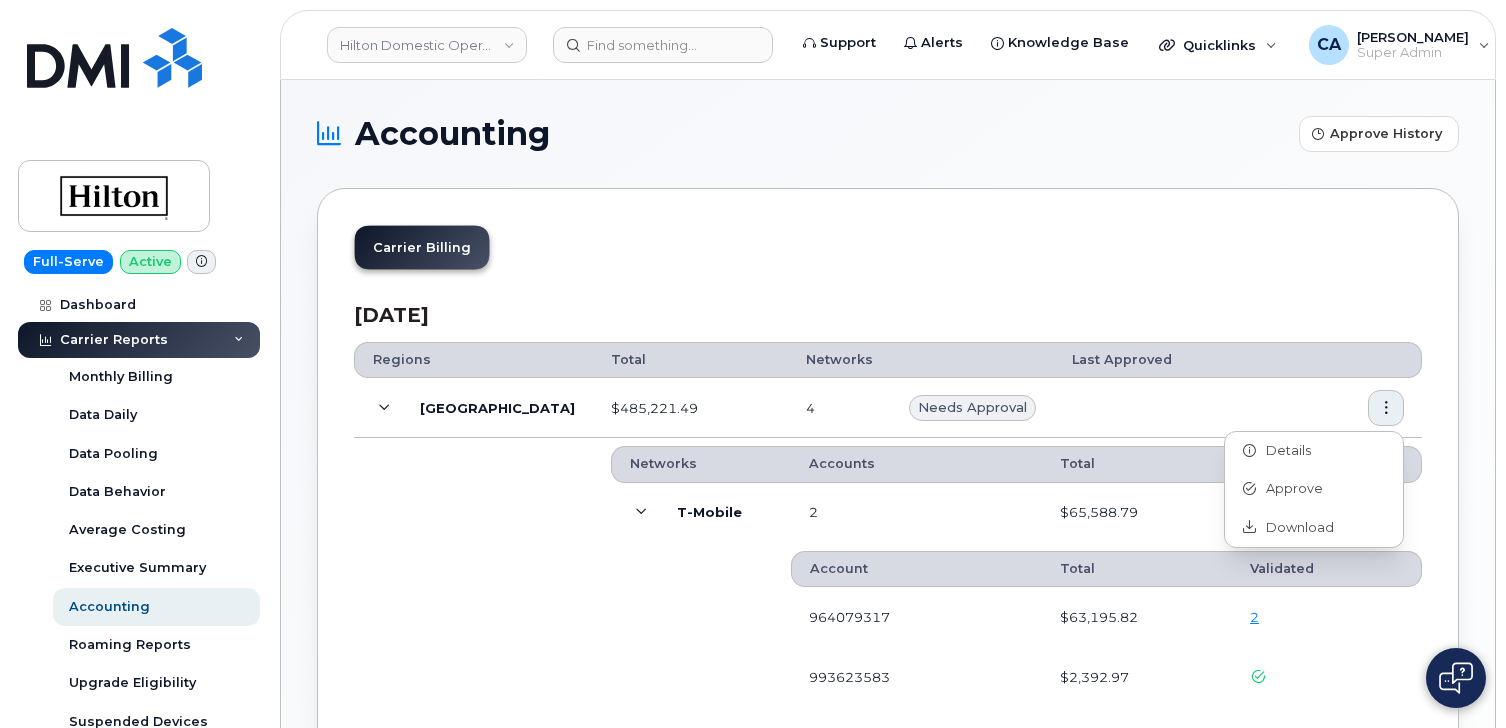 click on "Carrier Billing" at bounding box center (888, 255) 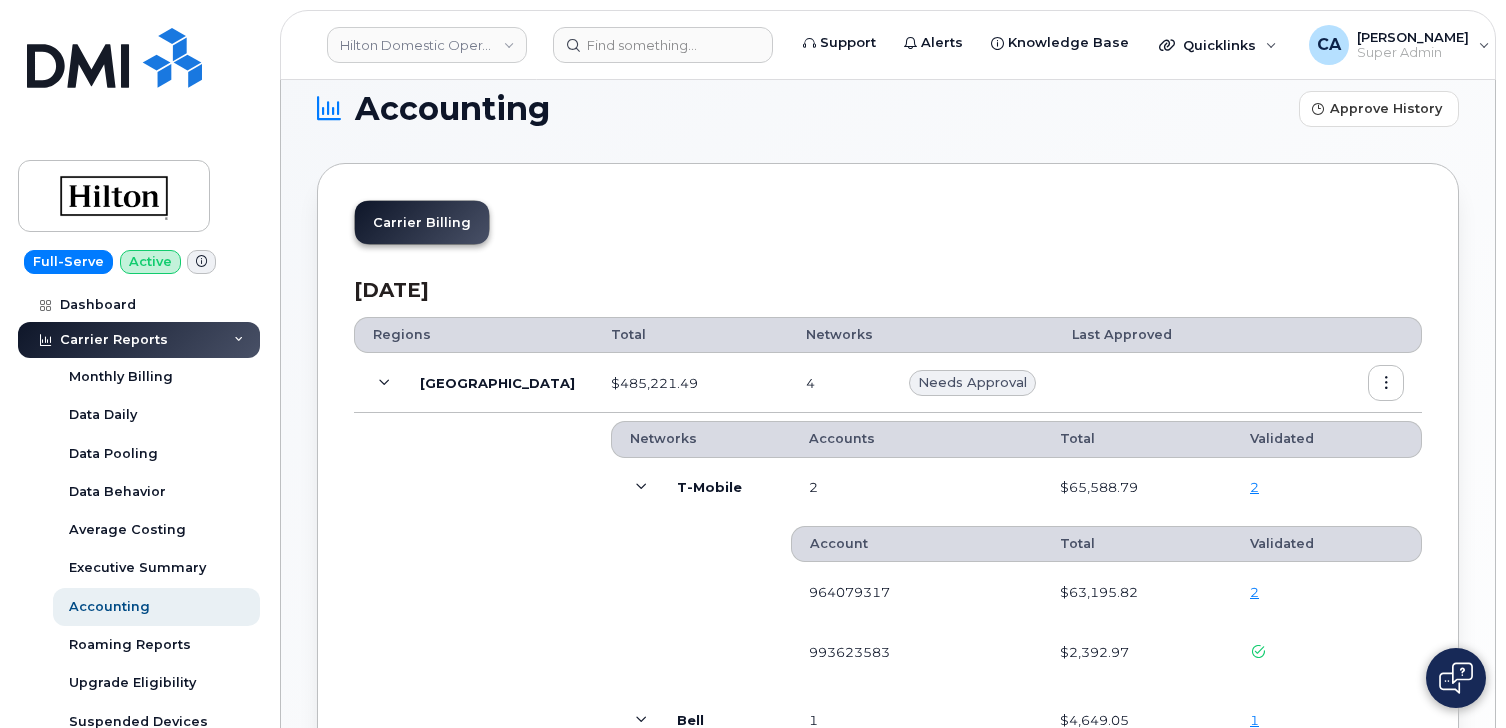 scroll, scrollTop: 0, scrollLeft: 0, axis: both 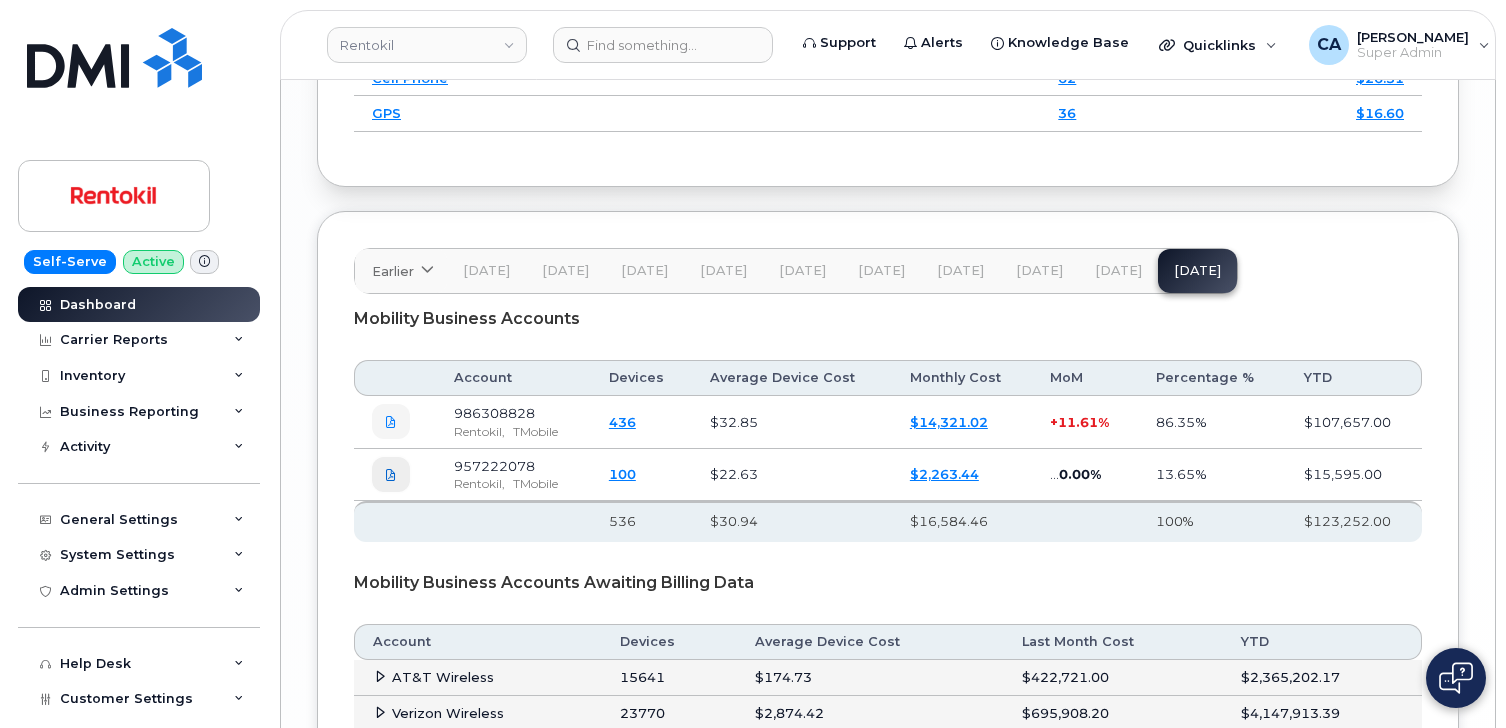 click at bounding box center (391, 475) 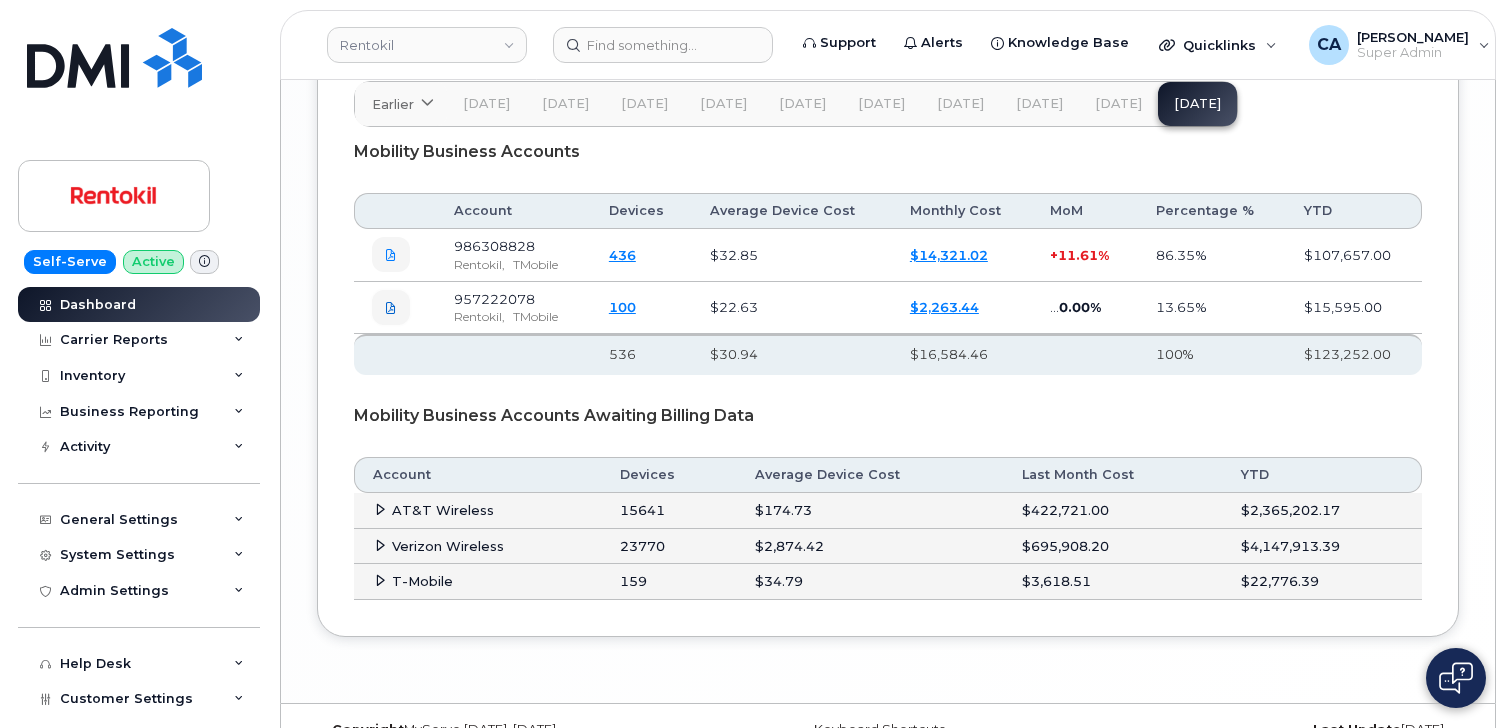 scroll, scrollTop: 3405, scrollLeft: 0, axis: vertical 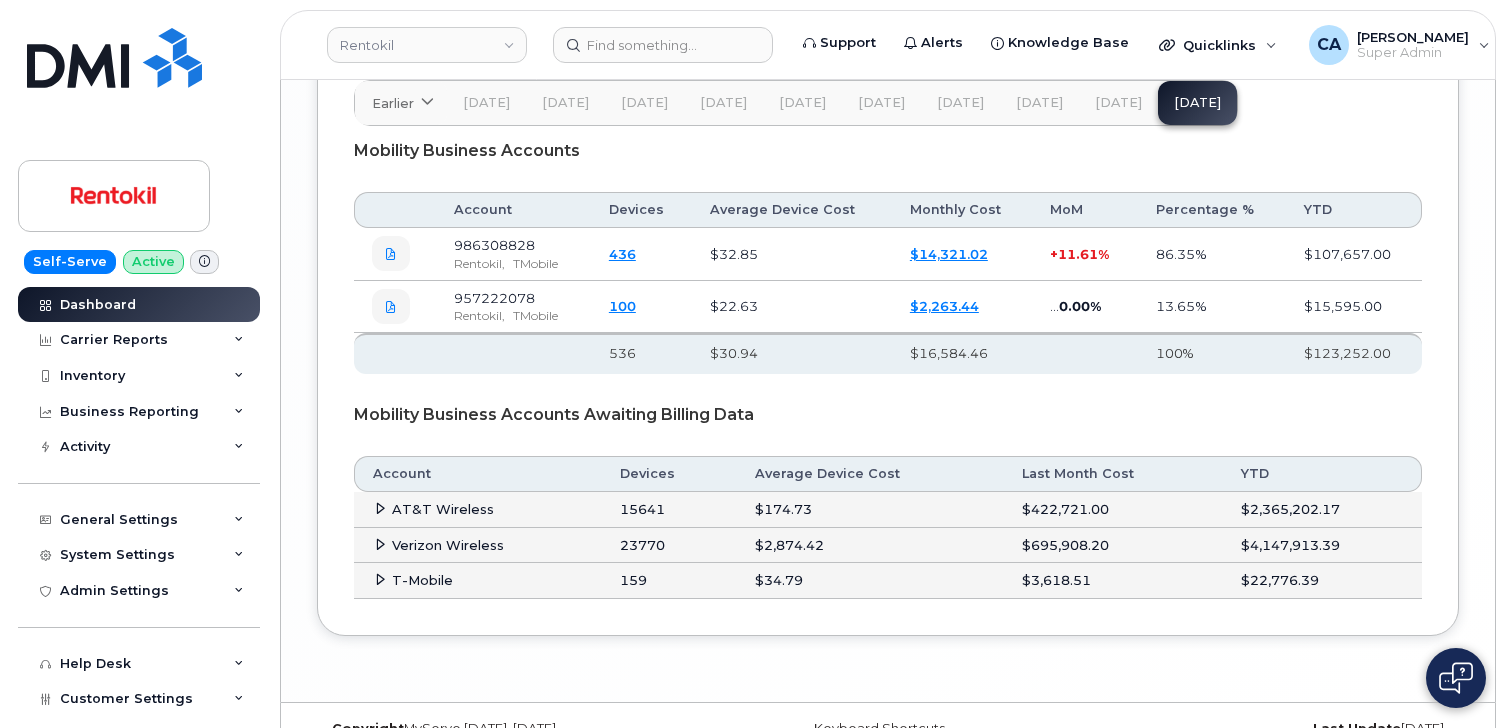 click at bounding box center [380, 508] 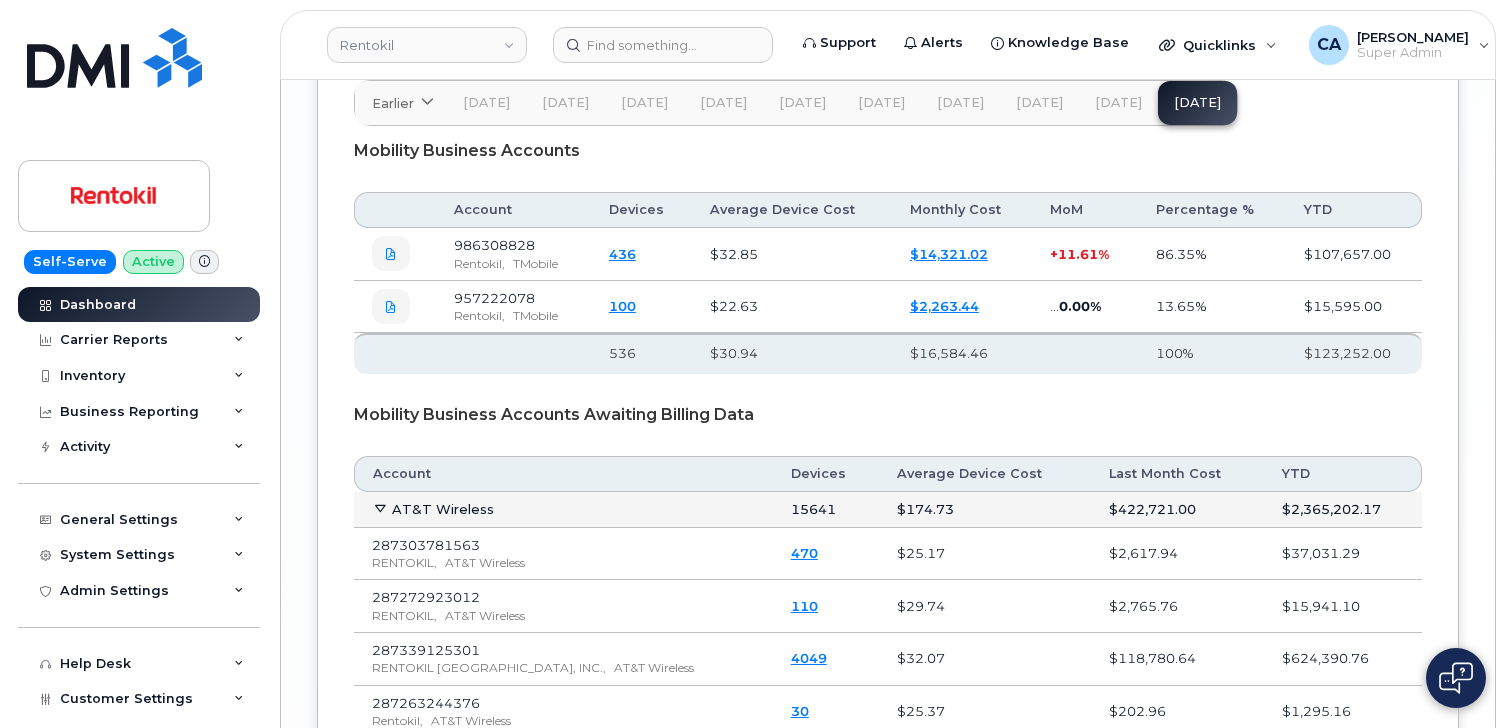 click at bounding box center (380, 508) 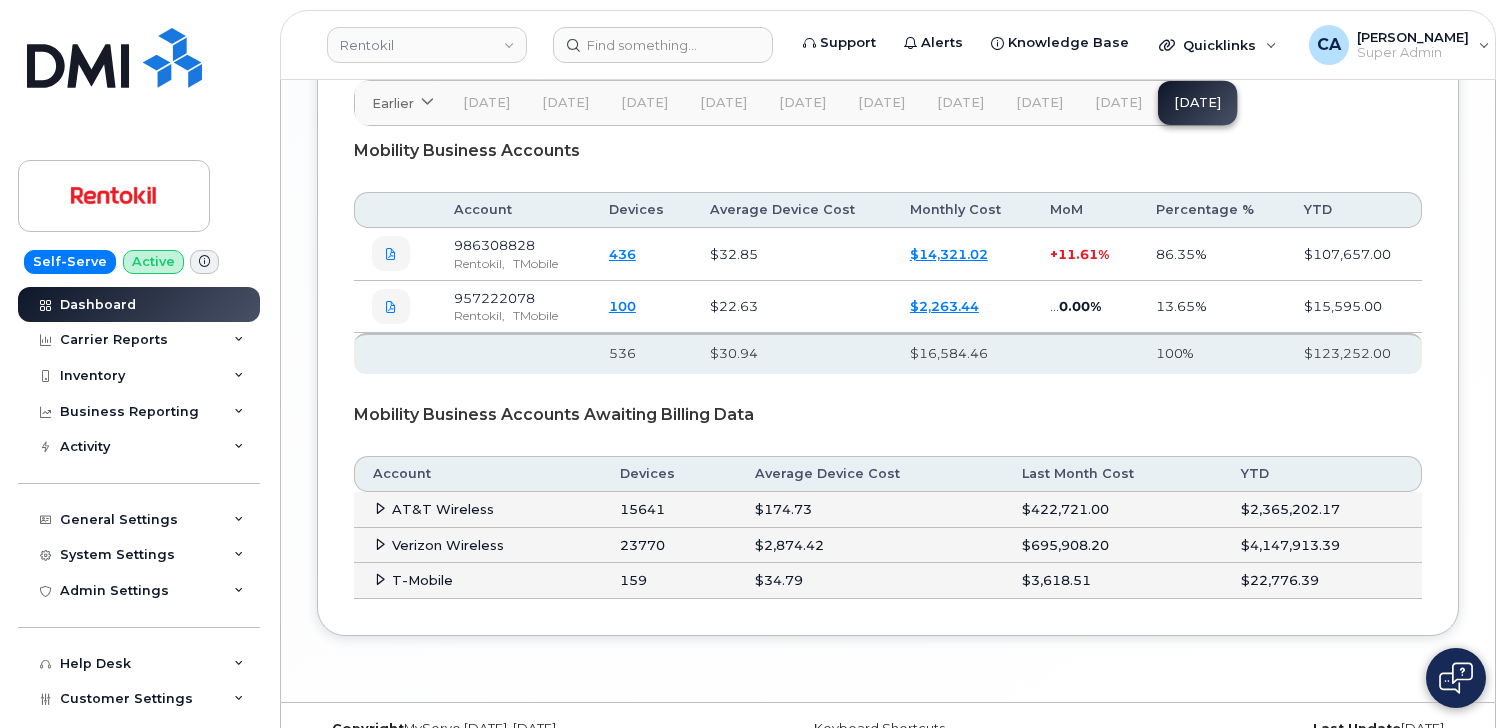 click at bounding box center (380, 544) 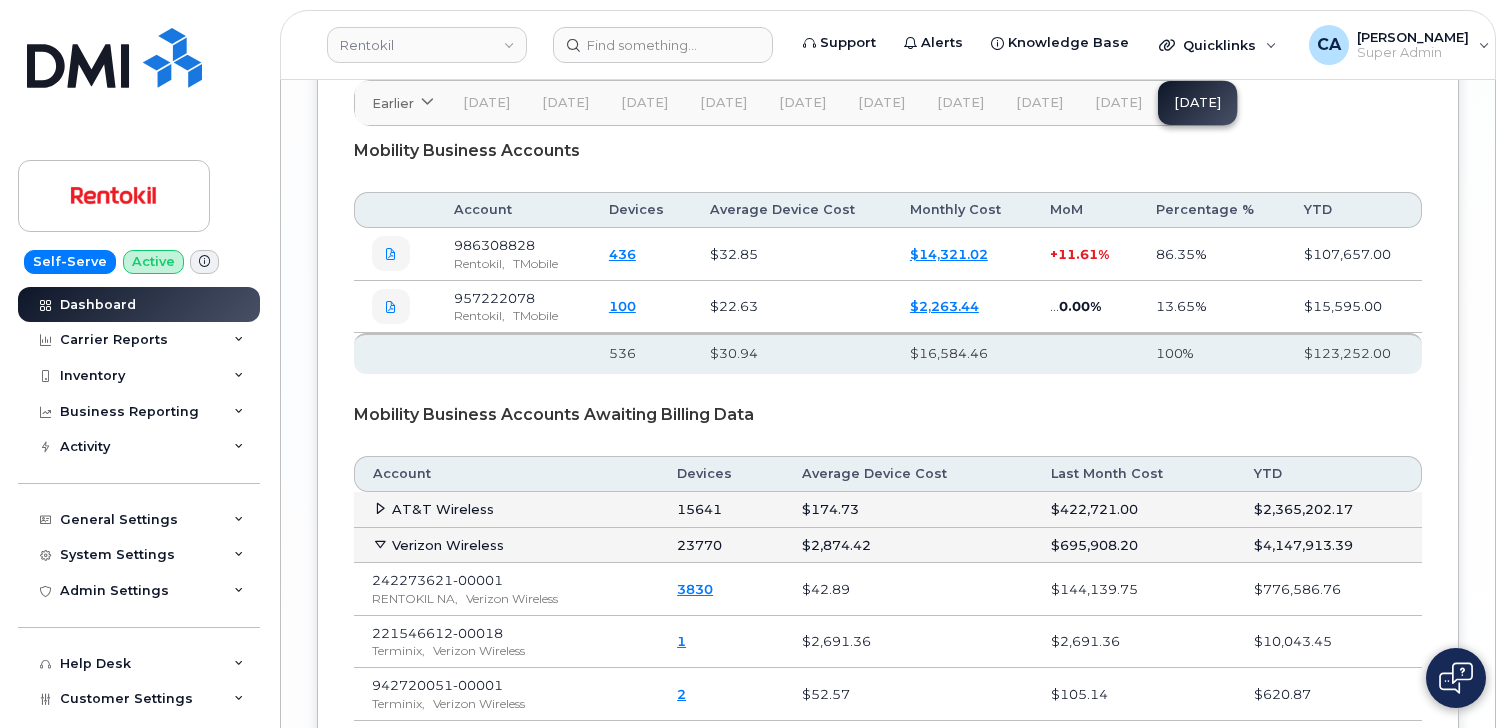 click at bounding box center [380, 544] 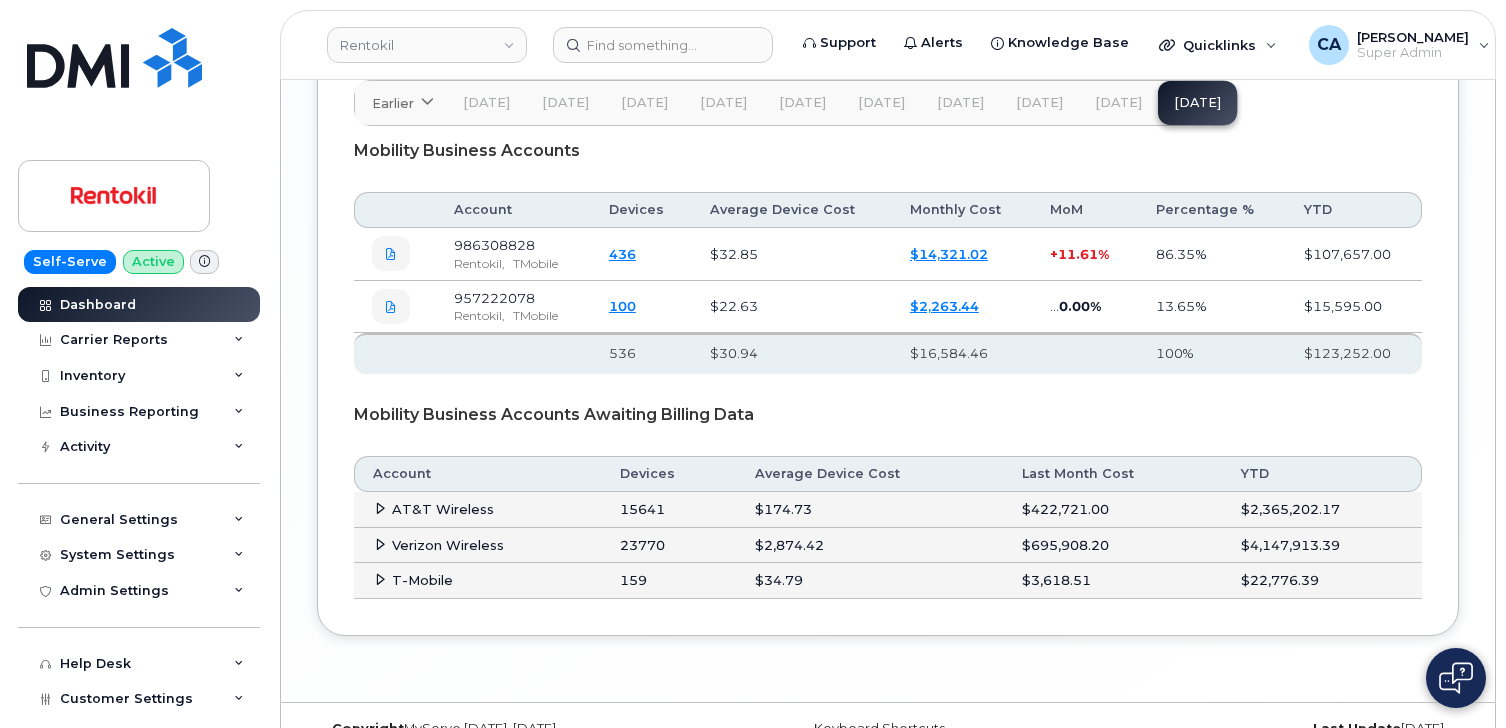 click at bounding box center (380, 544) 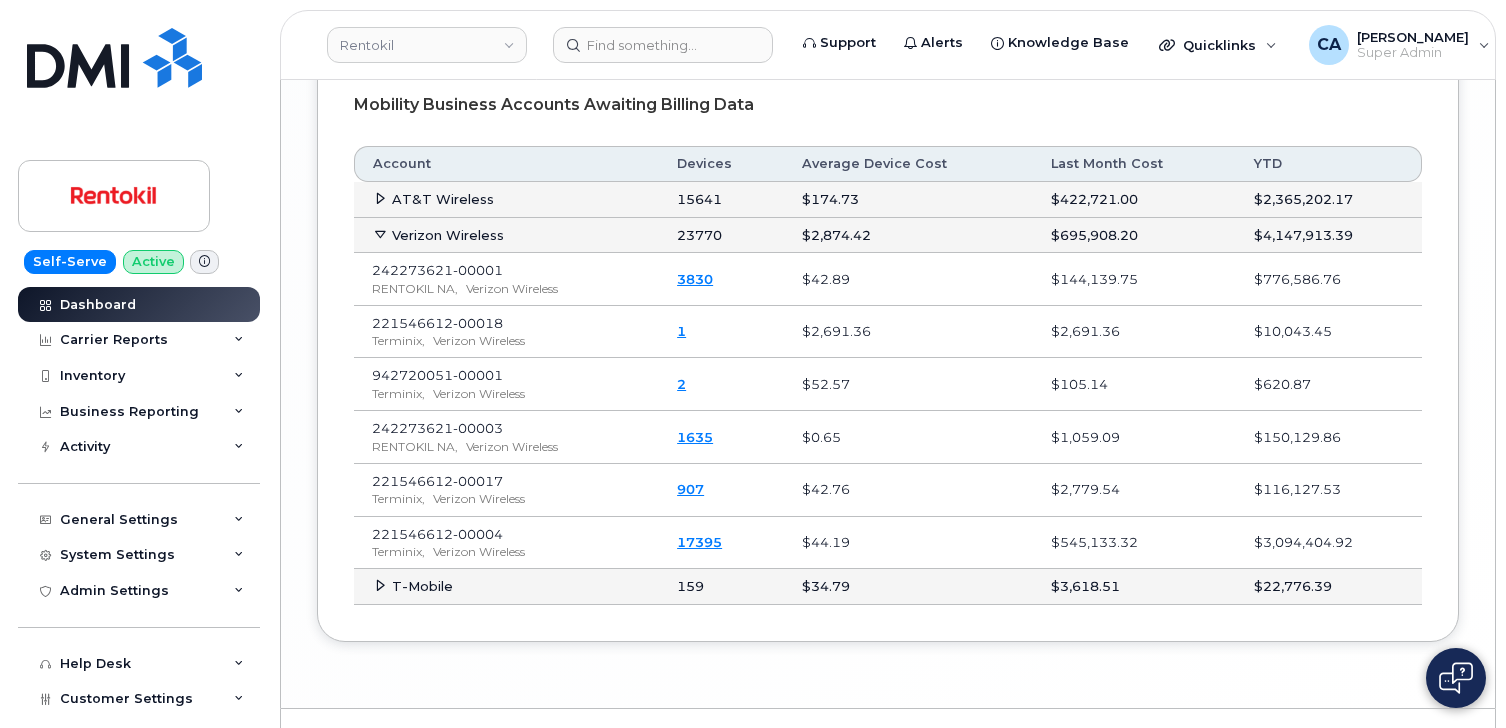scroll, scrollTop: 3717, scrollLeft: 0, axis: vertical 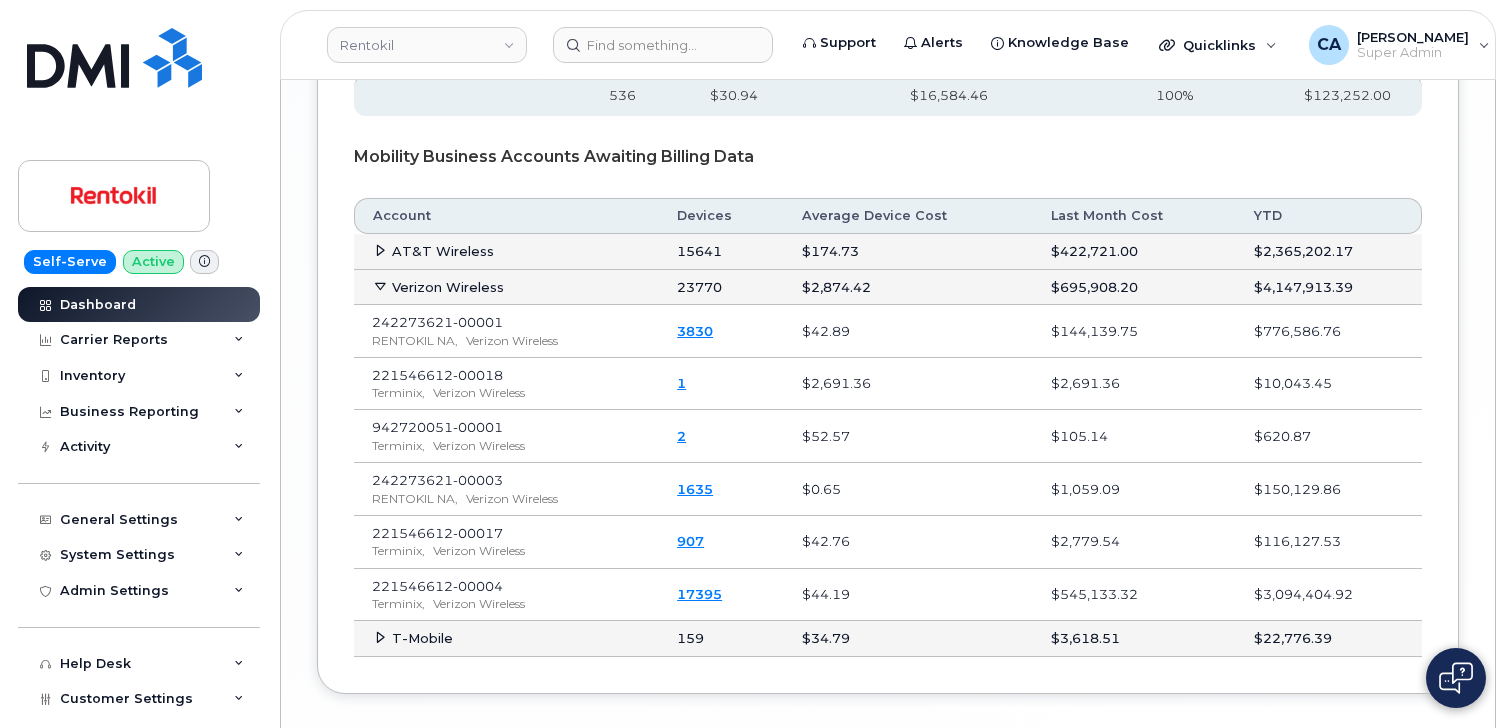 click at bounding box center (380, 286) 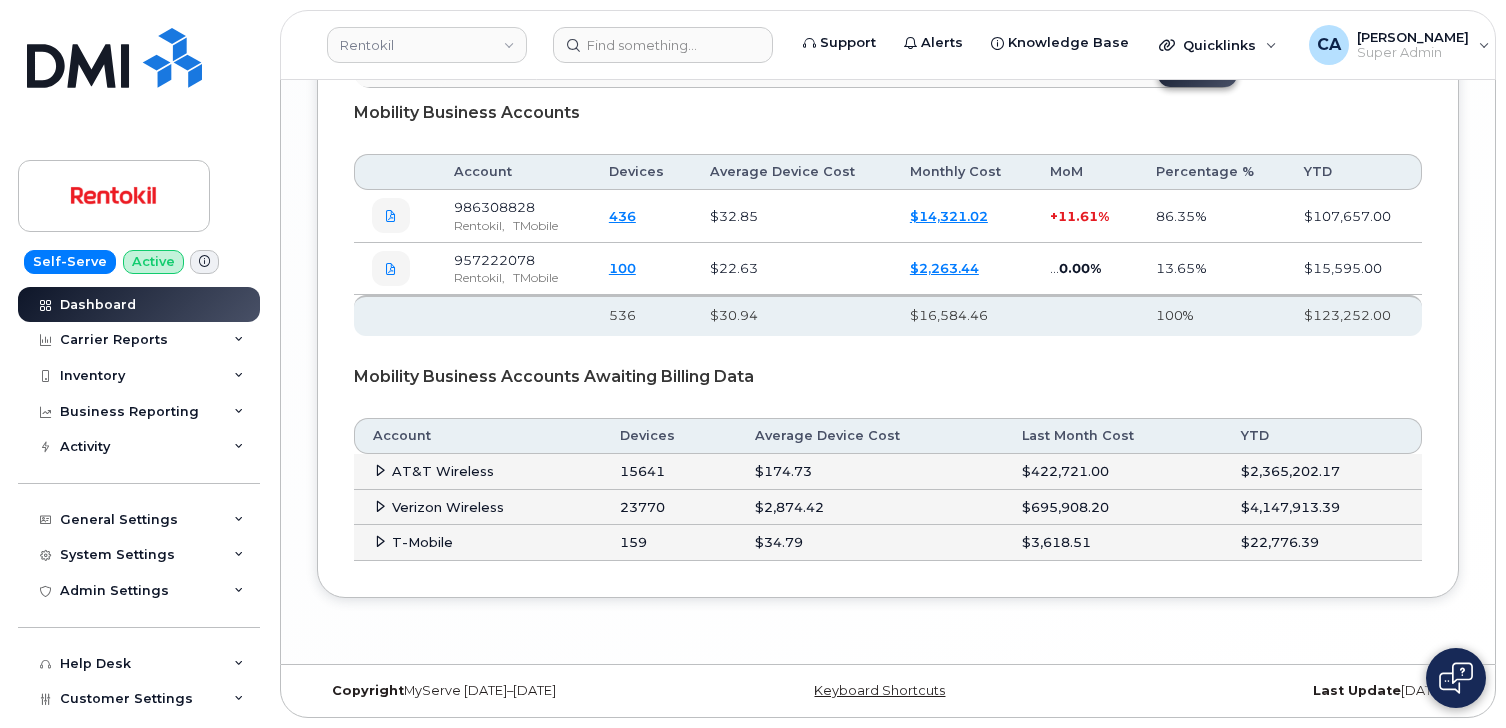 click on "AT&T Wireless" at bounding box center [478, 472] 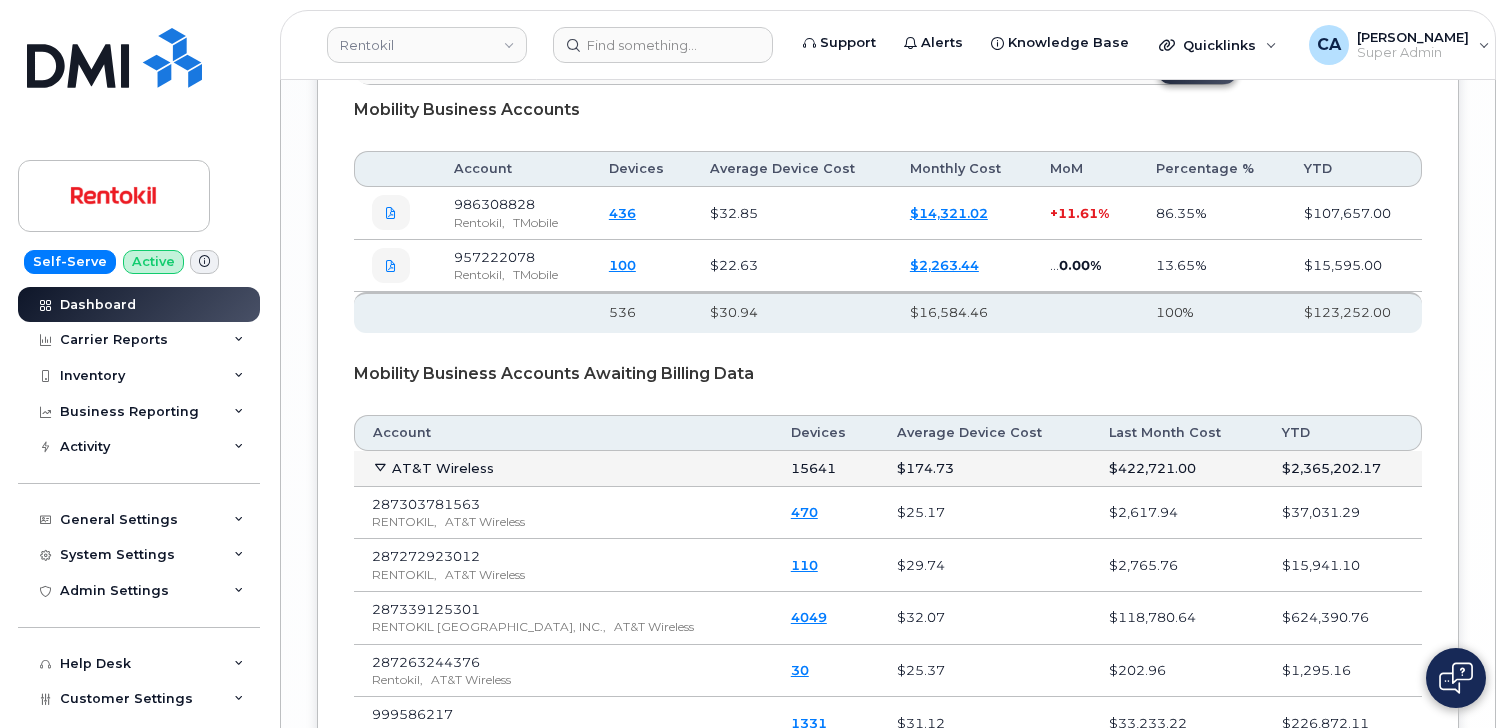 scroll, scrollTop: 3663, scrollLeft: 0, axis: vertical 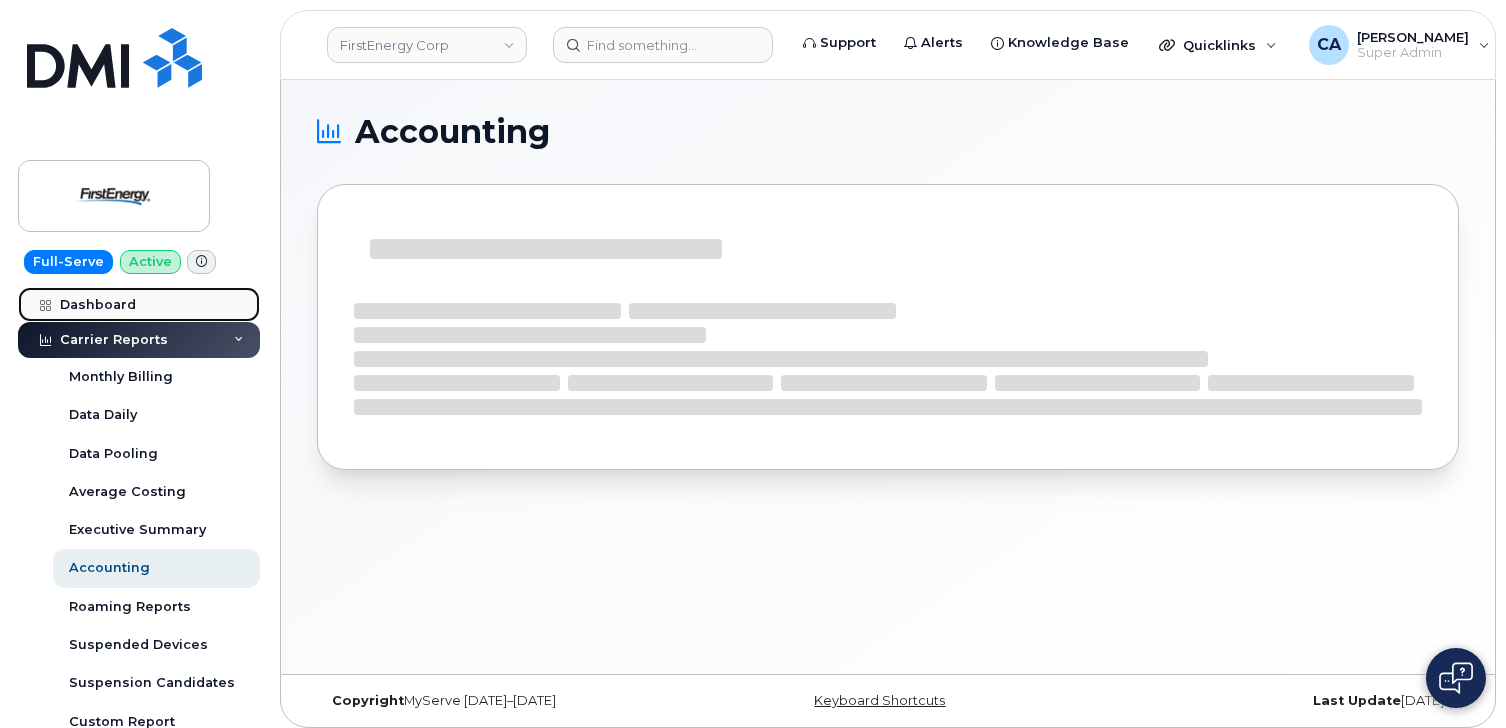 click on "Dashboard" at bounding box center [139, 305] 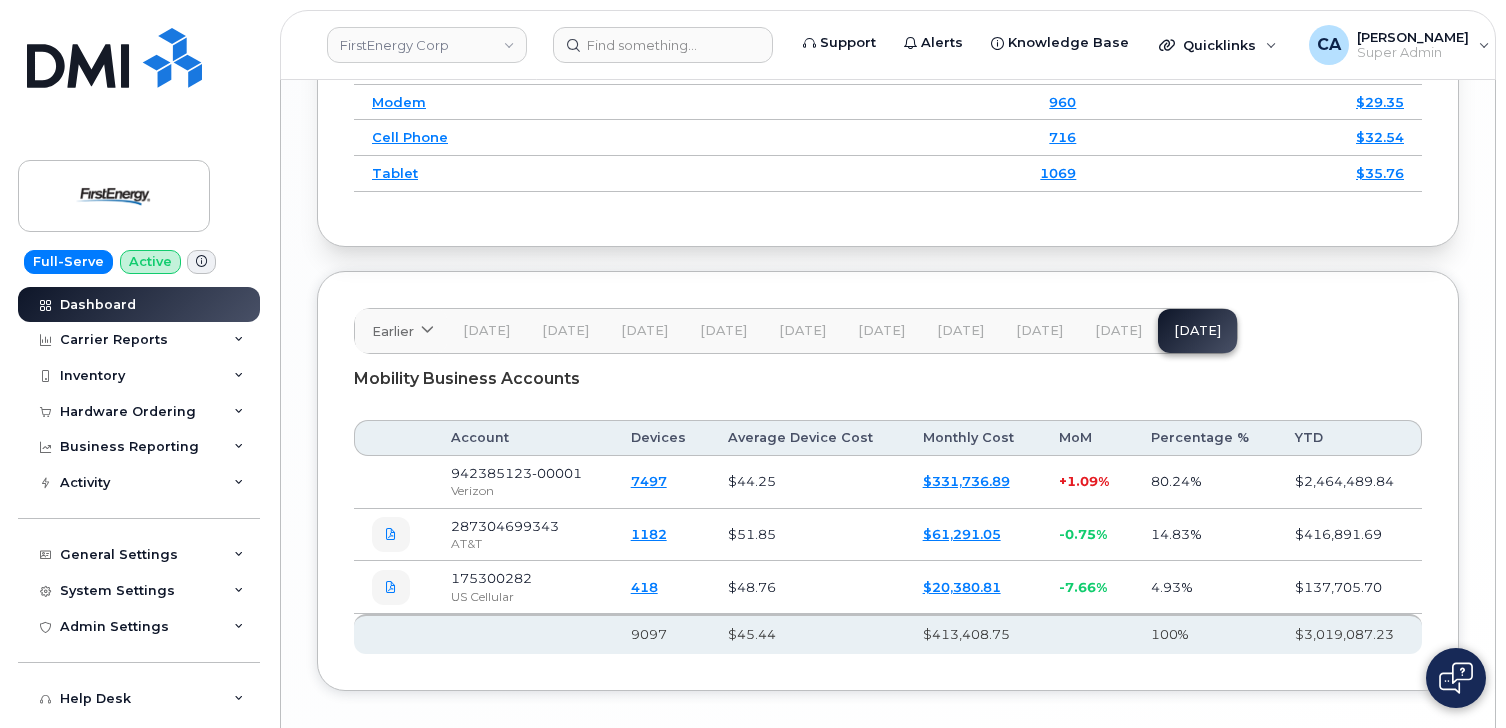 scroll, scrollTop: 2725, scrollLeft: 0, axis: vertical 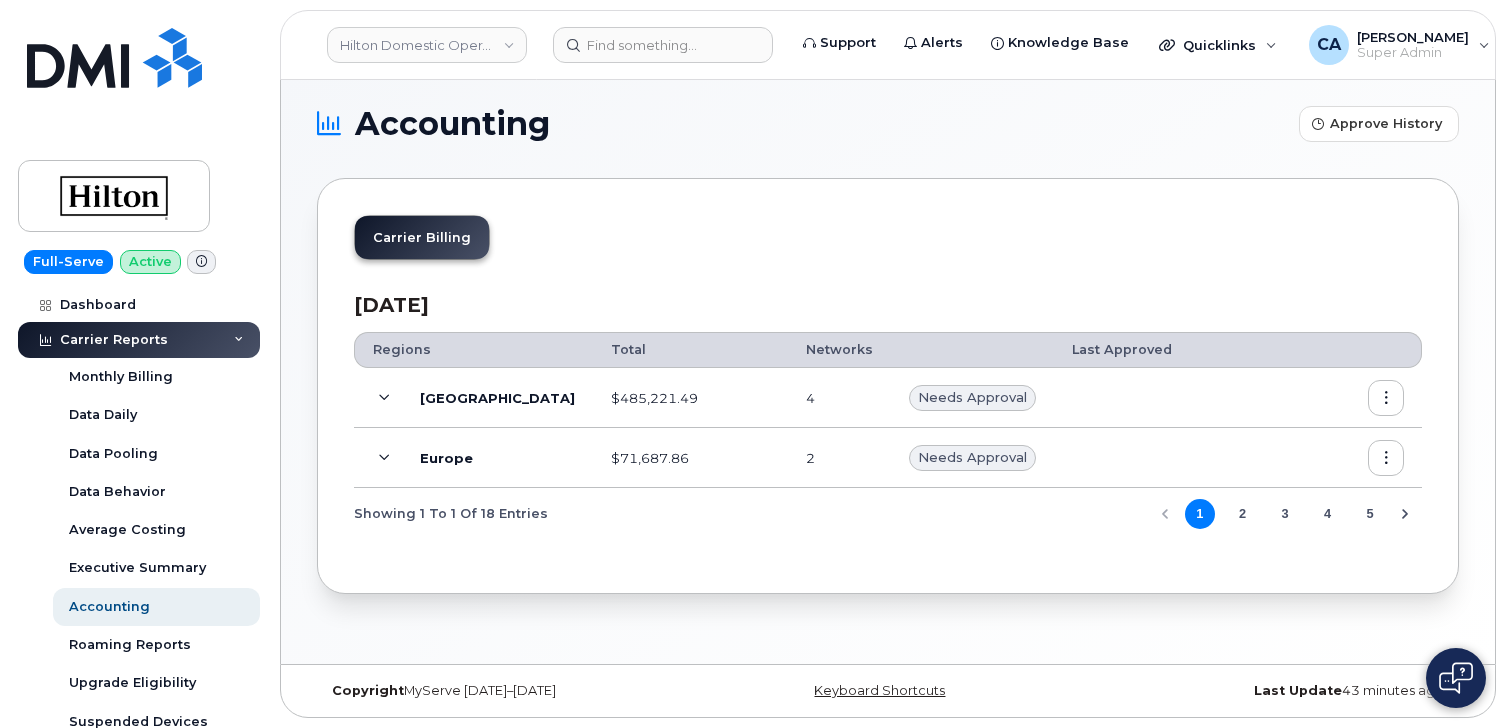 click at bounding box center [384, 398] 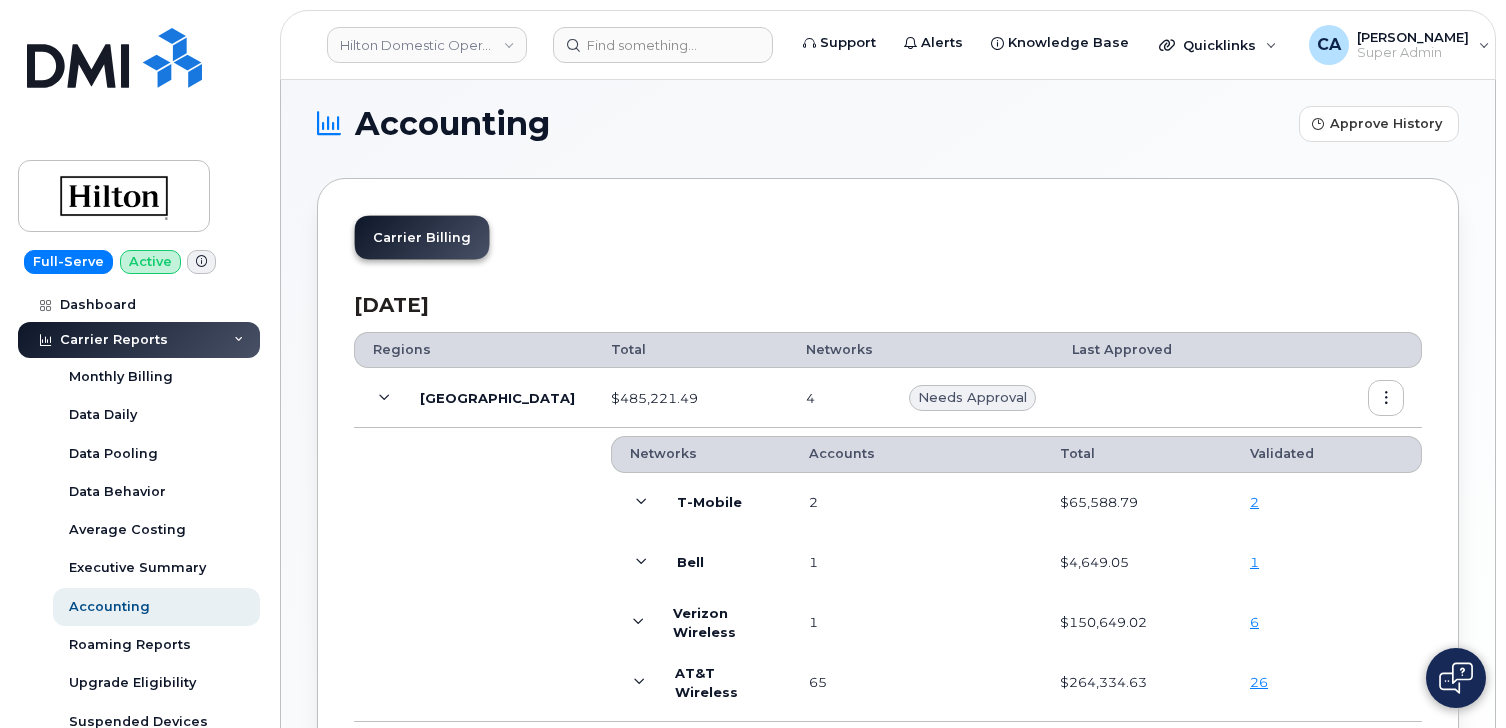 click at bounding box center [641, 503] 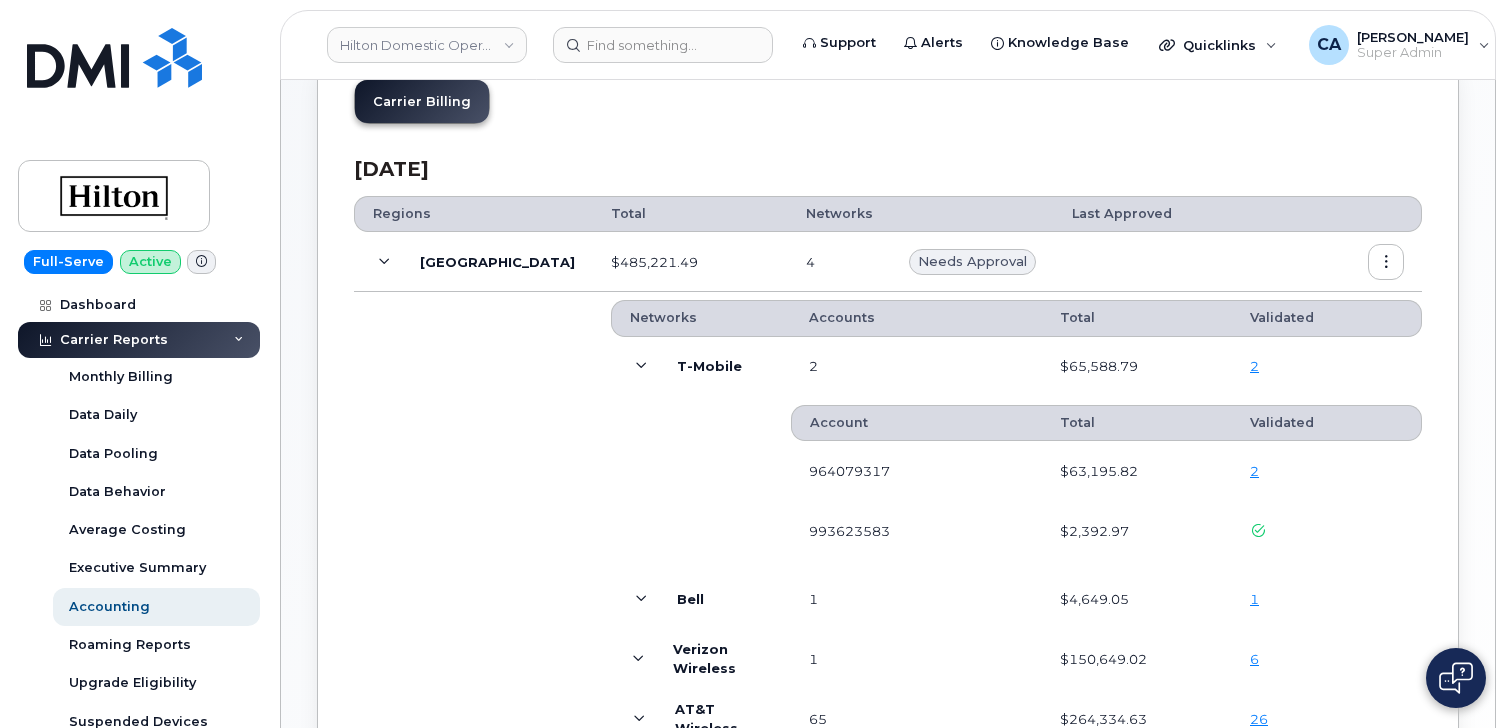 scroll, scrollTop: 168, scrollLeft: 0, axis: vertical 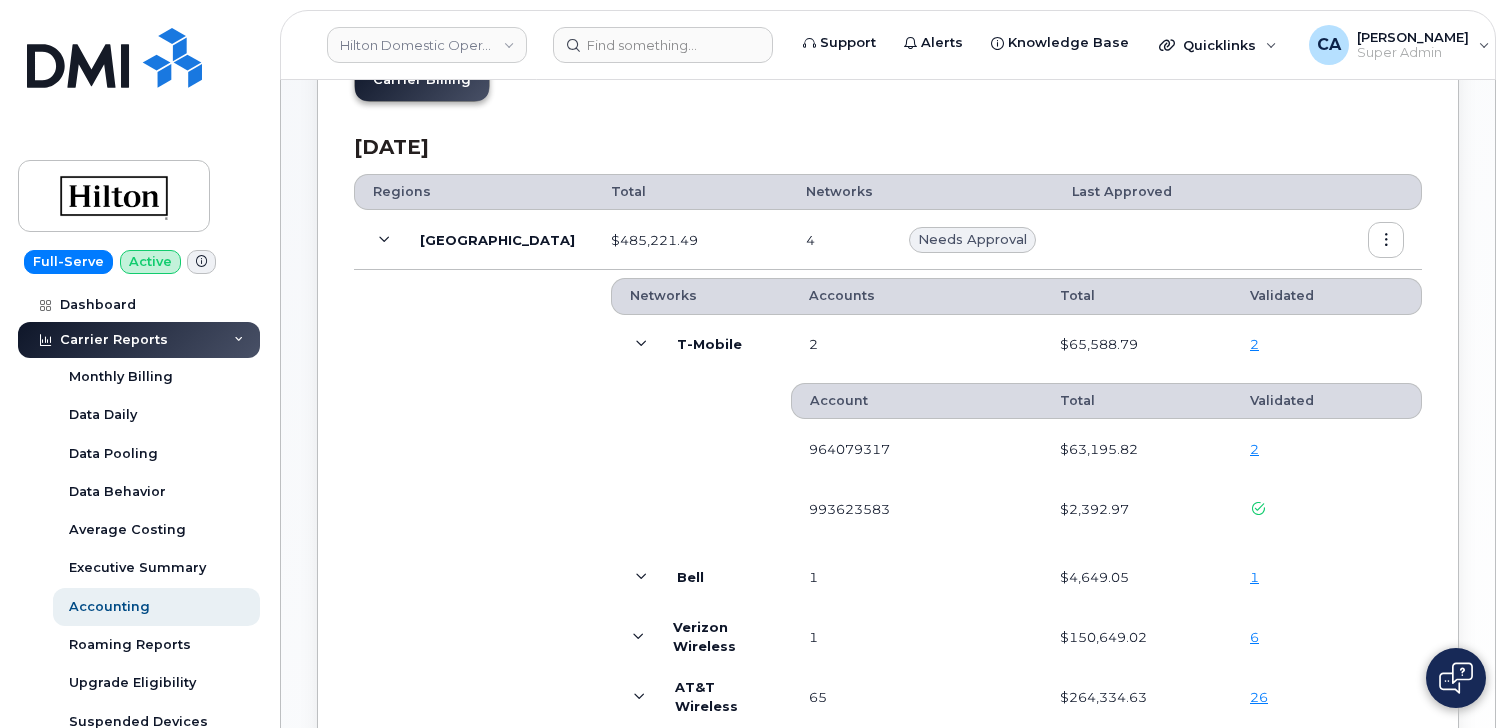 click on "964079317" at bounding box center [916, 449] 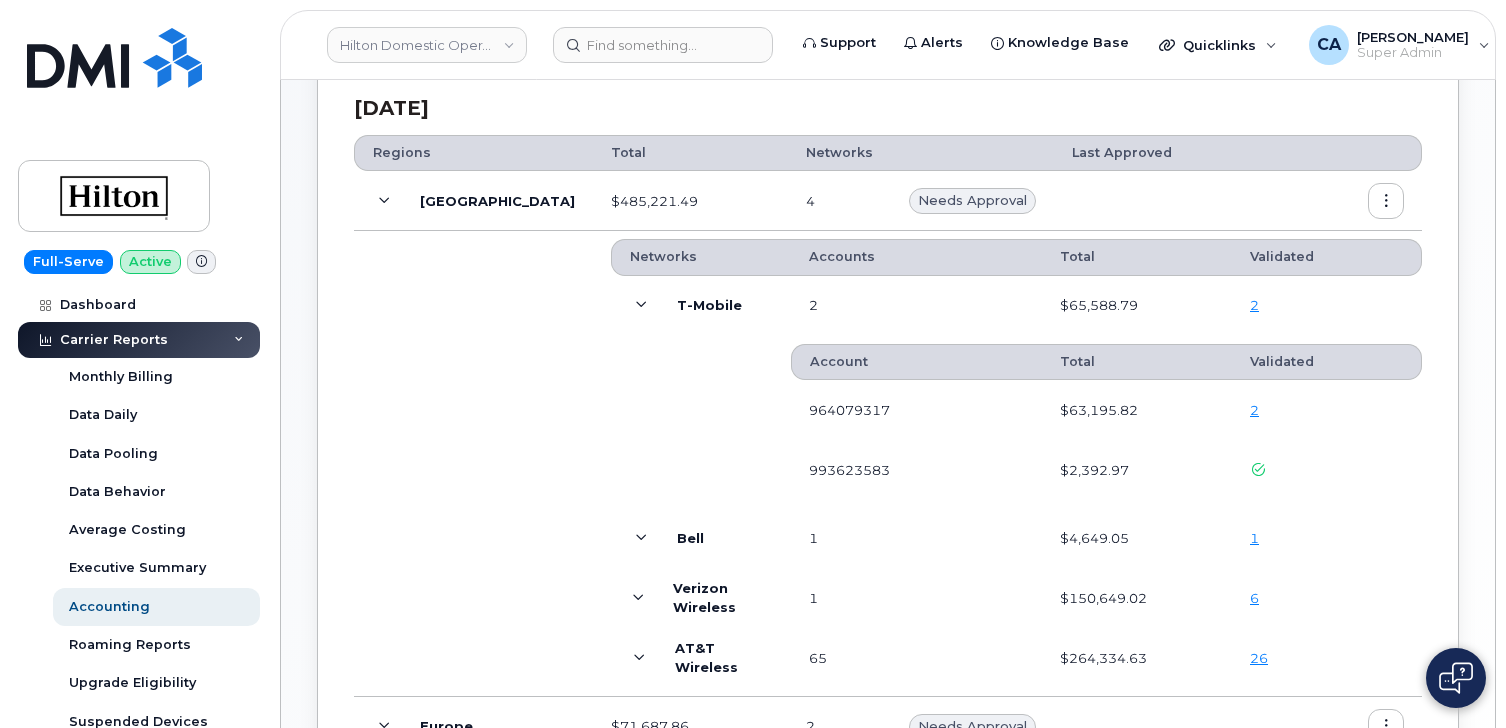 scroll, scrollTop: 199, scrollLeft: 0, axis: vertical 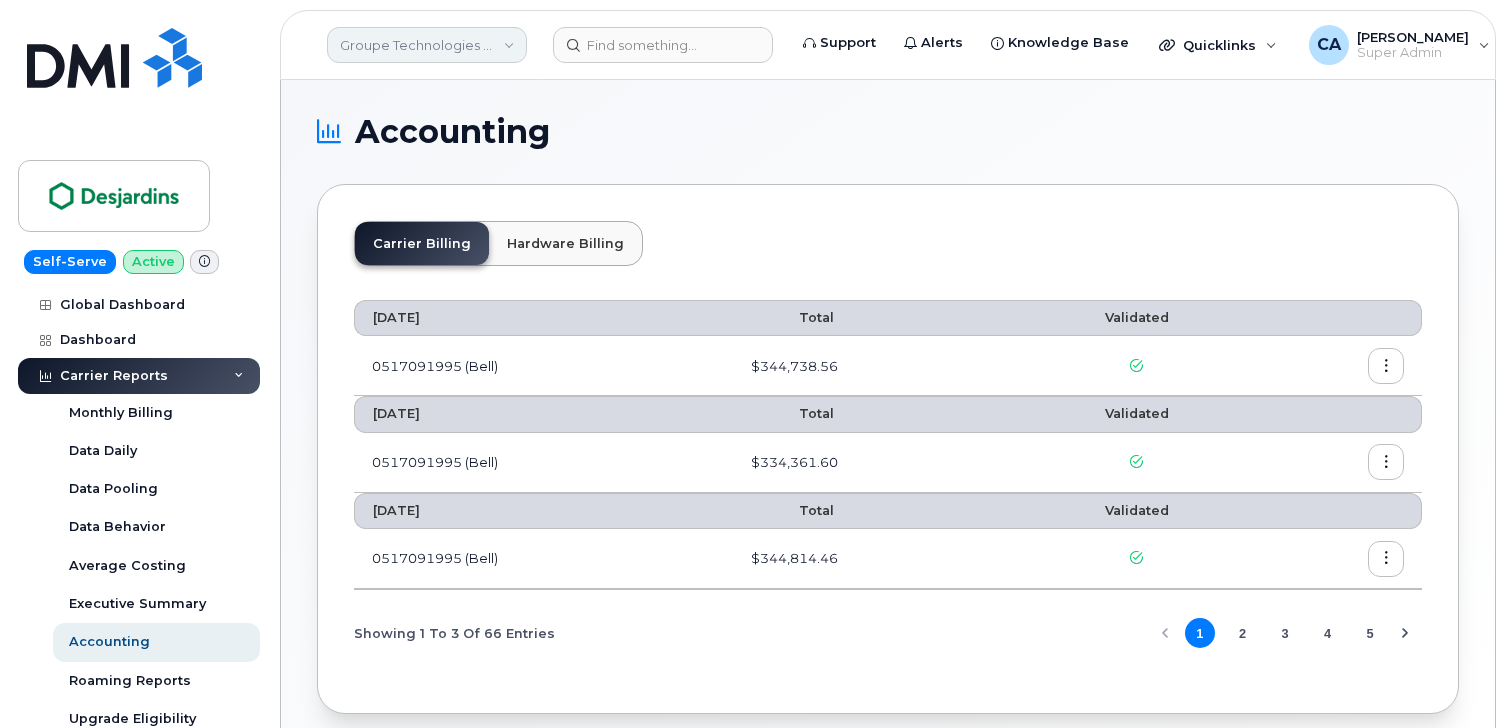 click on "Groupe Technologies [PERSON_NAME]" at bounding box center (427, 45) 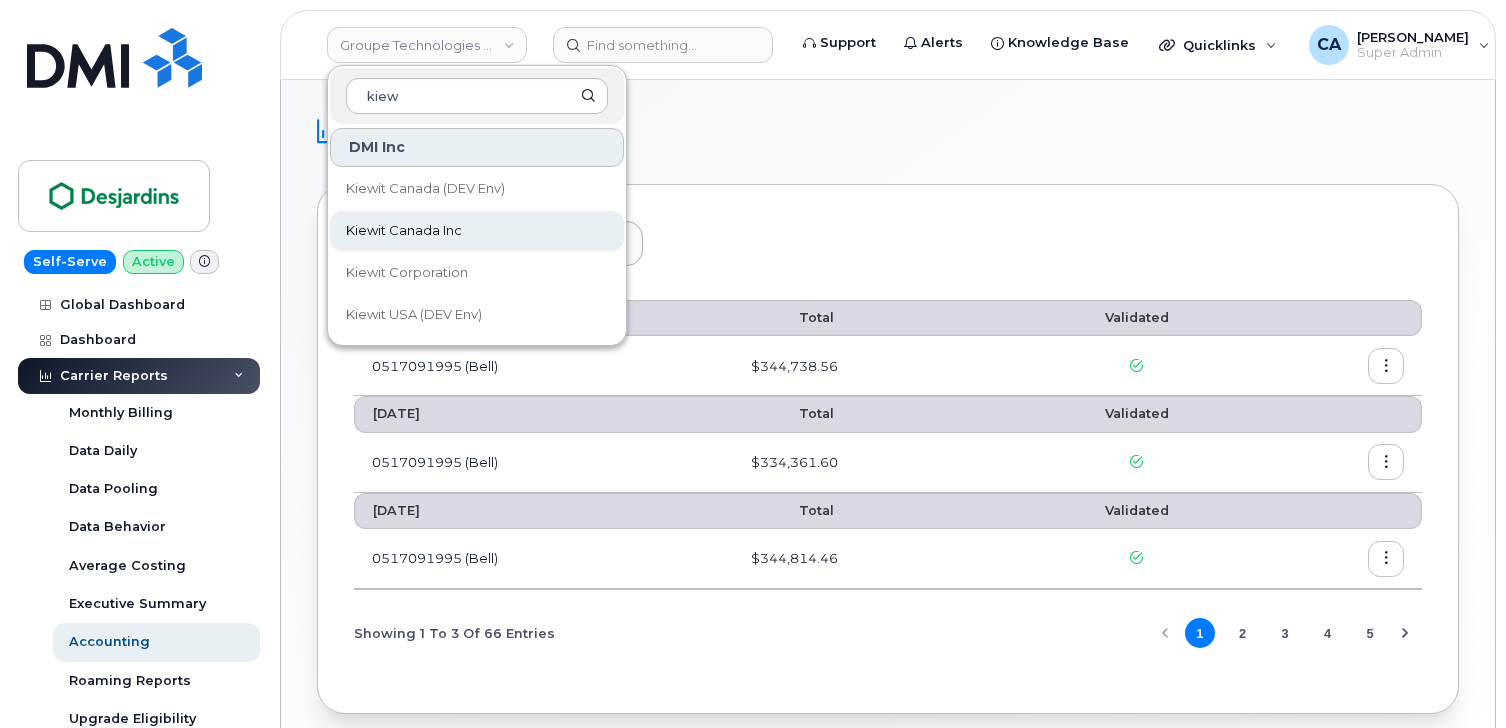 type on "kiew" 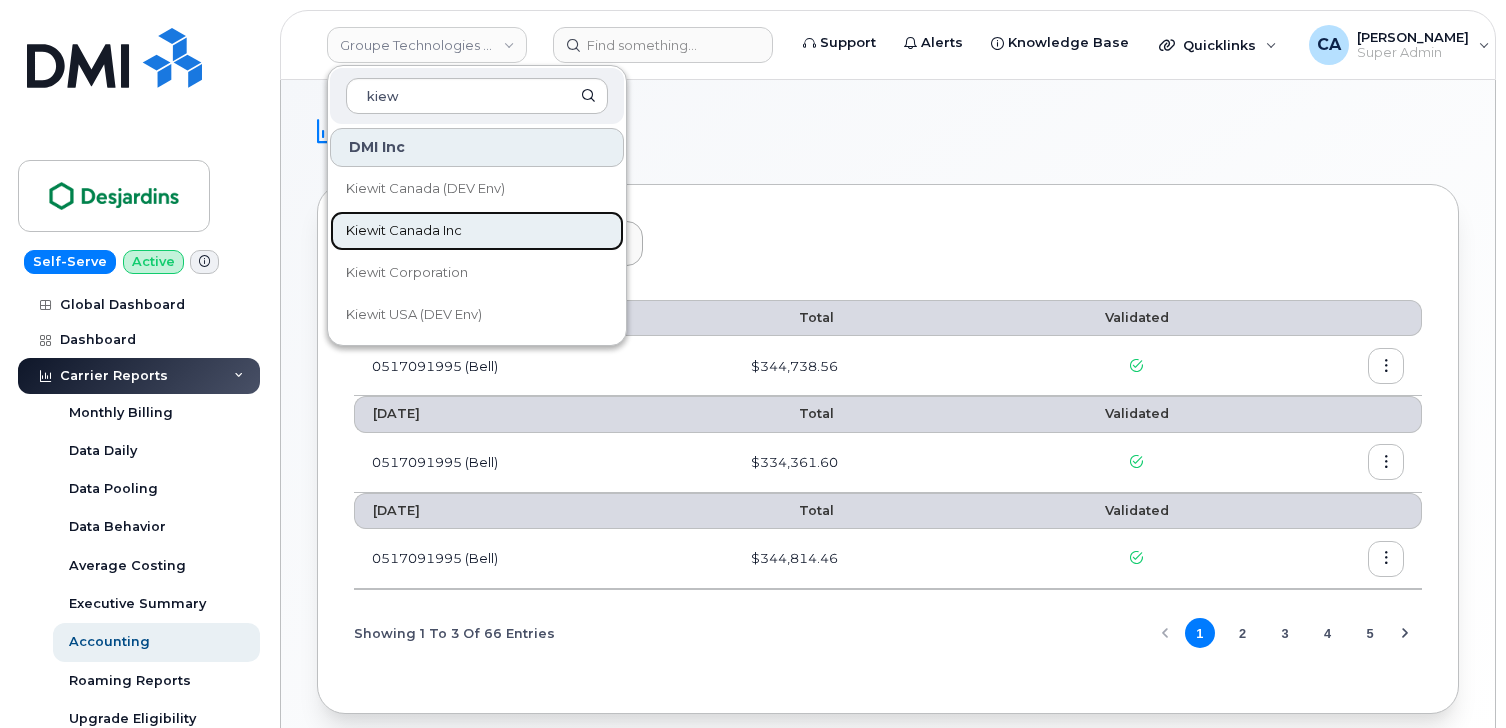 click on "Kiewit Canada Inc" 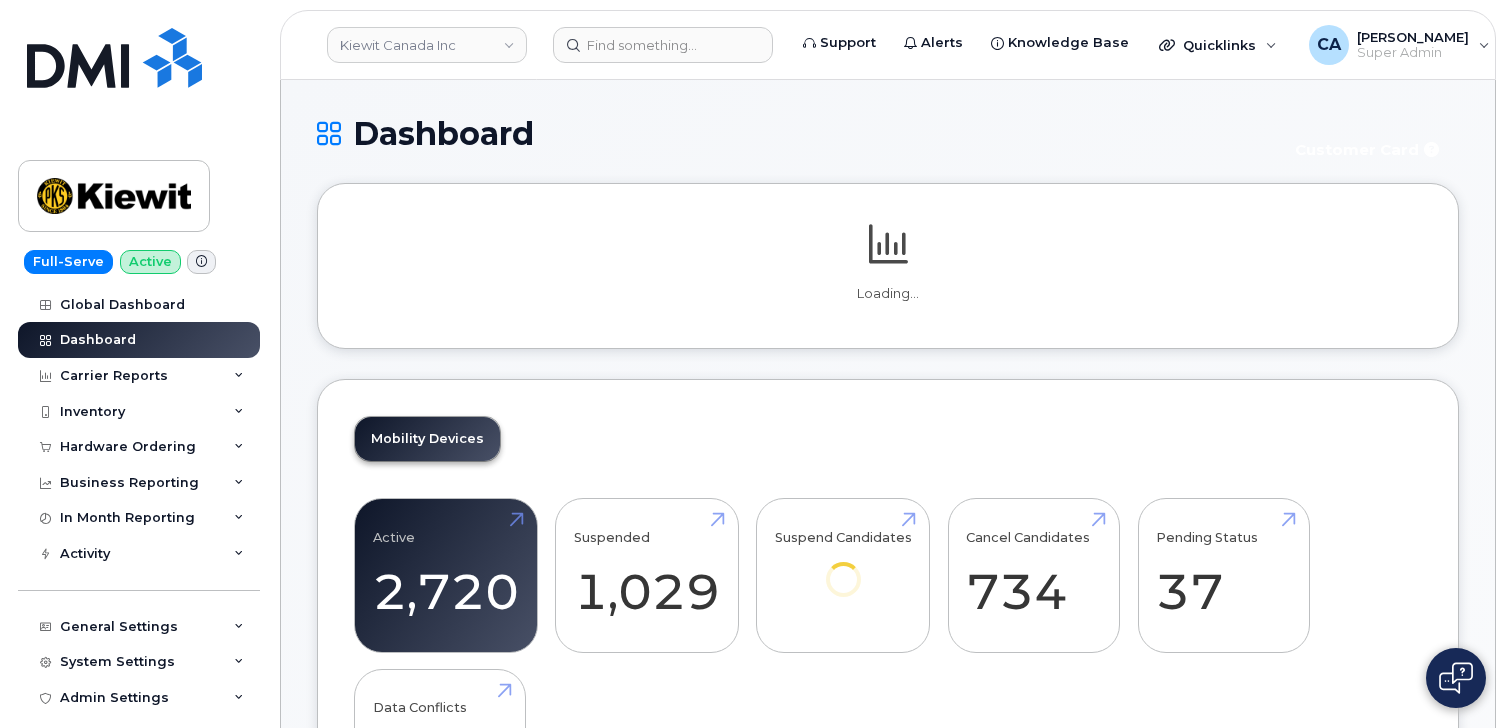 scroll, scrollTop: 0, scrollLeft: 0, axis: both 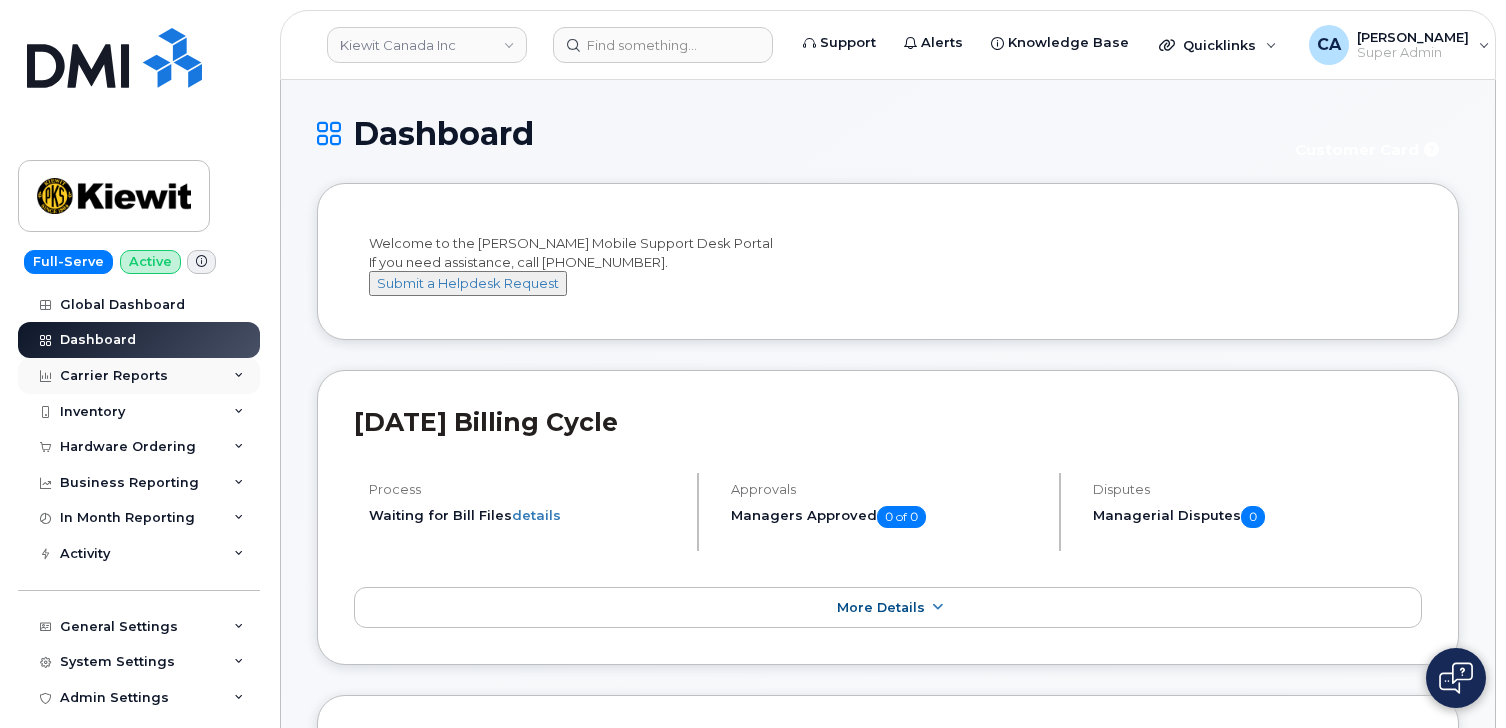 click on "Carrier Reports" at bounding box center (114, 376) 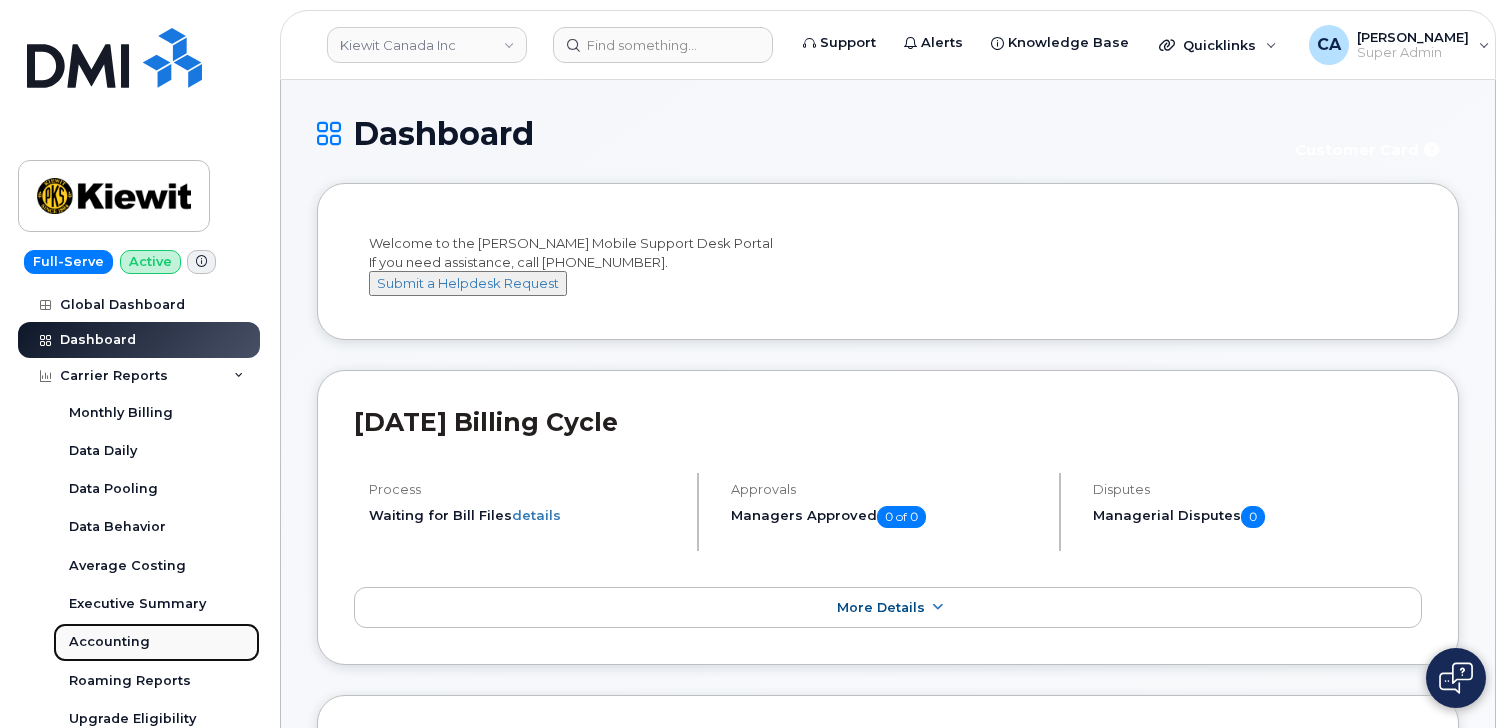 click on "Accounting" at bounding box center [109, 642] 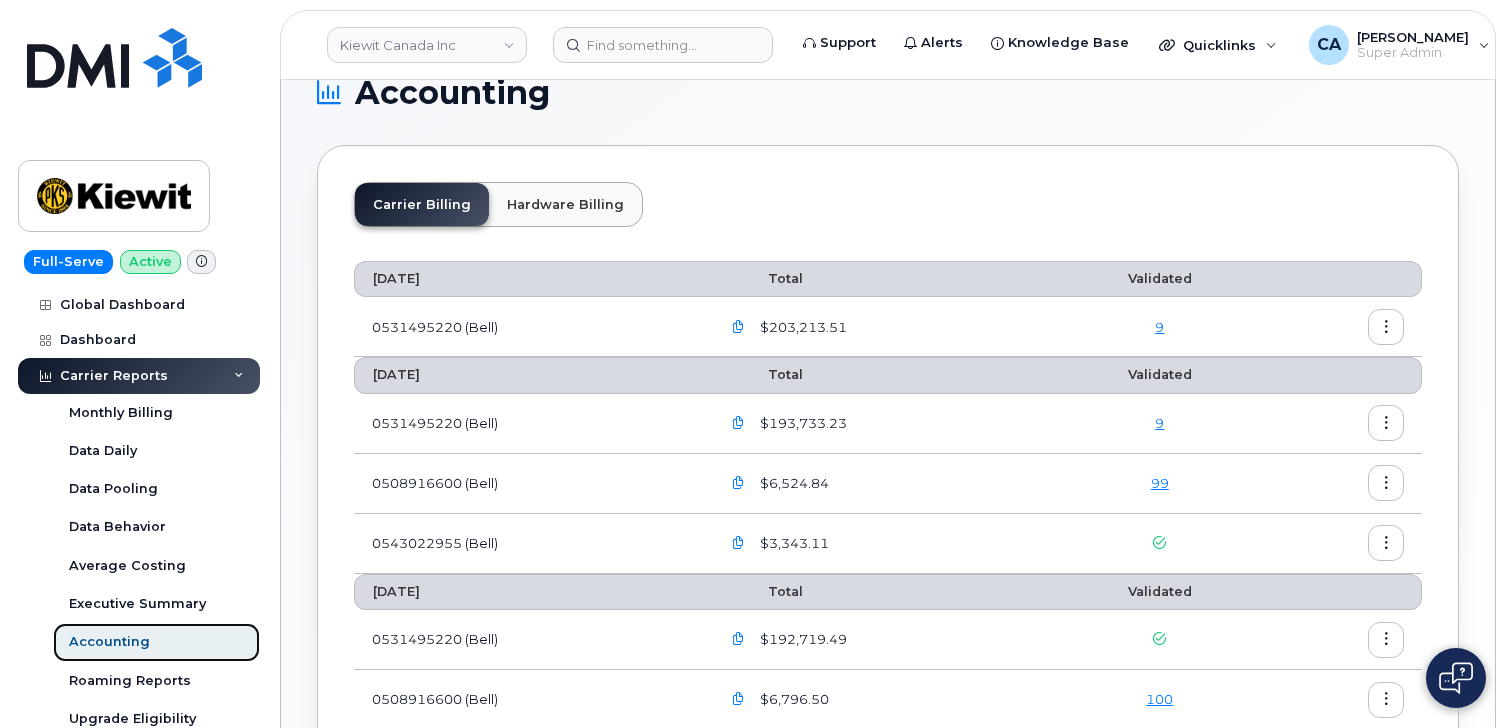 scroll, scrollTop: 0, scrollLeft: 0, axis: both 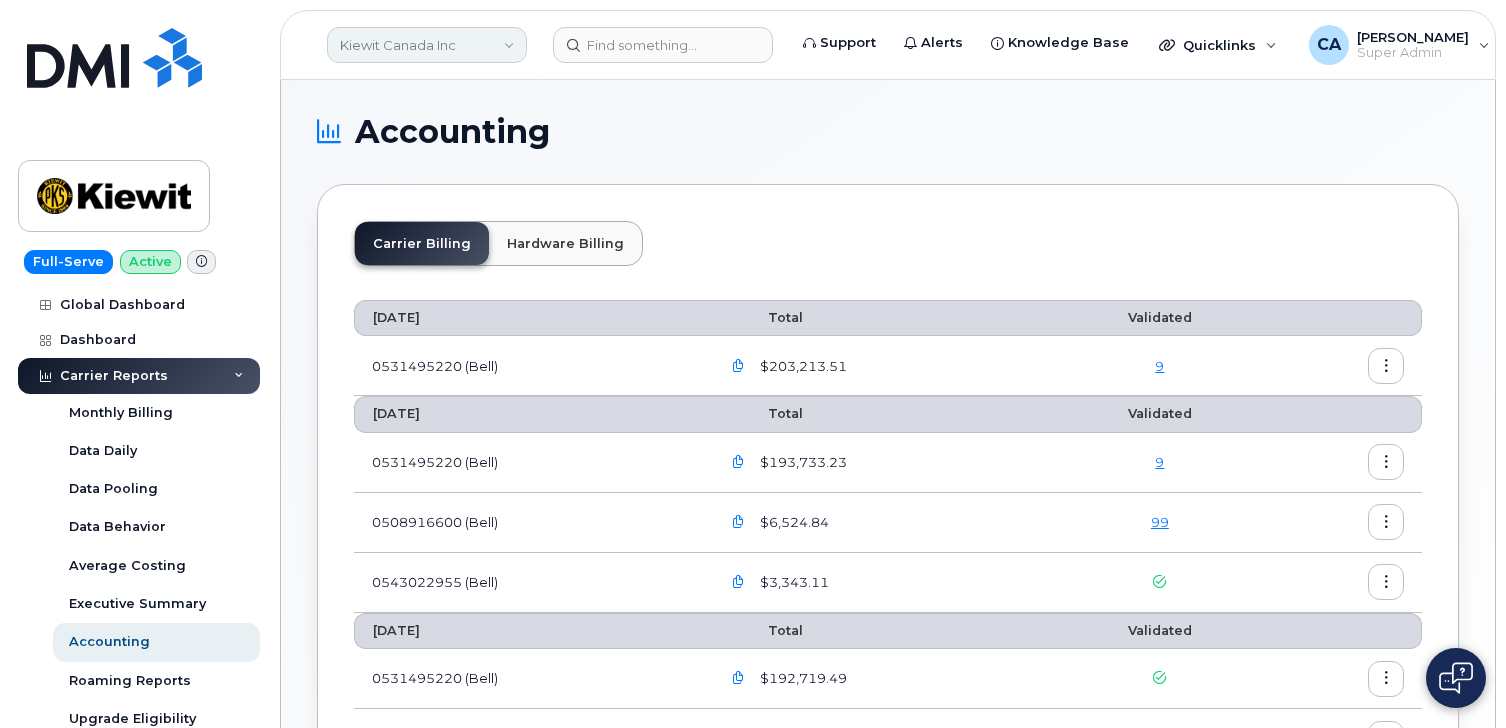 click on "Kiewit Canada Inc" at bounding box center [427, 45] 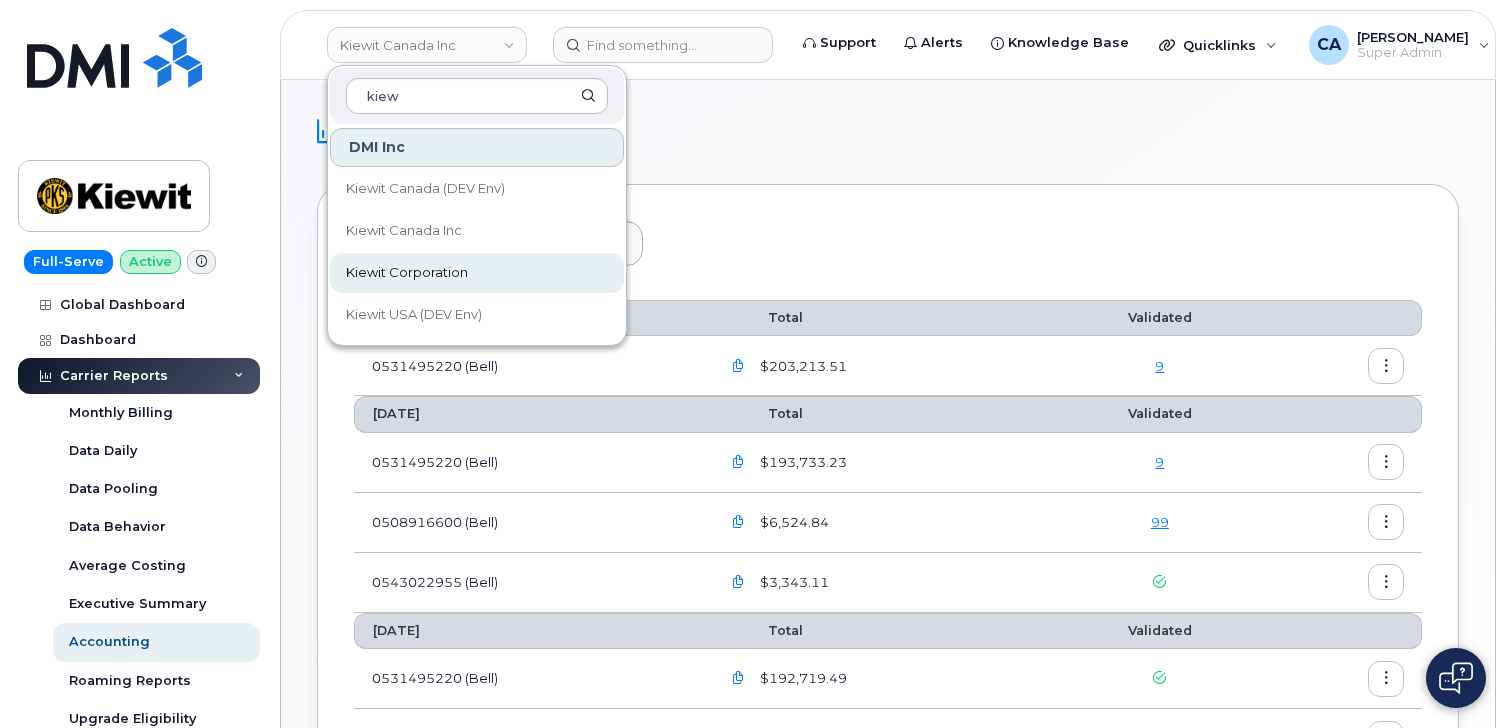 type on "kiew" 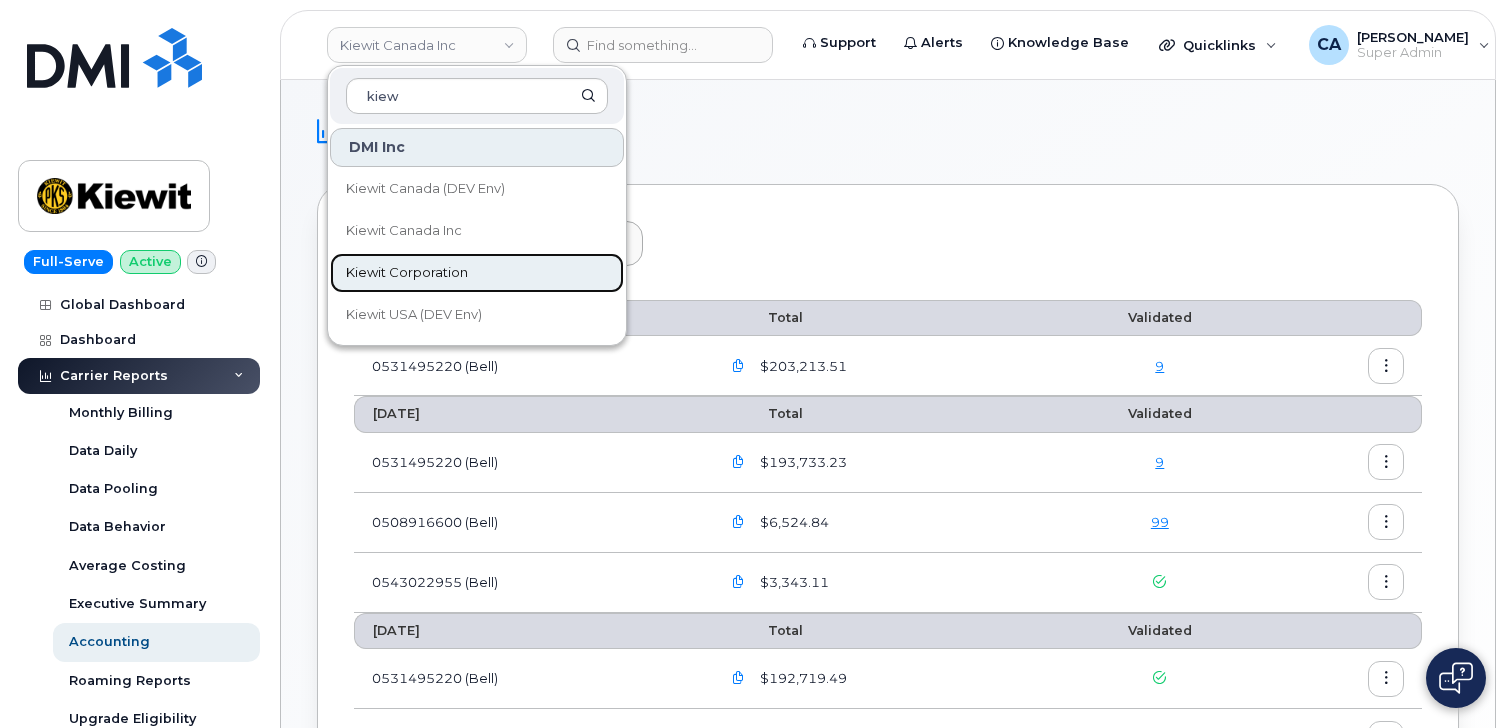 click on "Kiewit Corporation" at bounding box center [407, 273] 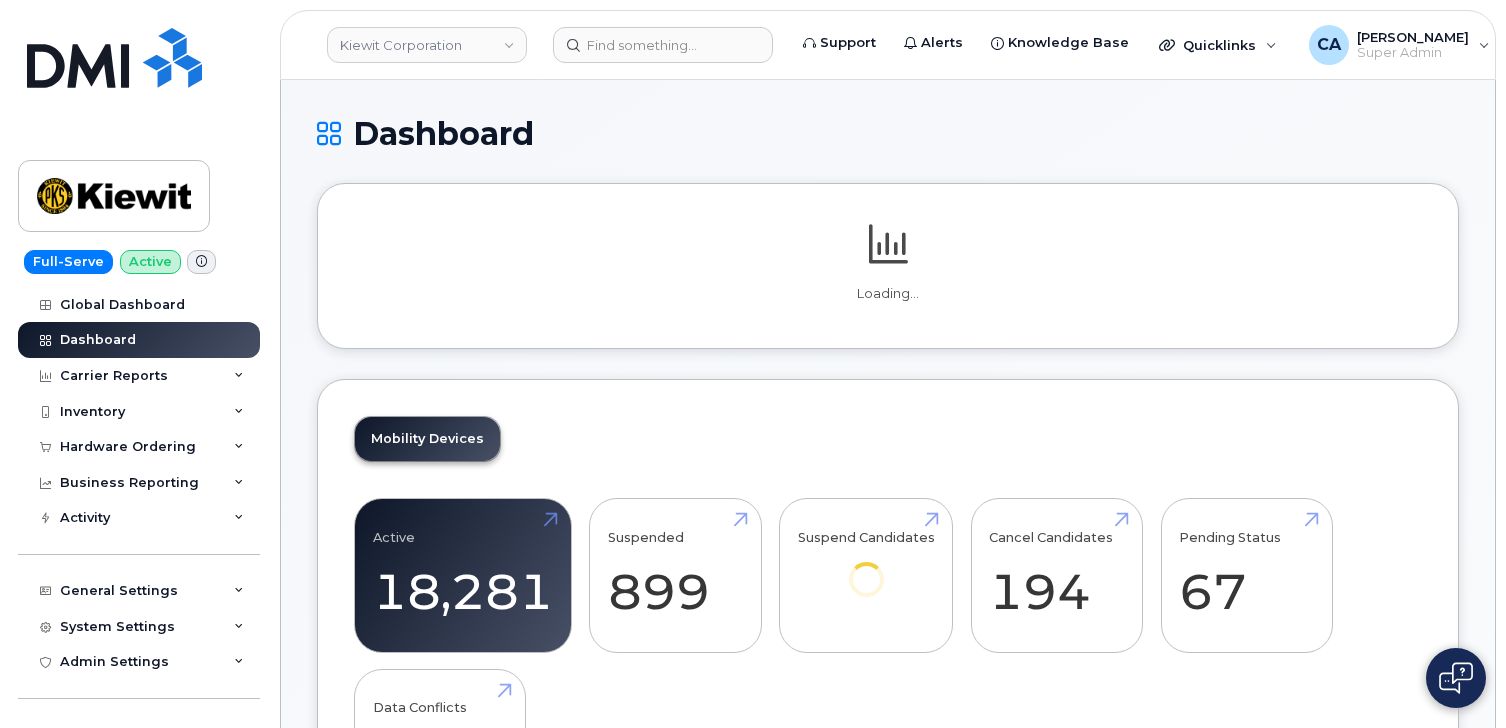 scroll, scrollTop: 0, scrollLeft: 0, axis: both 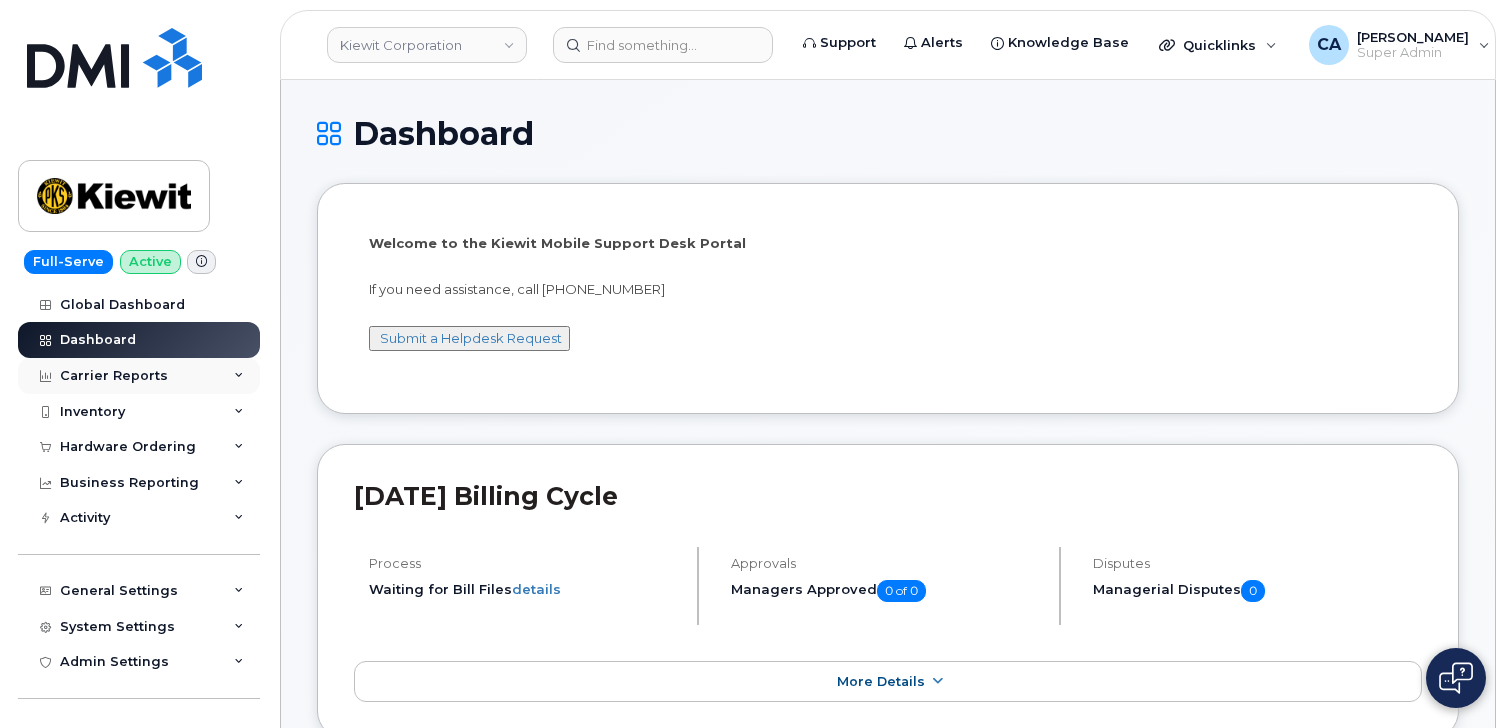 click on "Carrier Reports" at bounding box center [139, 376] 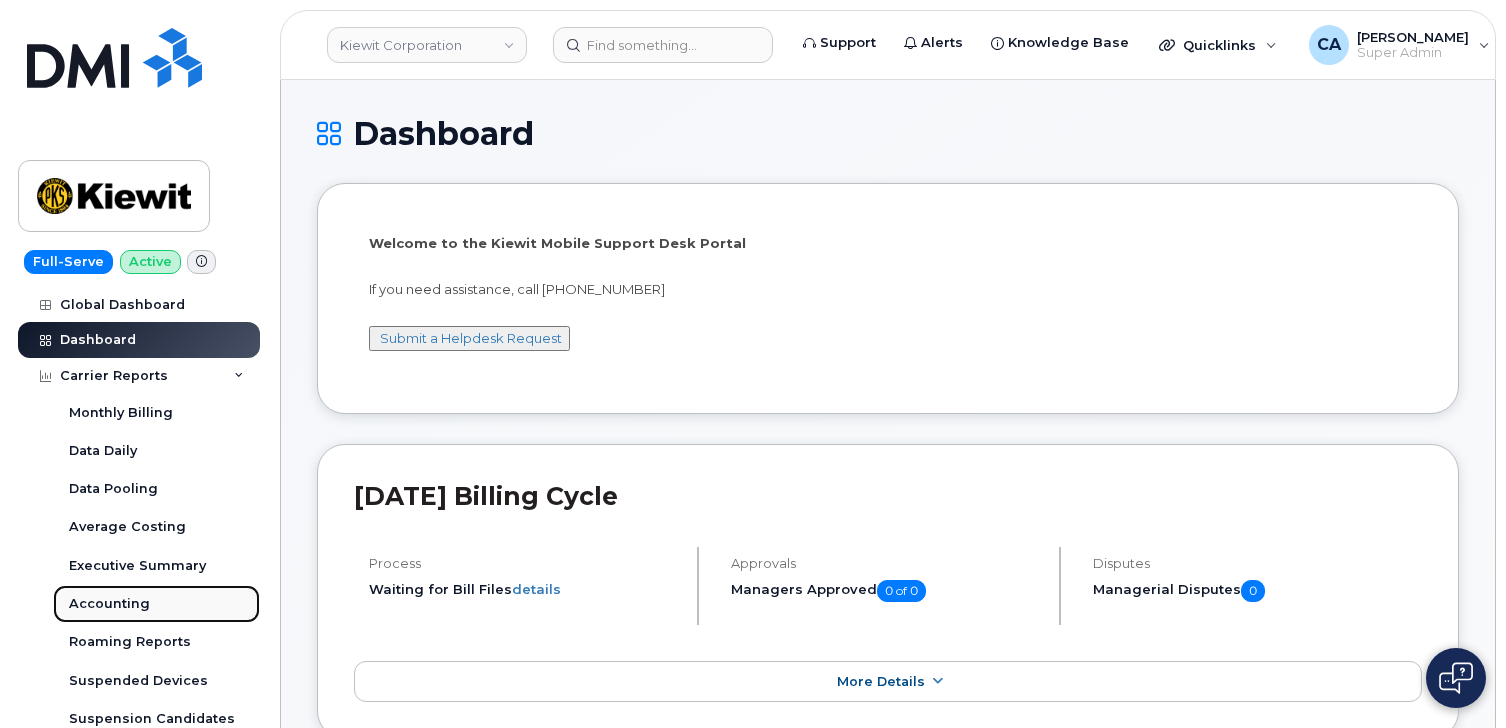 click on "Accounting" at bounding box center (109, 604) 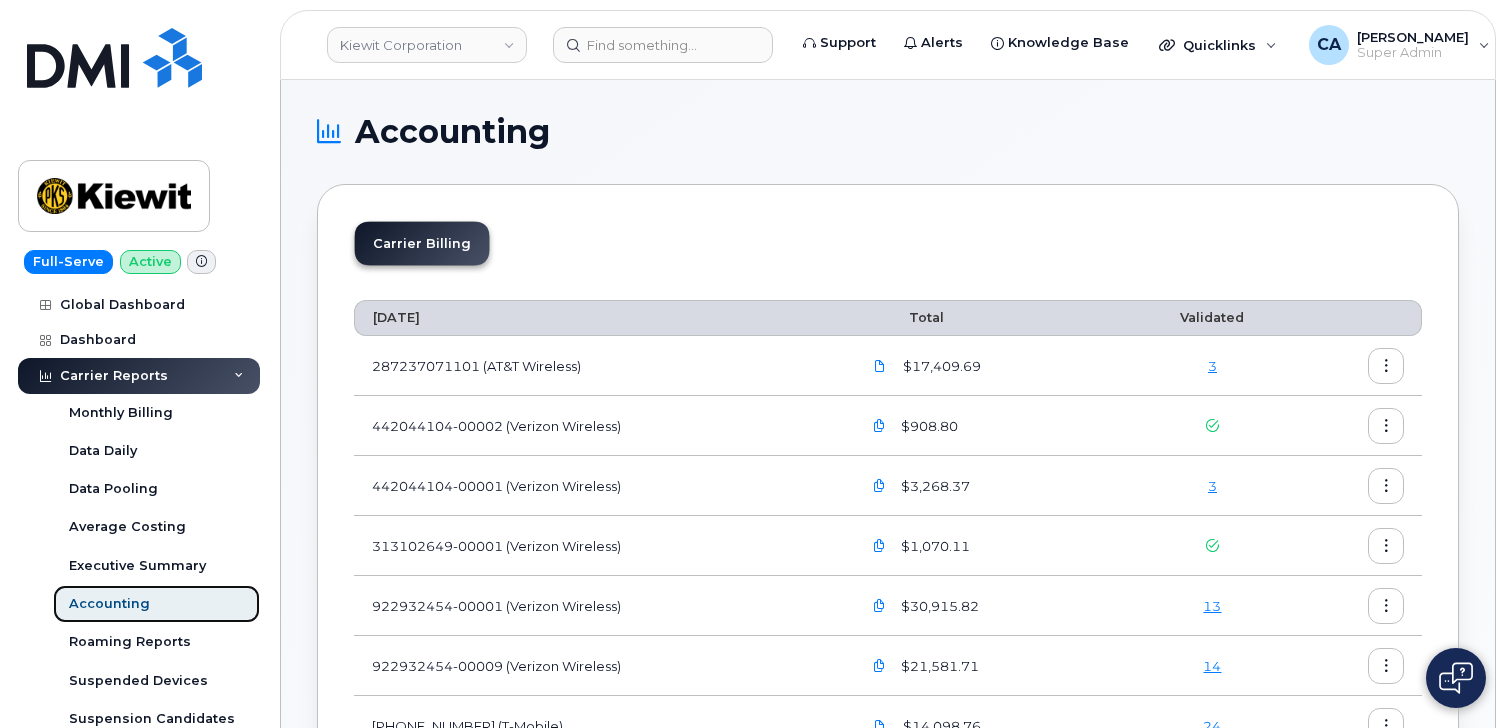 scroll, scrollTop: 41, scrollLeft: 0, axis: vertical 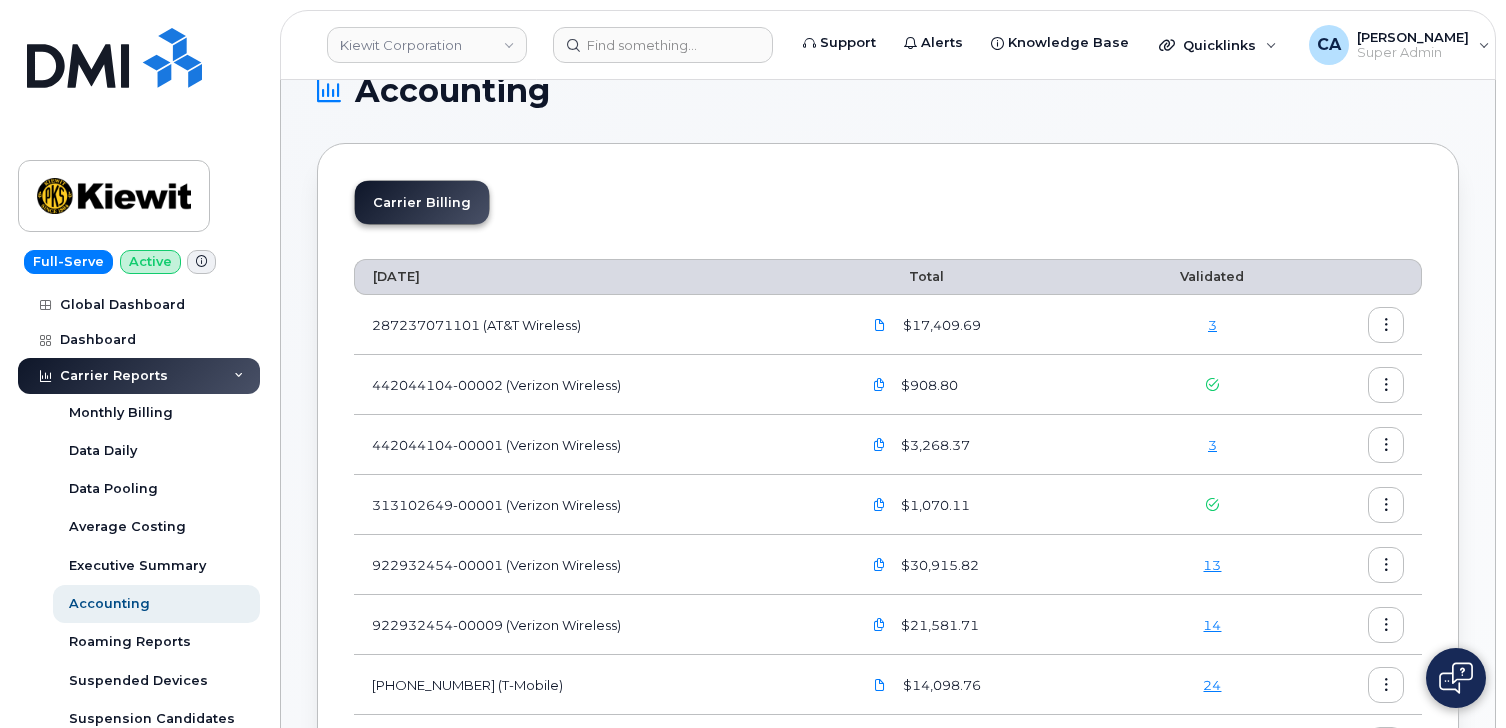 click at bounding box center [879, 445] 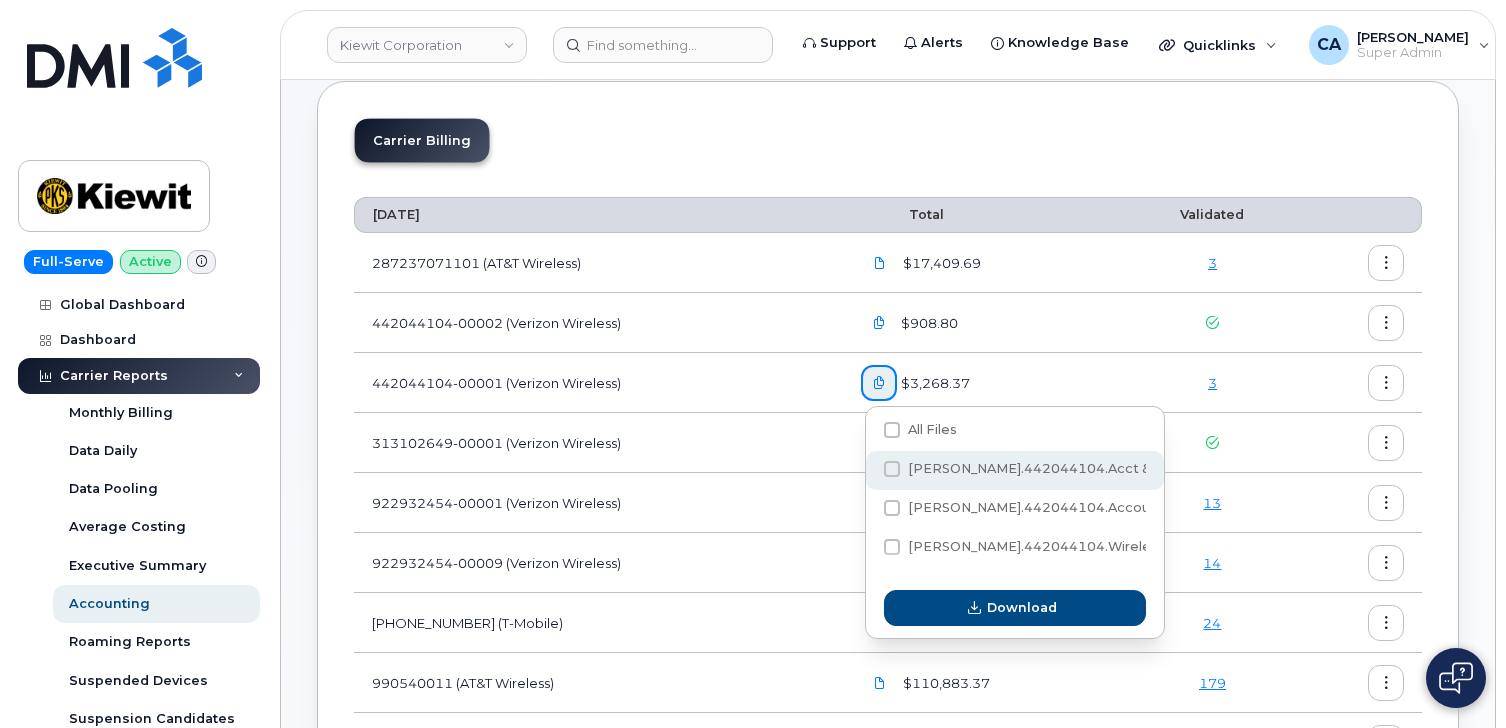 scroll, scrollTop: 137, scrollLeft: 0, axis: vertical 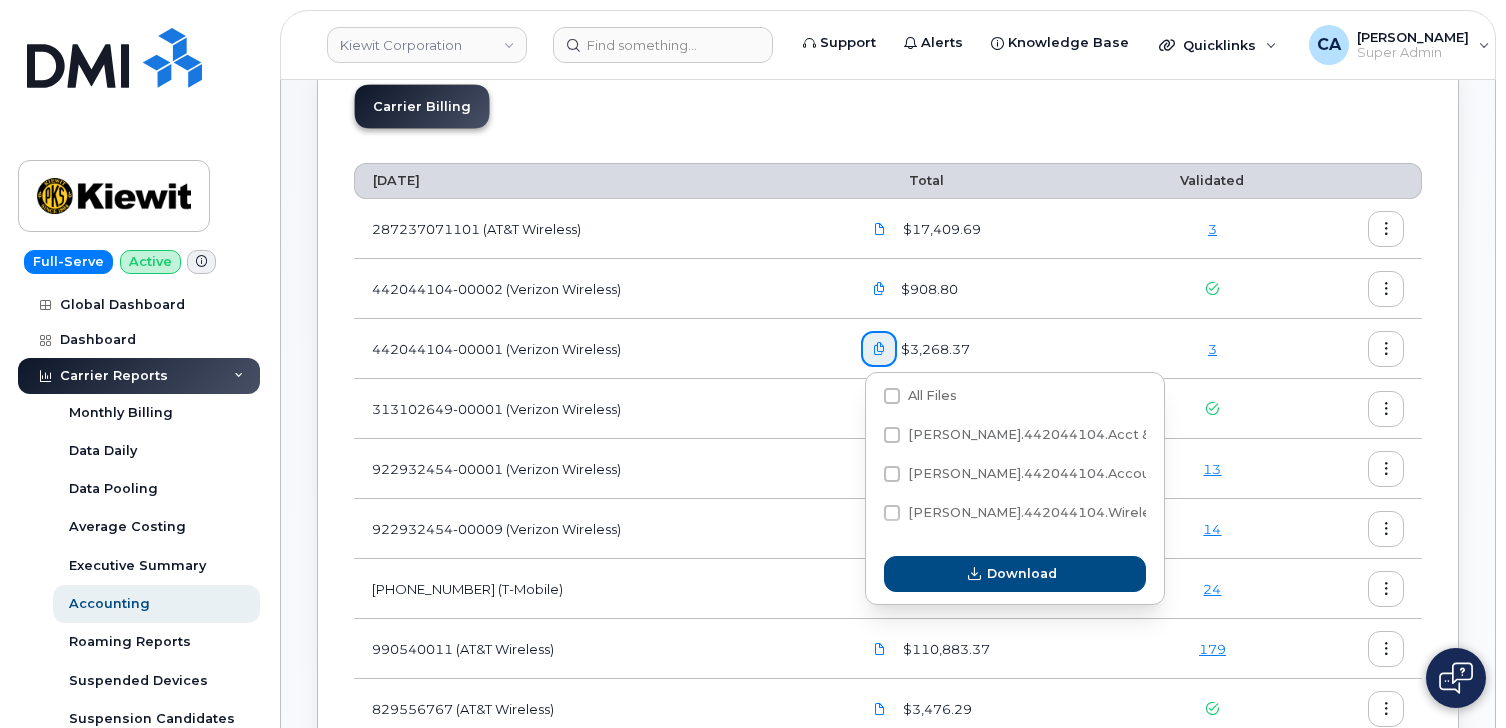 click on "442044104-00001 (Verizon Wireless)" at bounding box center [598, 349] 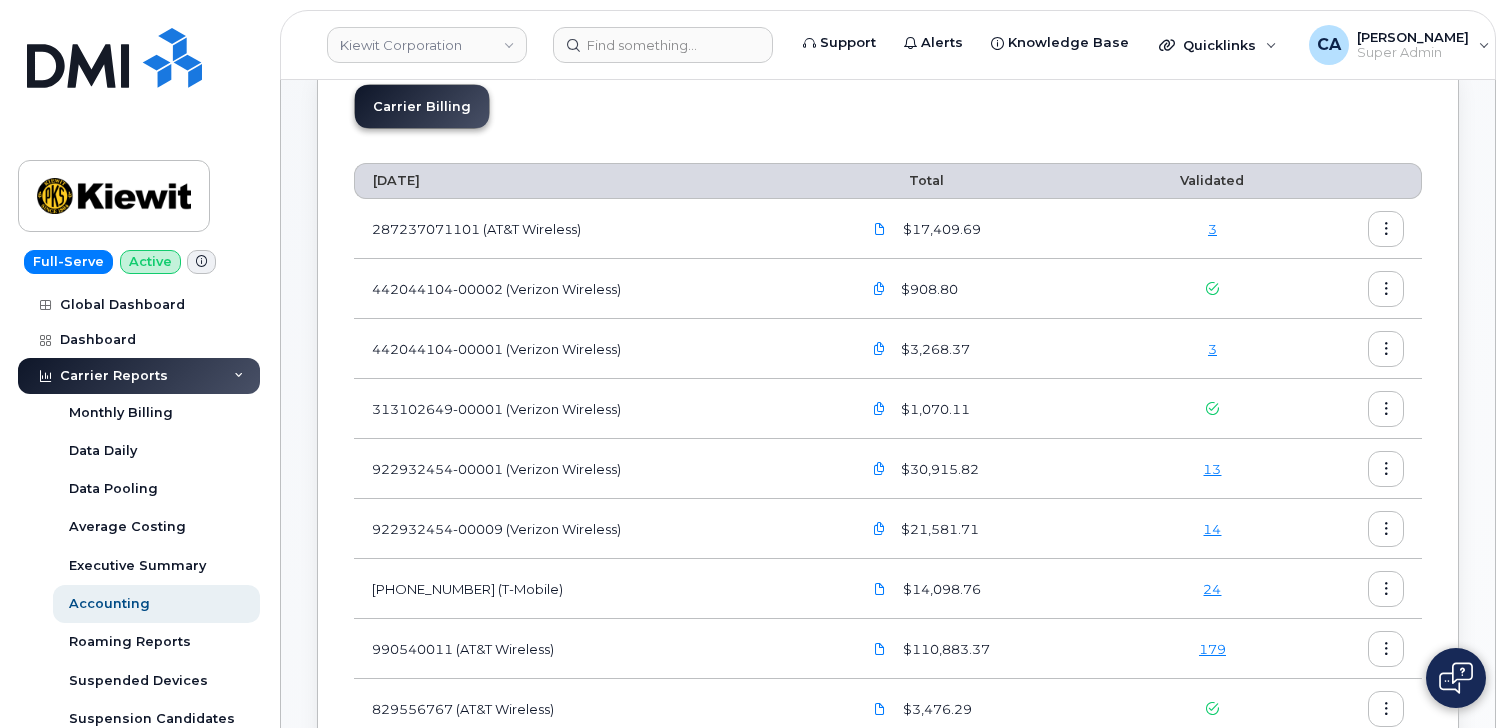 click at bounding box center (879, 289) 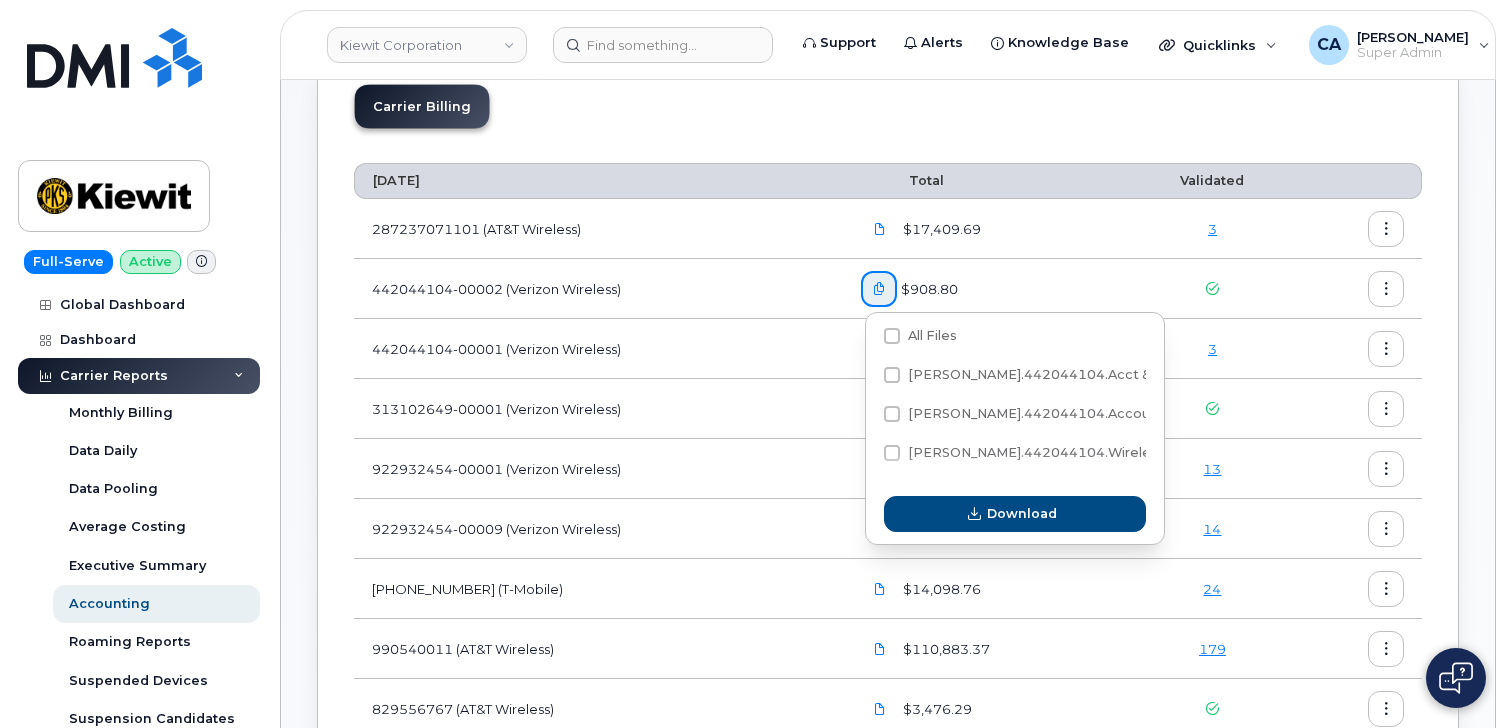 click on "442044104-00002 (Verizon Wireless)" at bounding box center (598, 289) 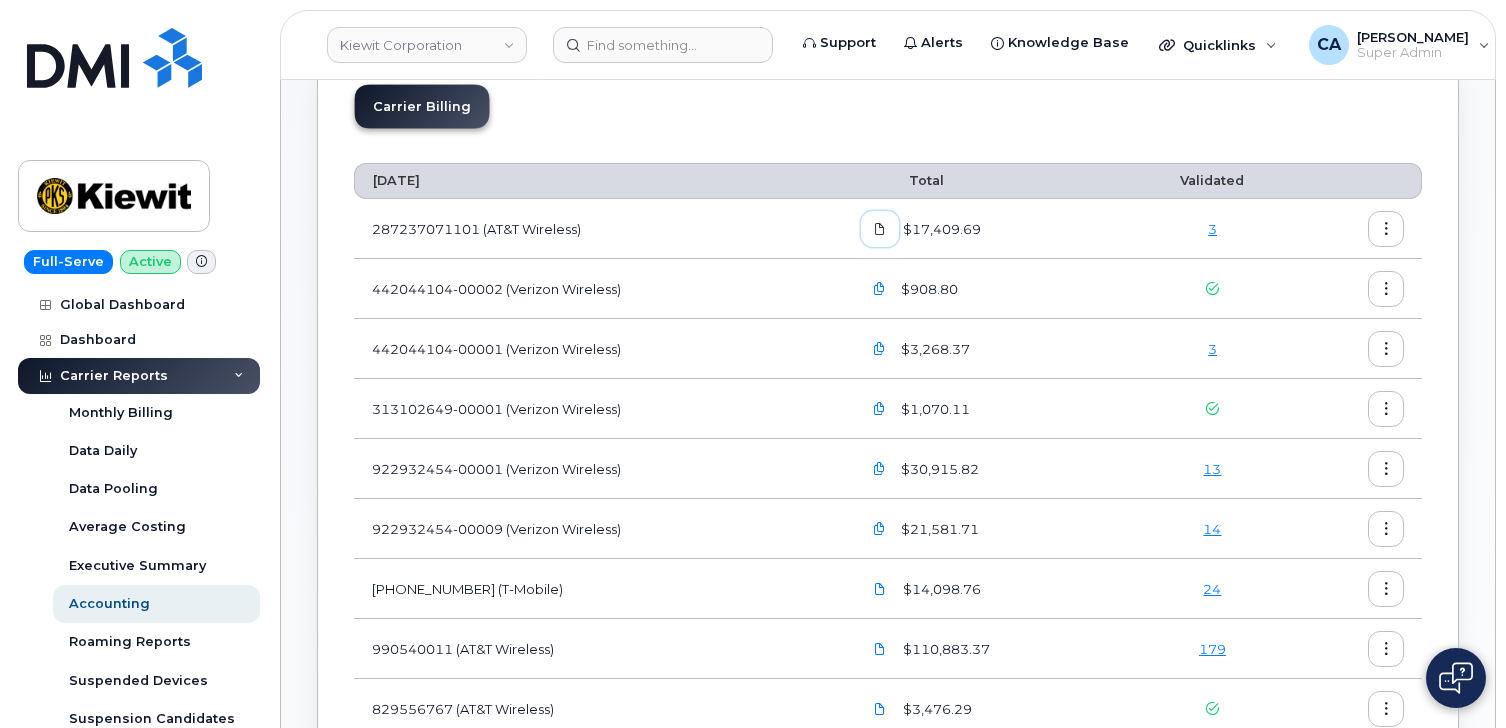 click at bounding box center (880, 229) 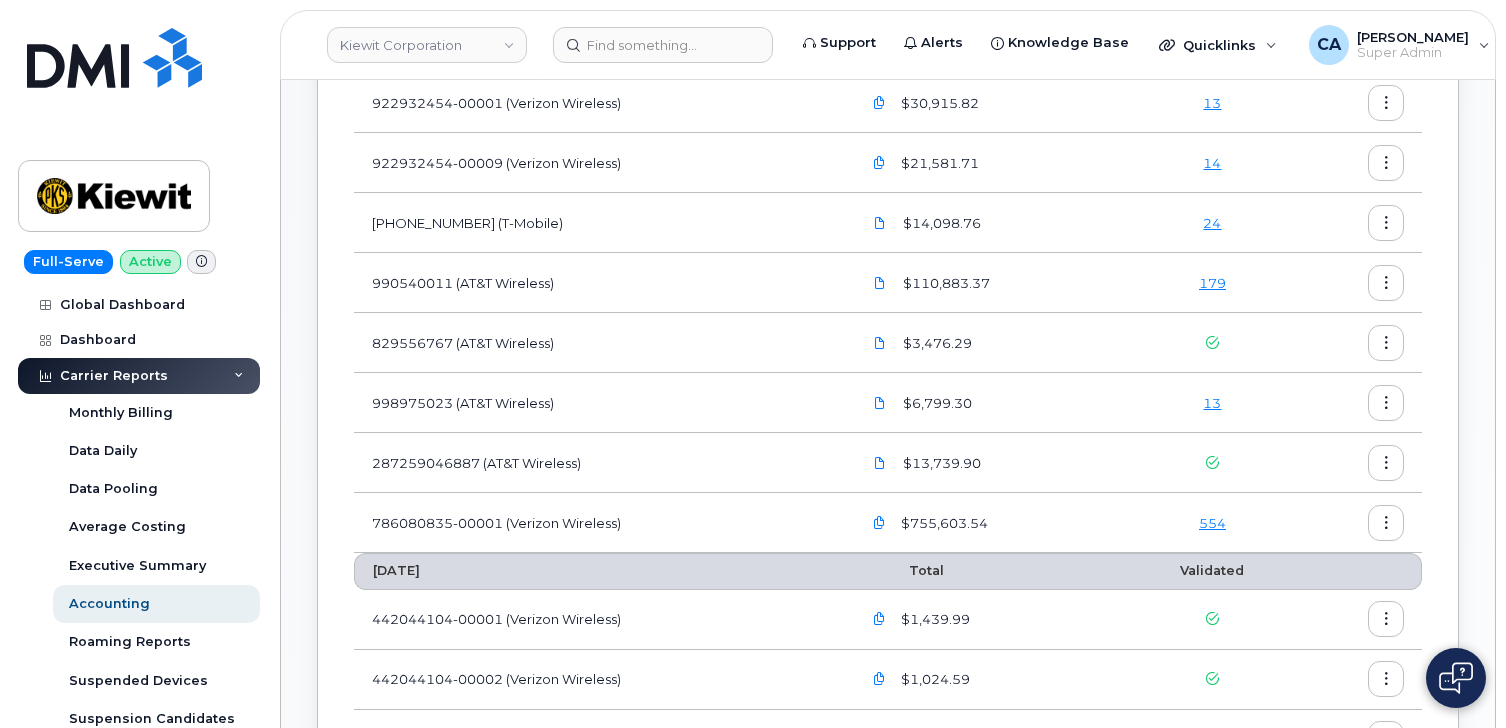scroll, scrollTop: 504, scrollLeft: 0, axis: vertical 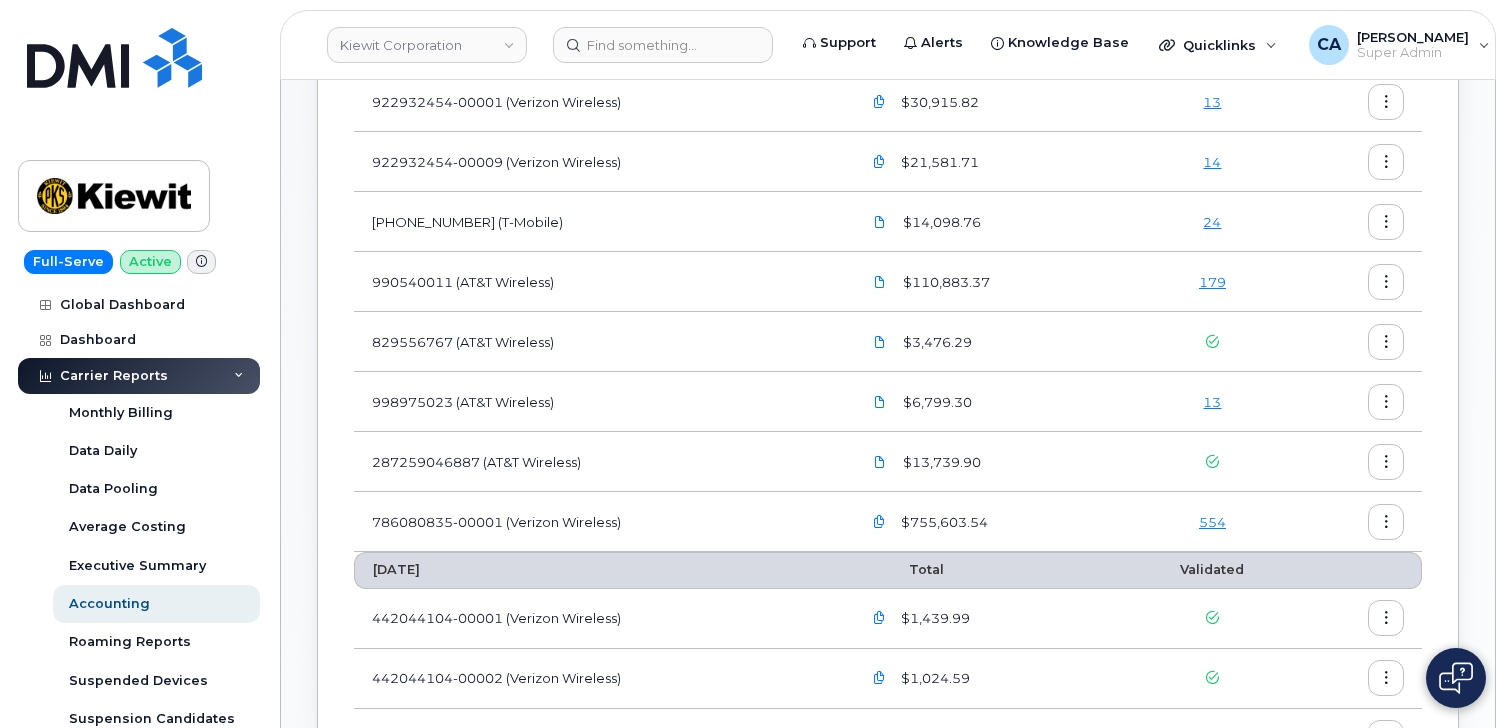 click at bounding box center (879, 522) 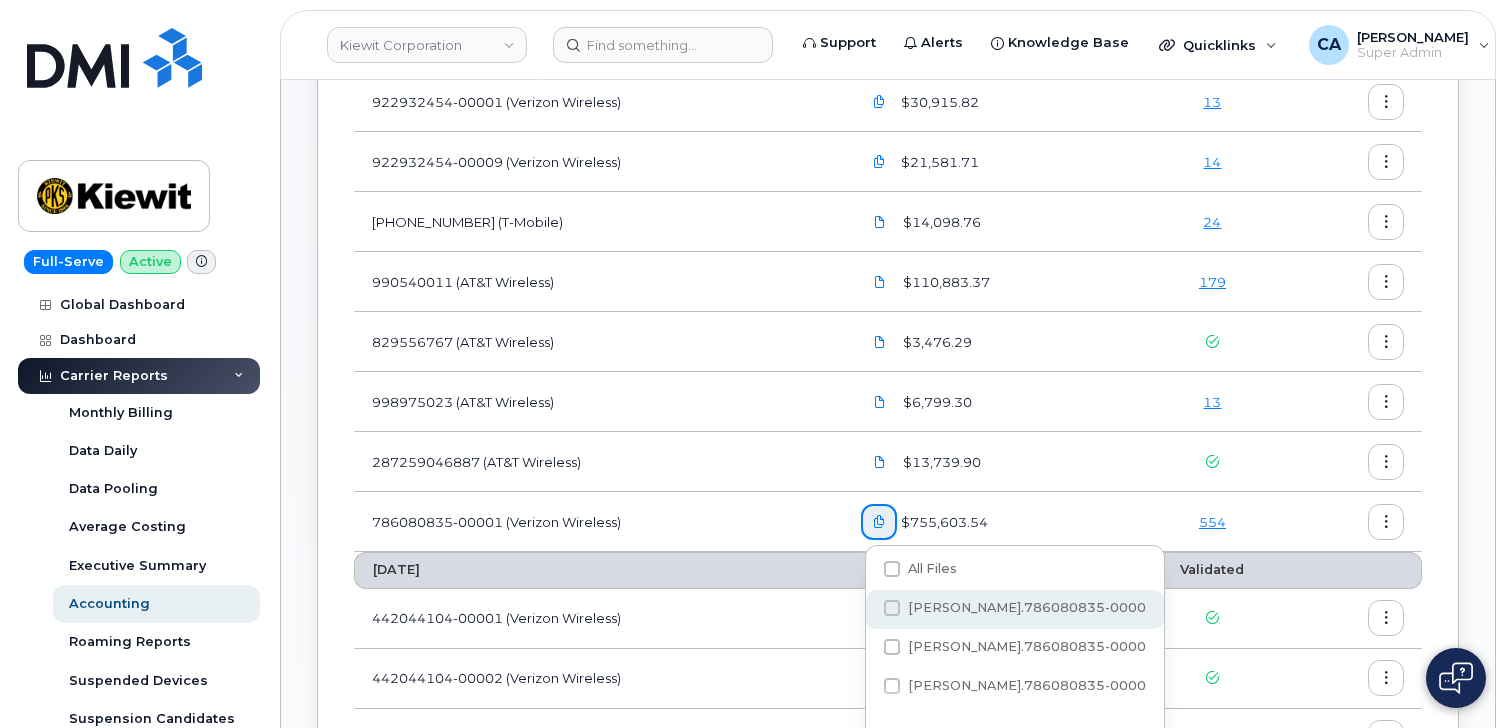 click on "Kiewit.786080835-00001....txt" at bounding box center [1047, 607] 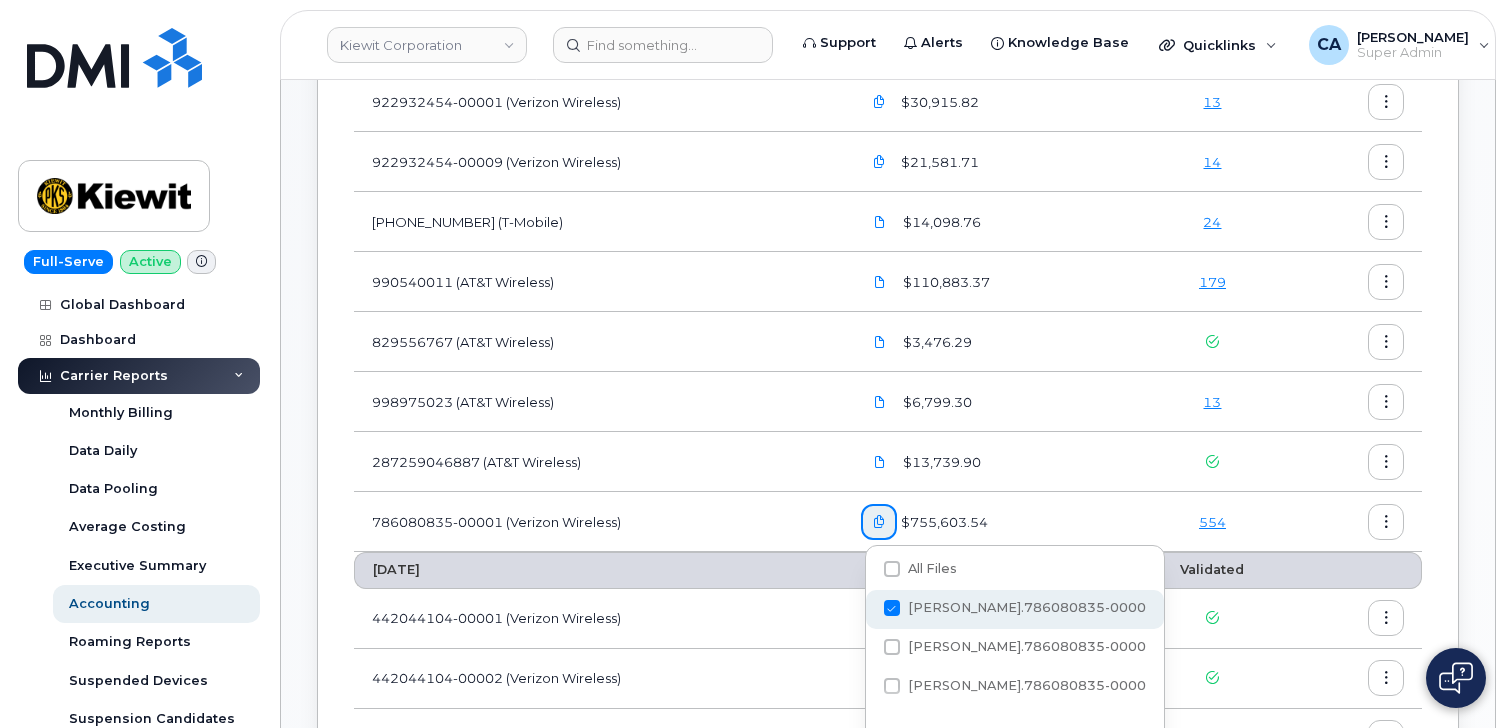 click on "Kiewit.786080835-00001....txt" at bounding box center [865, 609] 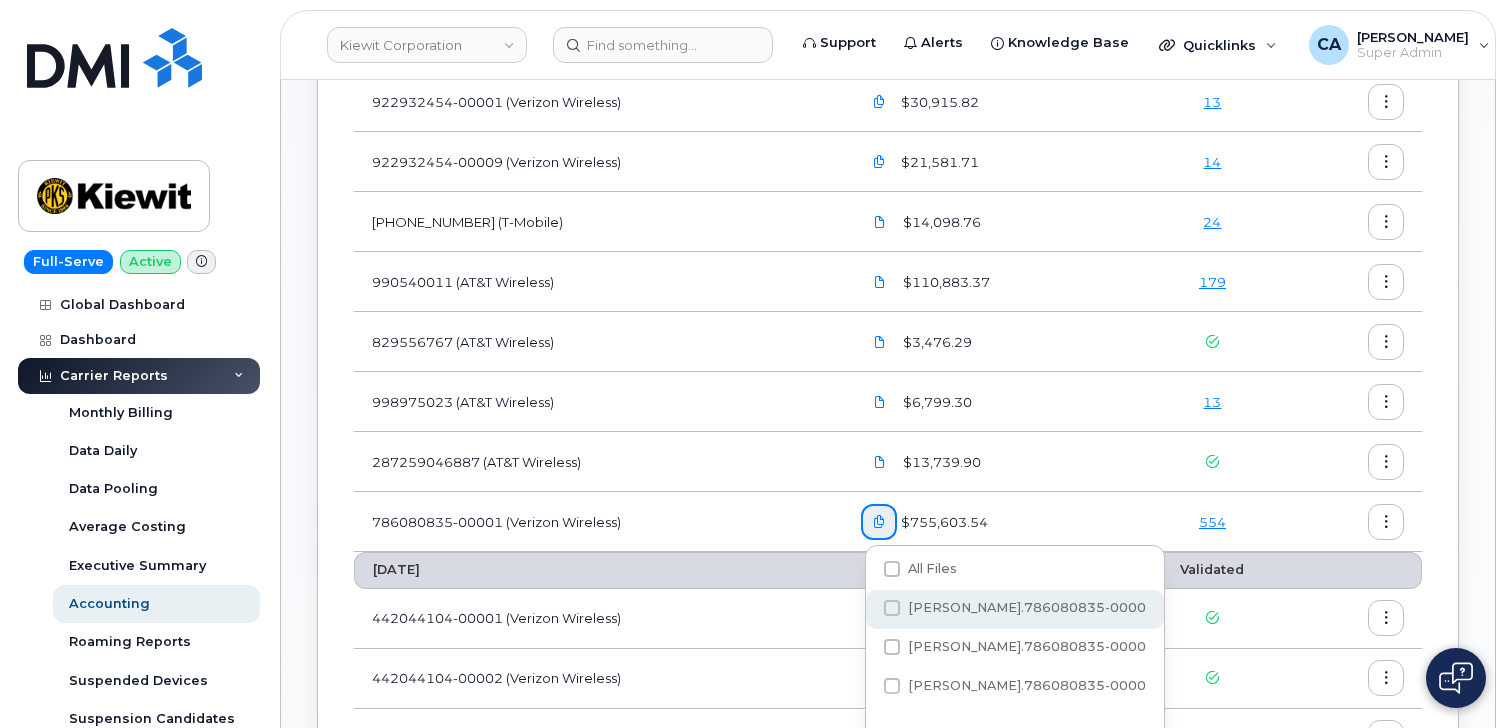 checkbox on "true" 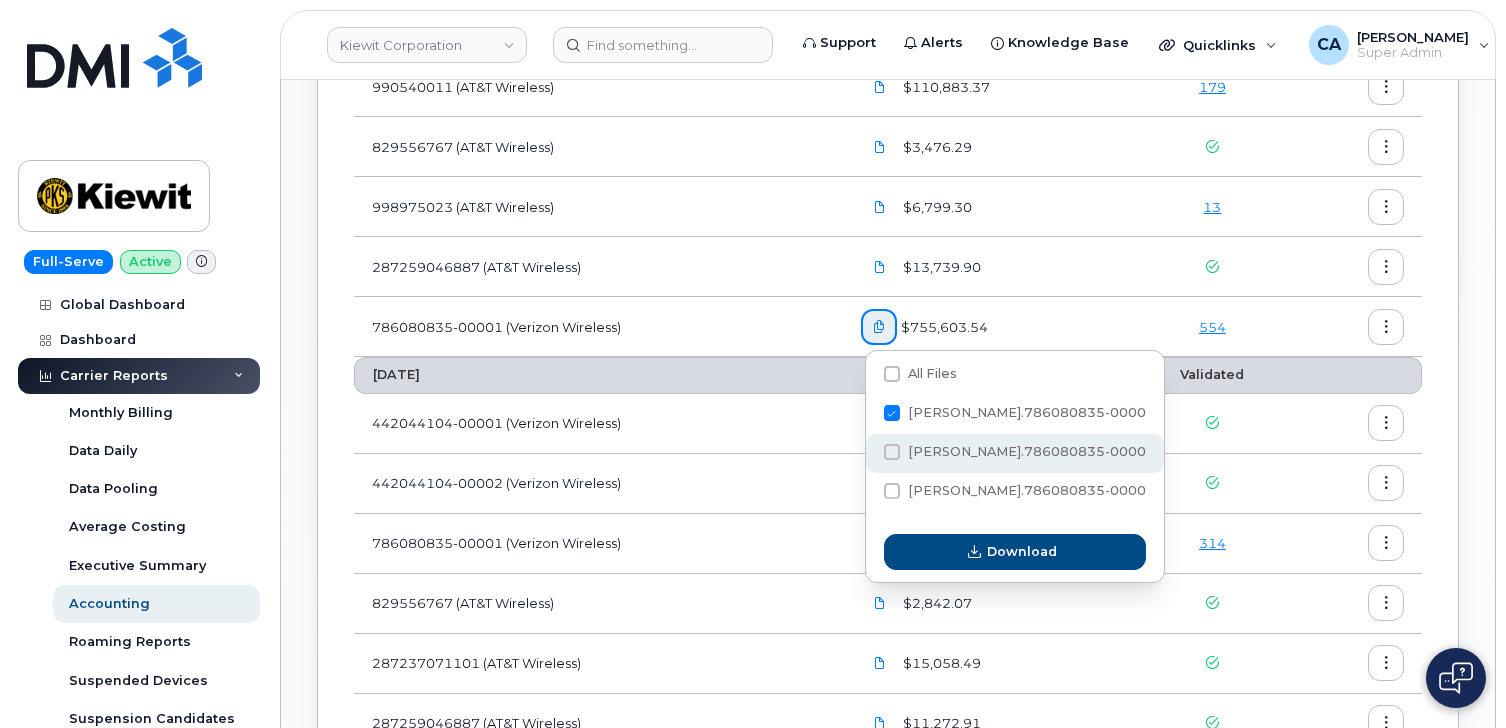 scroll, scrollTop: 709, scrollLeft: 0, axis: vertical 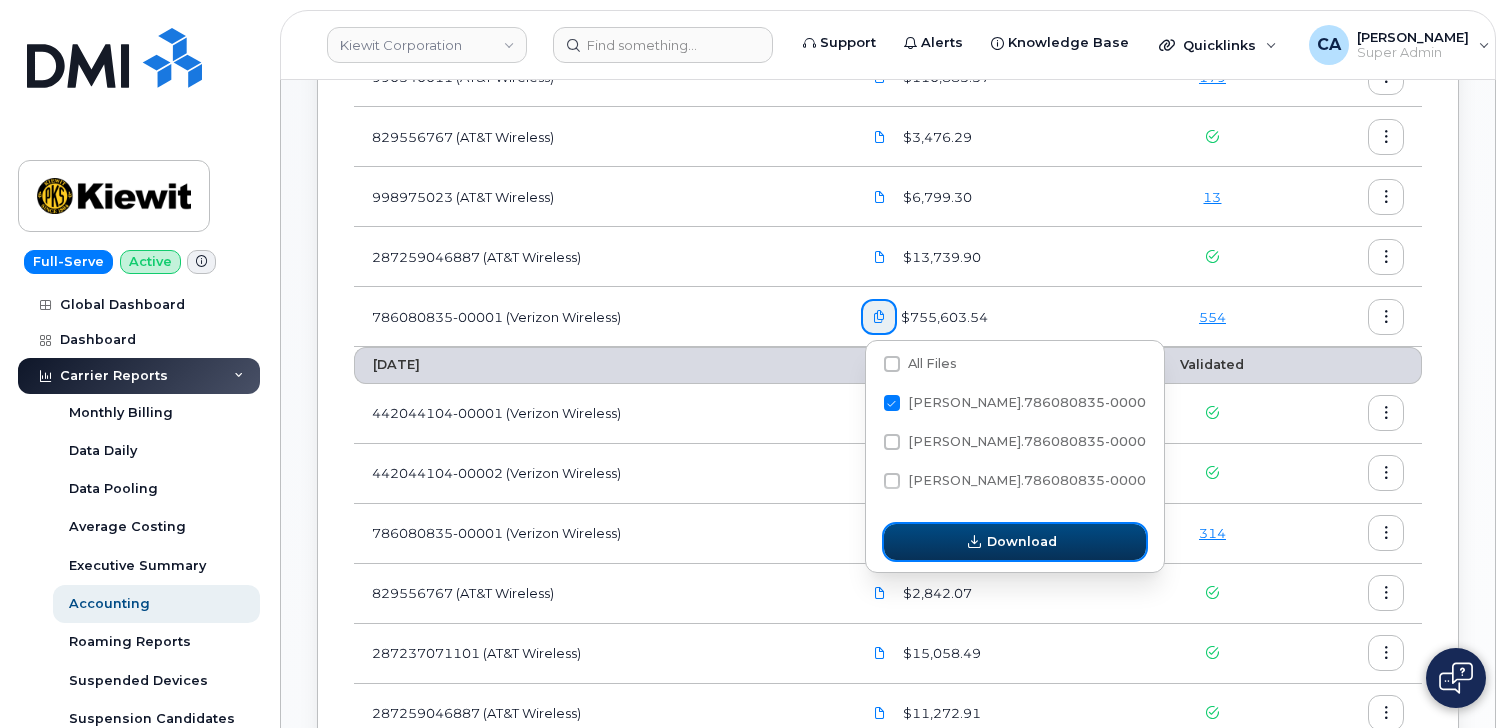 click on "Download" at bounding box center (1022, 541) 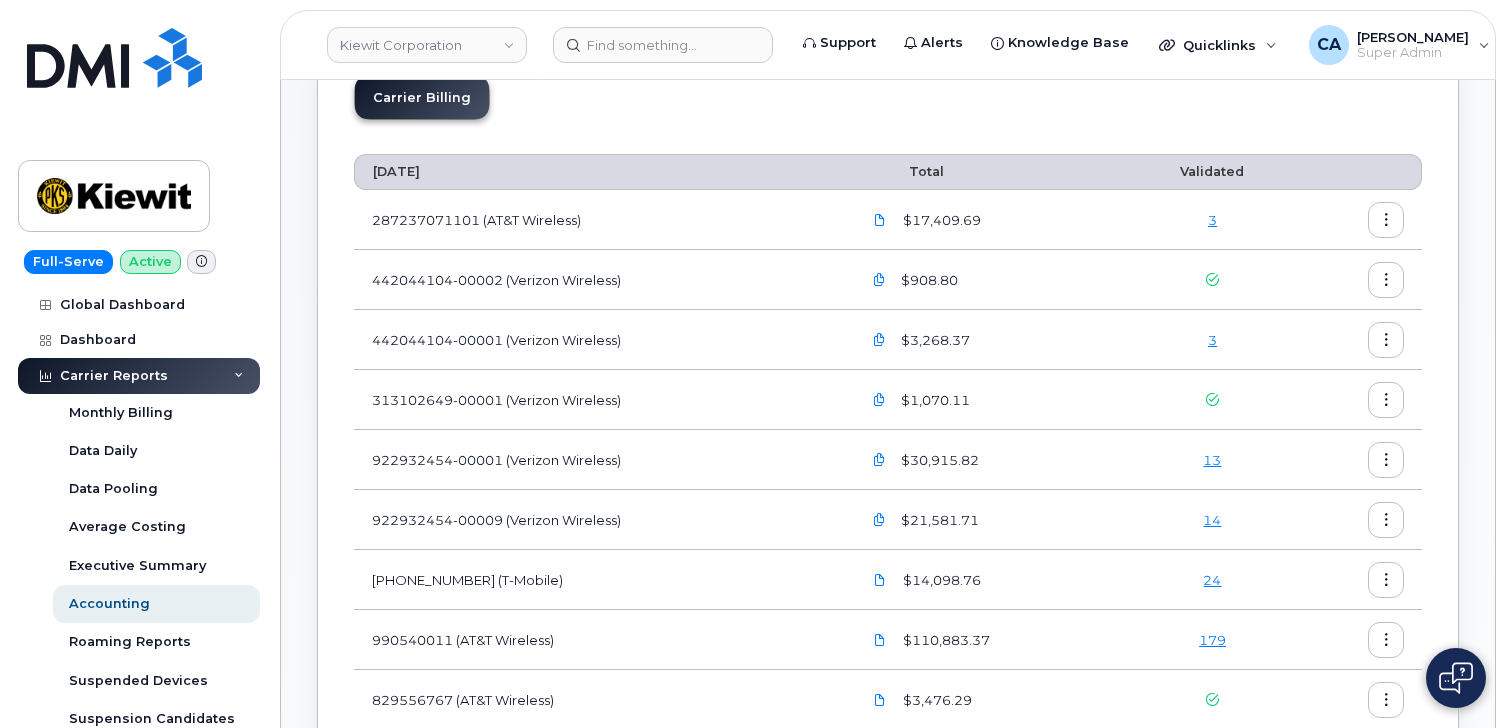 scroll, scrollTop: 0, scrollLeft: 0, axis: both 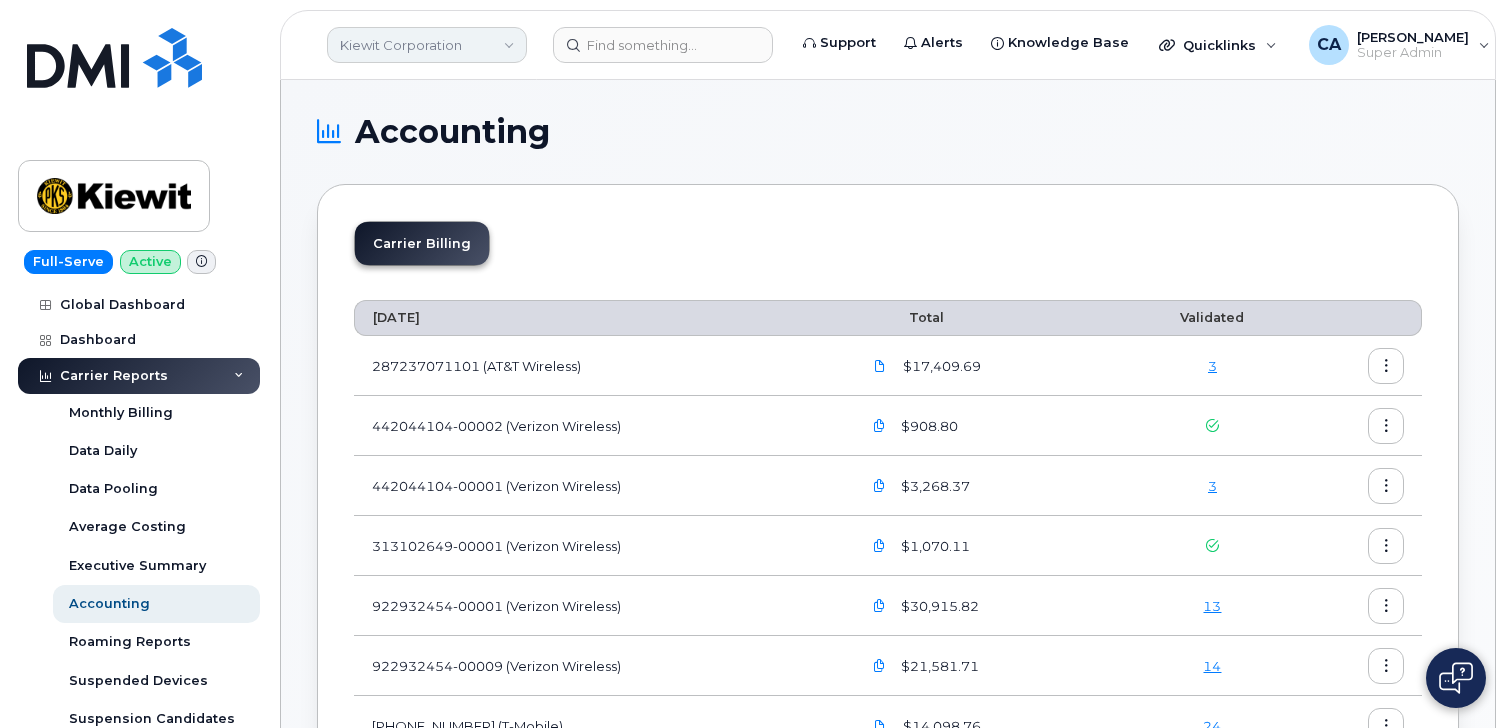 click on "Kiewit Corporation" at bounding box center (427, 45) 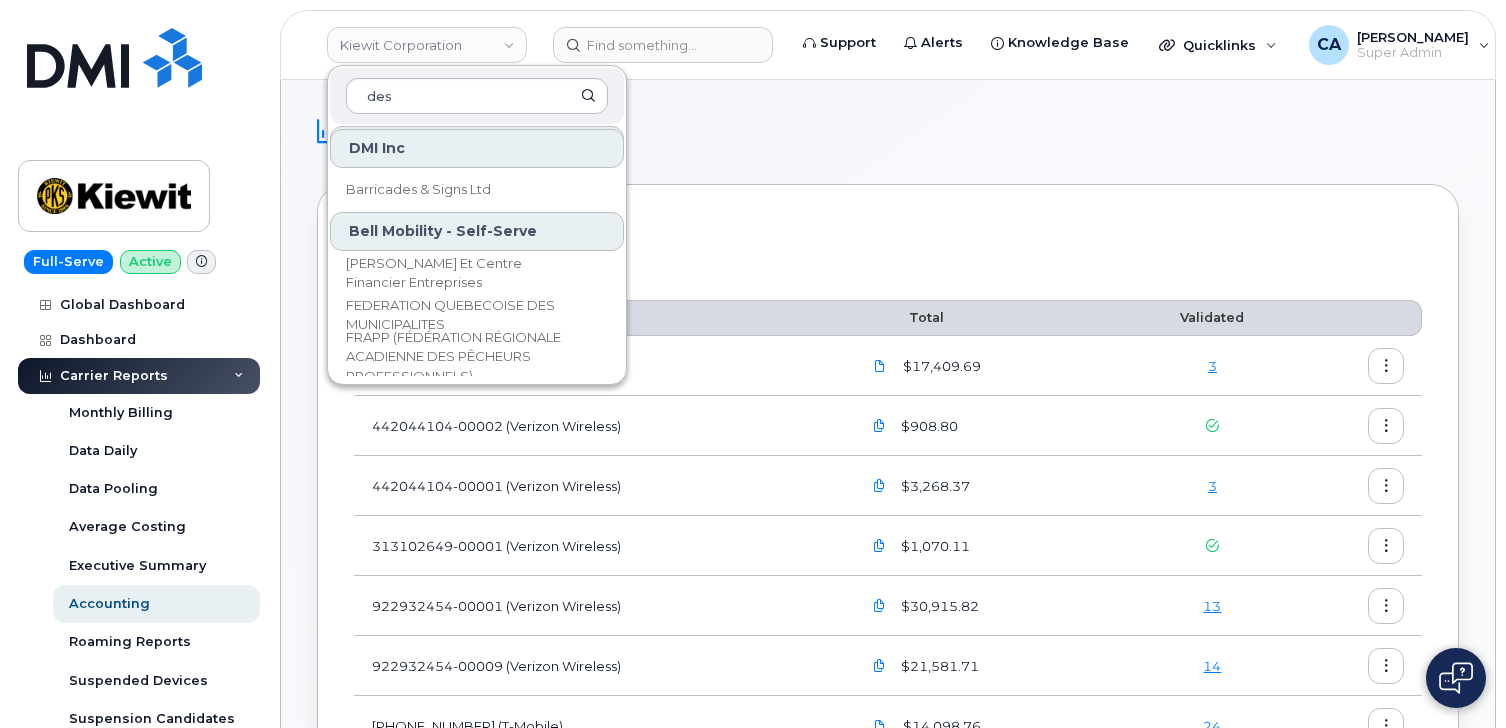 scroll, scrollTop: 147, scrollLeft: 0, axis: vertical 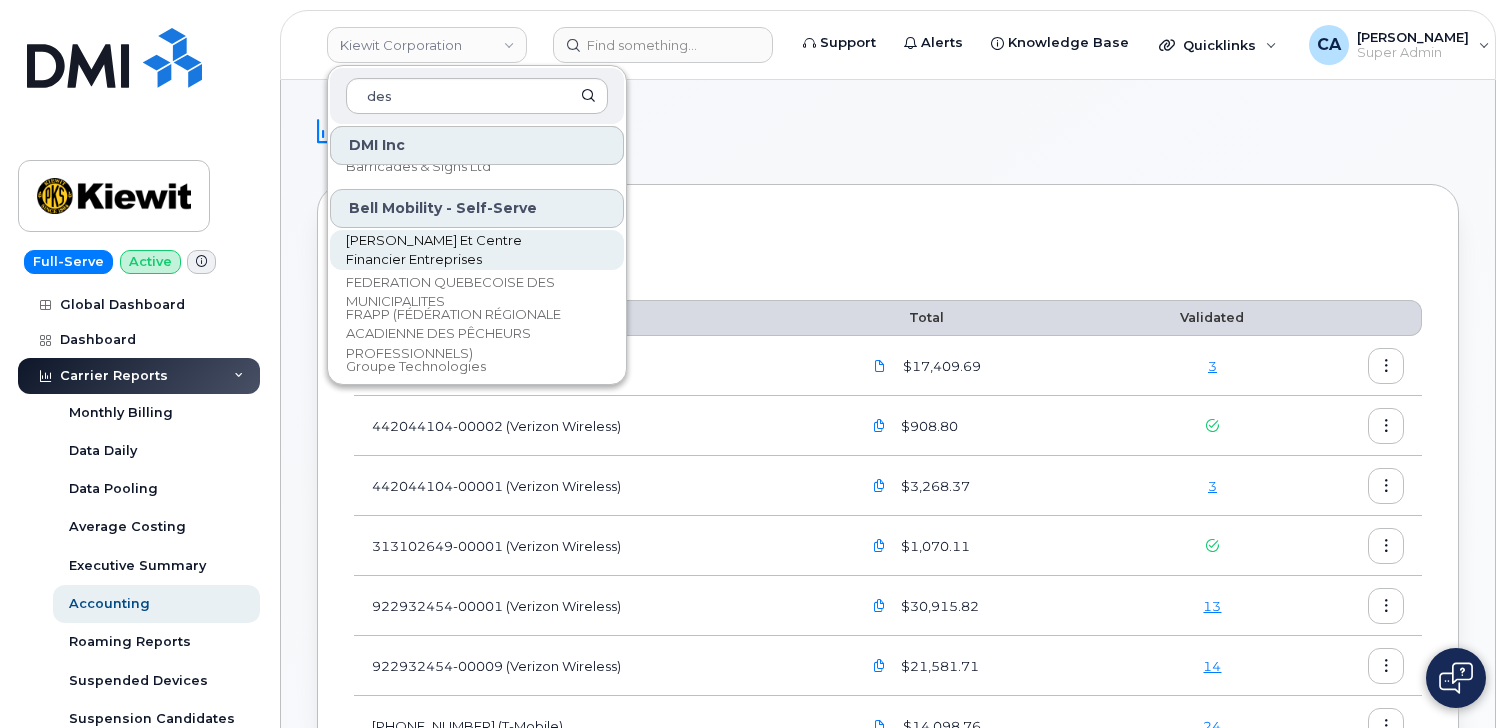 type on "des" 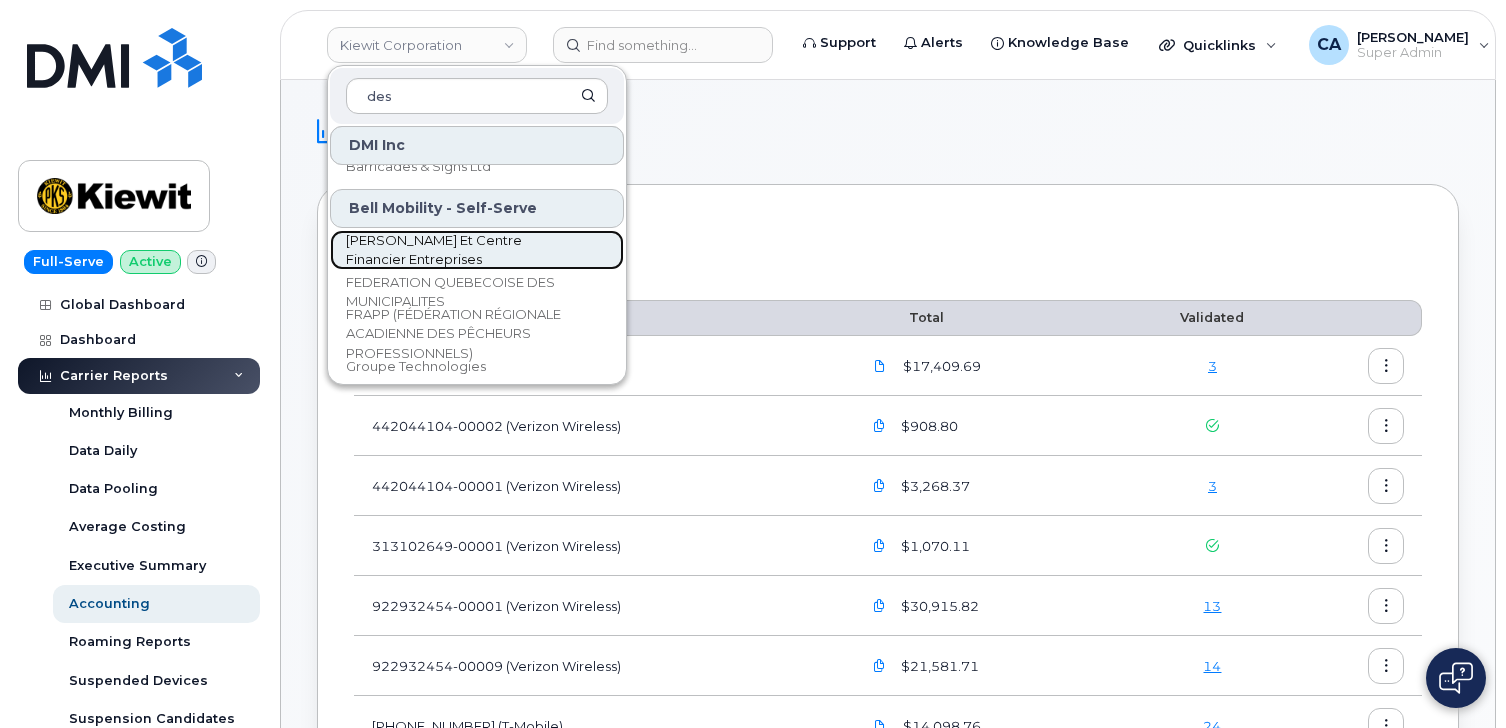 click on "Caisses Desjardins Et Centre Financier Entreprises" at bounding box center (461, 250) 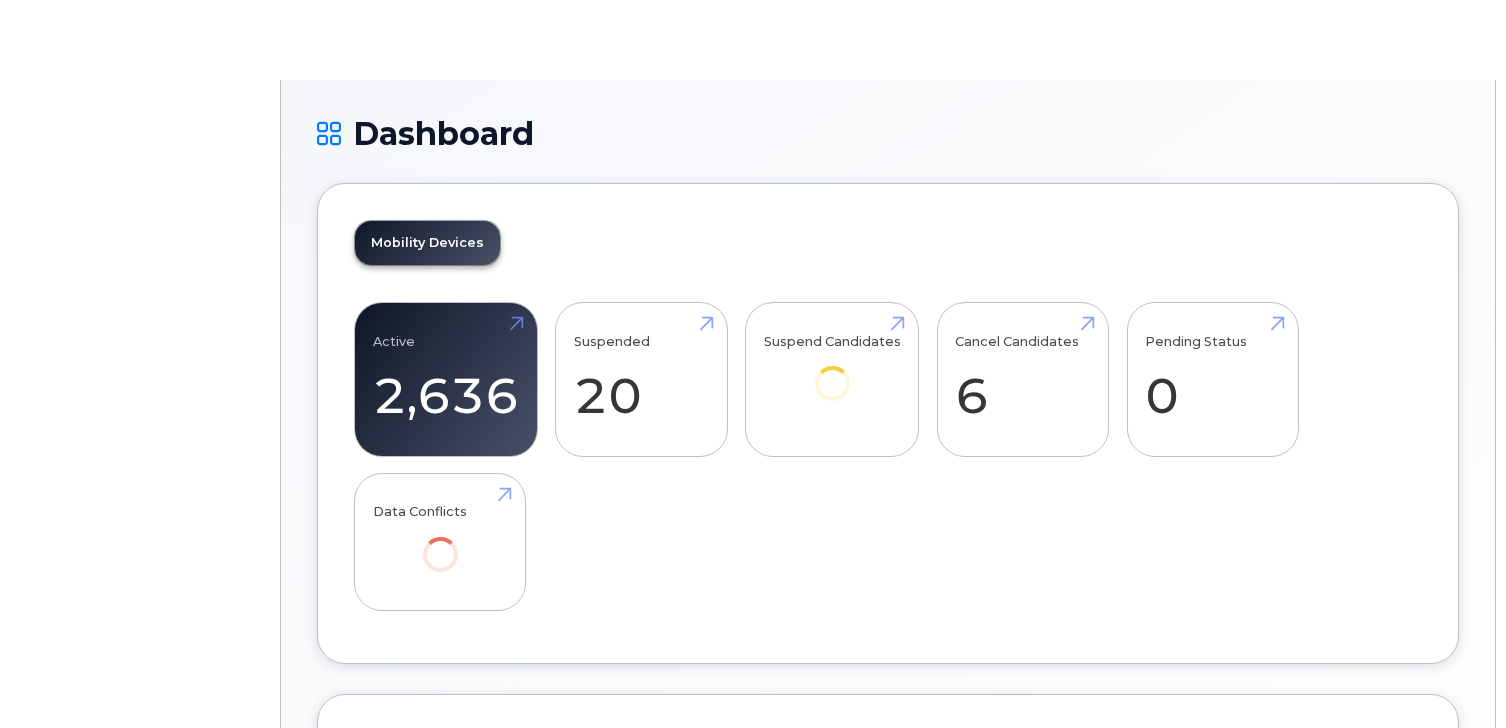 scroll, scrollTop: 0, scrollLeft: 0, axis: both 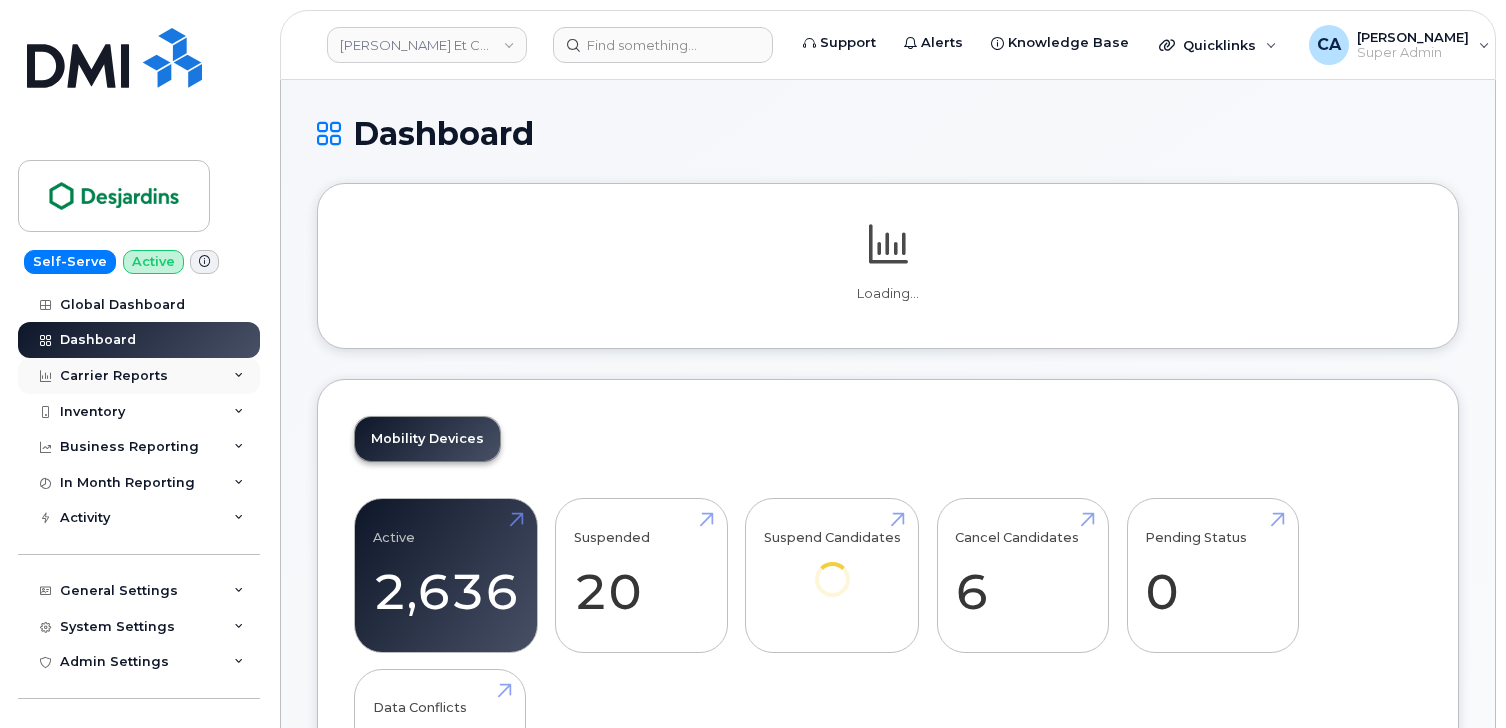 click on "Carrier Reports" 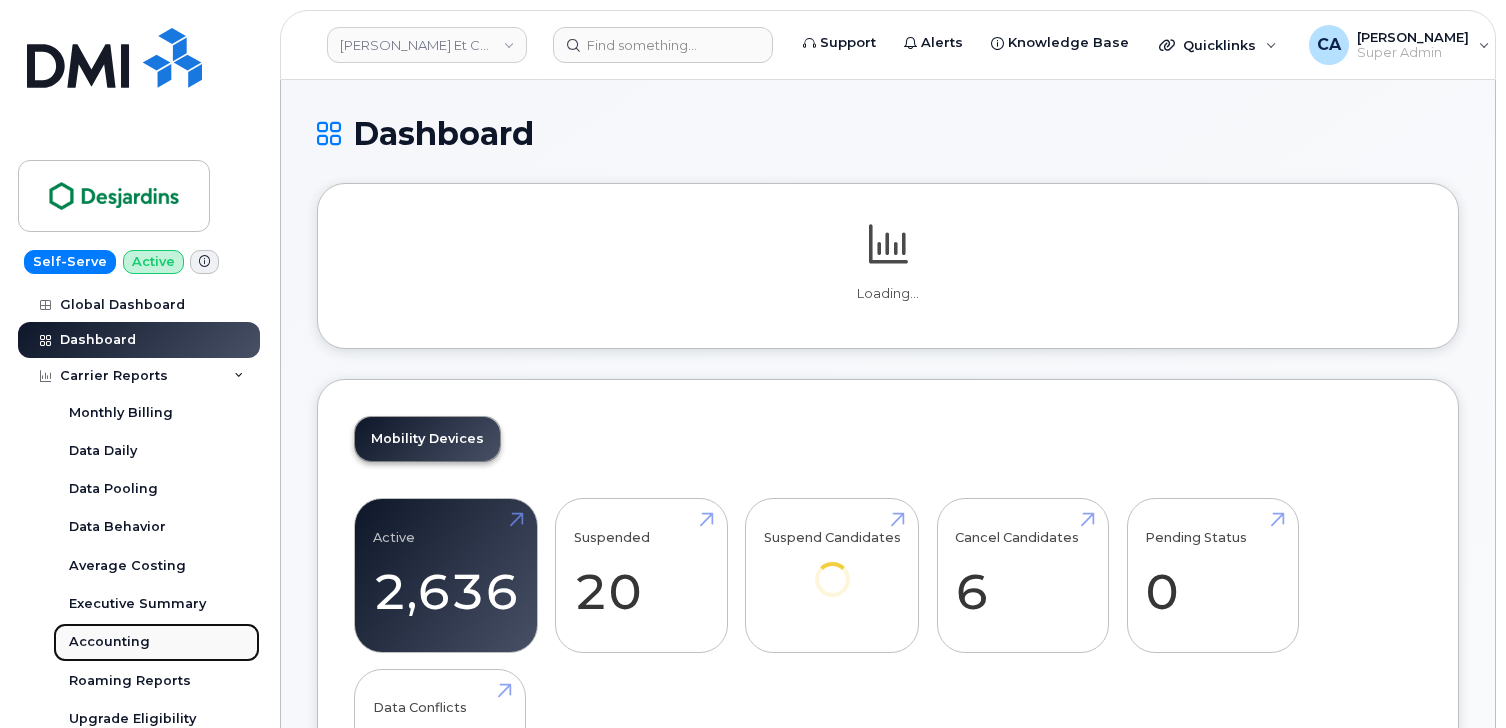 click on "Accounting" 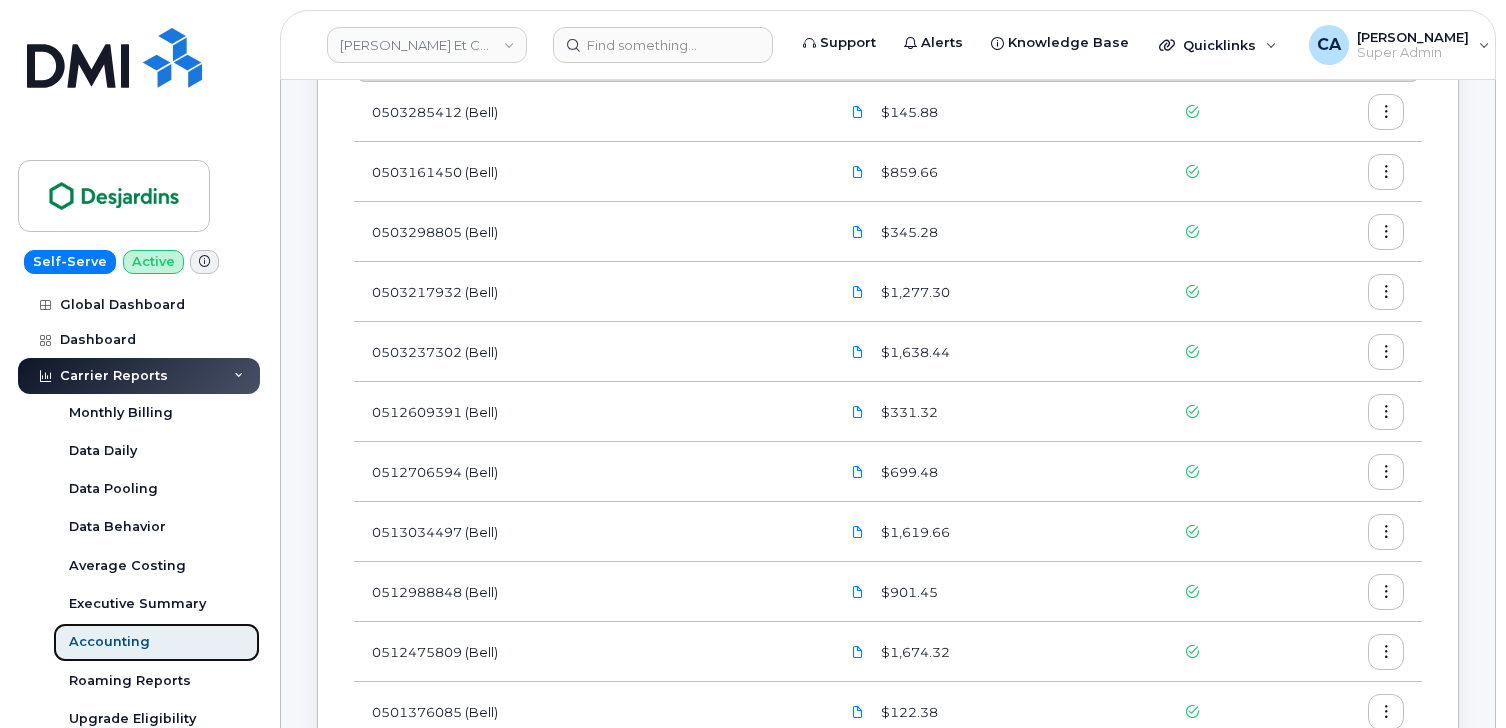 scroll, scrollTop: 268, scrollLeft: 0, axis: vertical 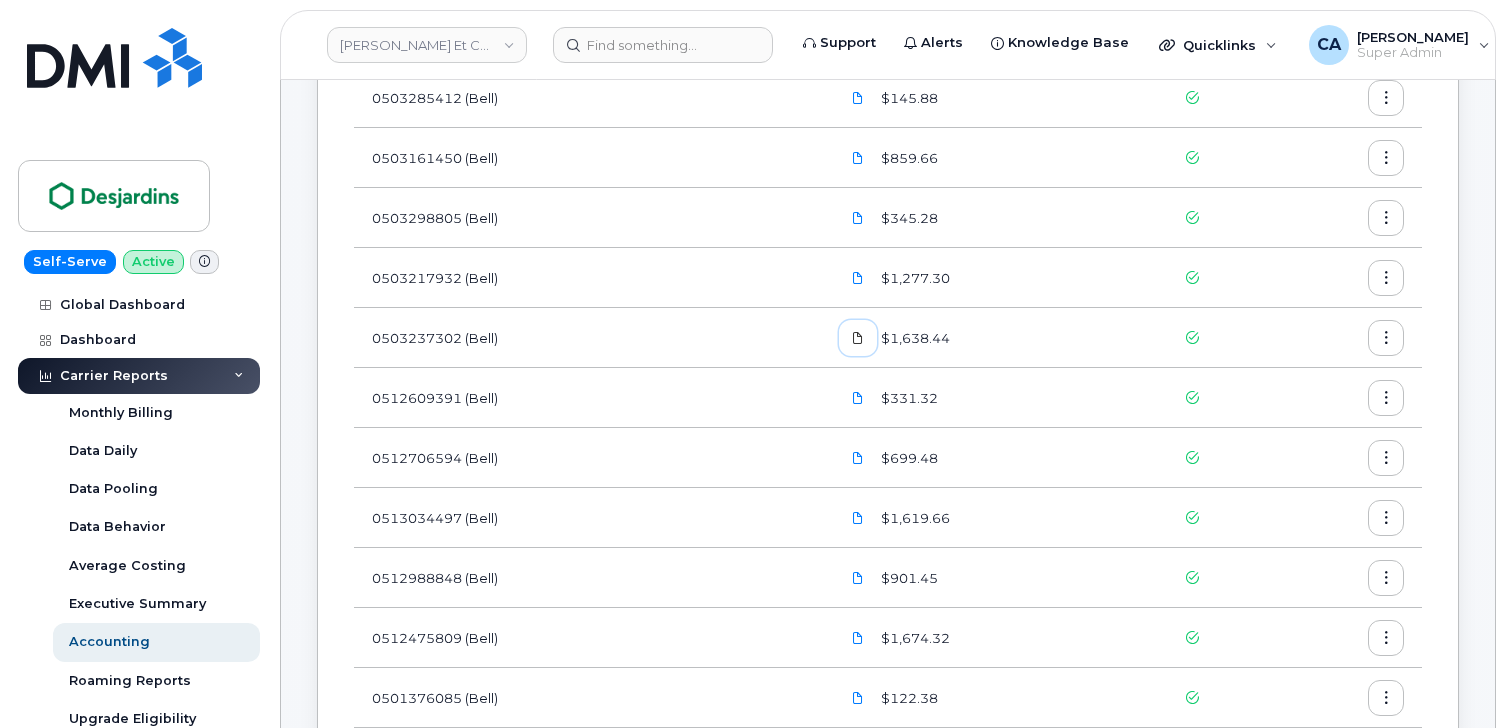 click 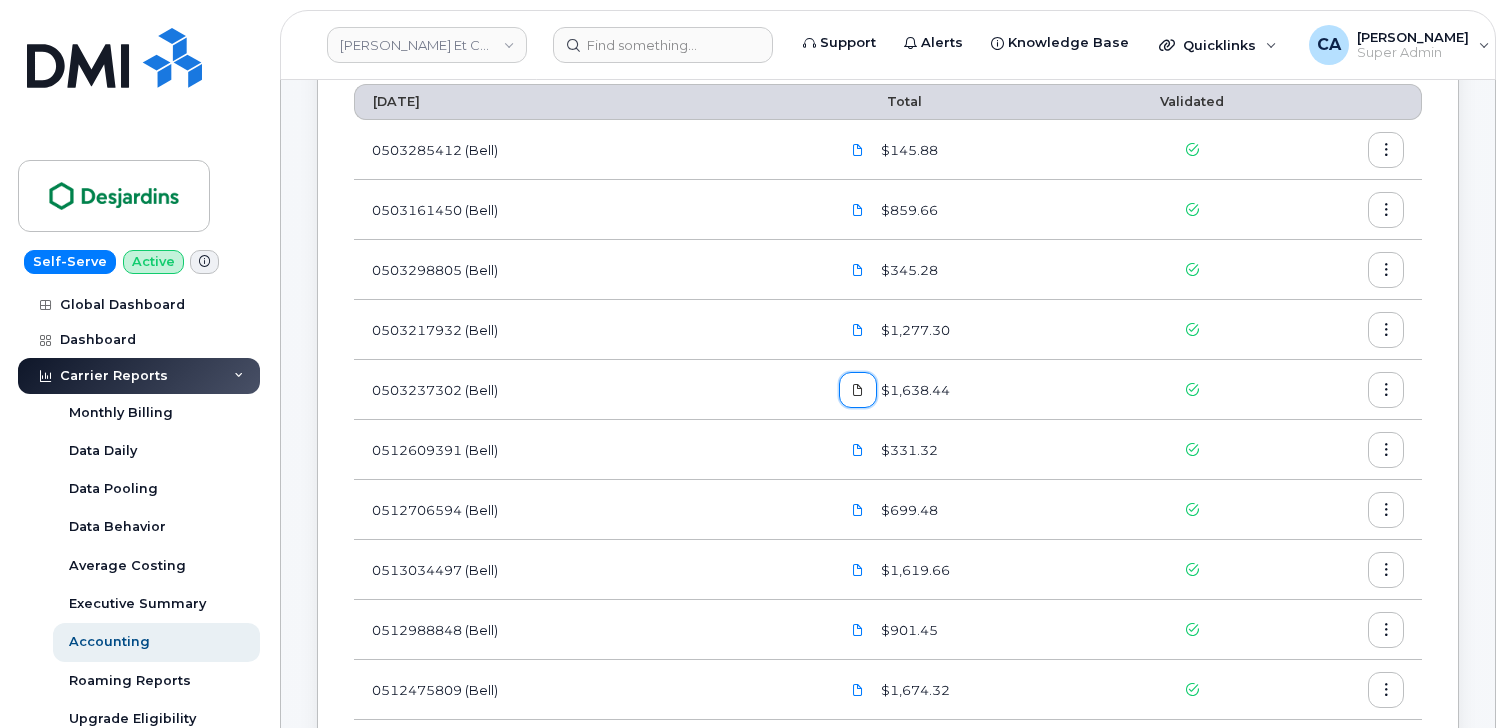 scroll, scrollTop: 0, scrollLeft: 0, axis: both 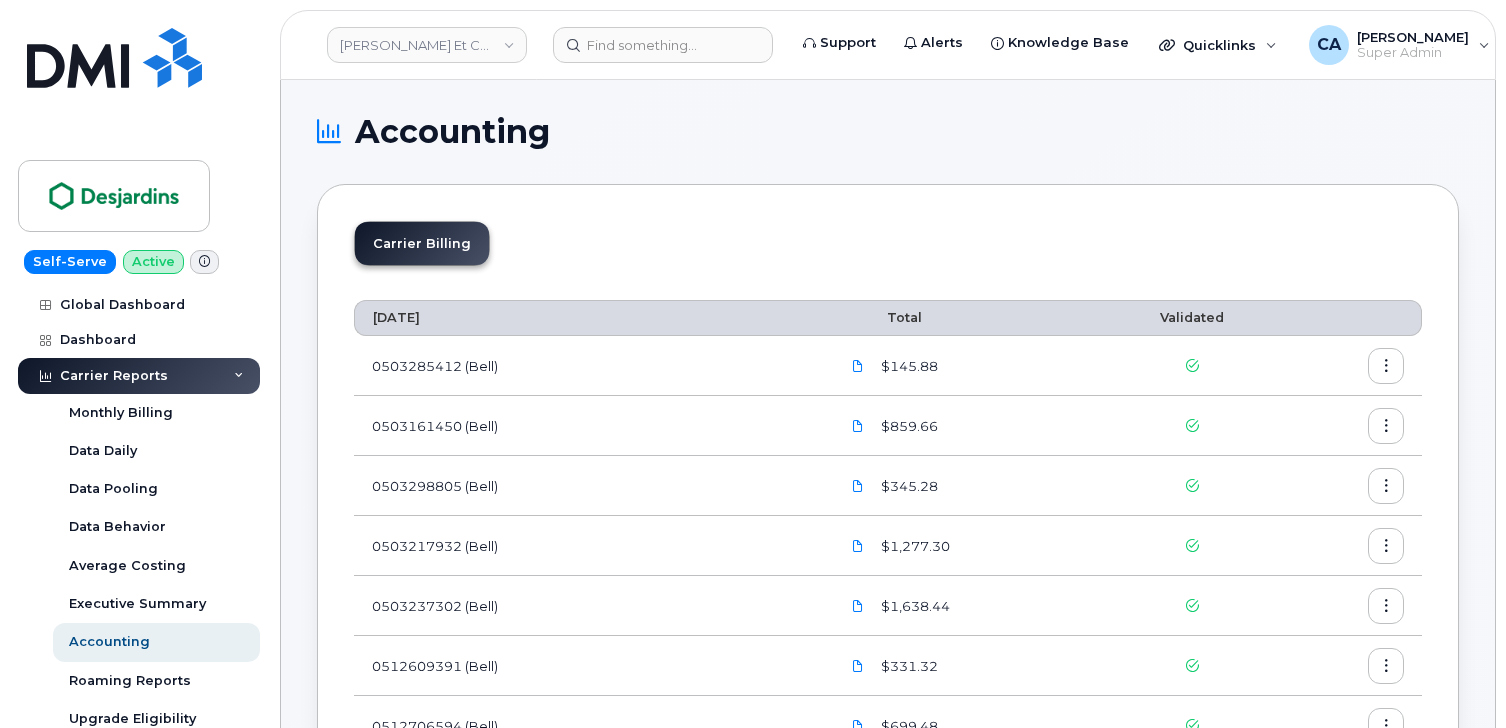 click 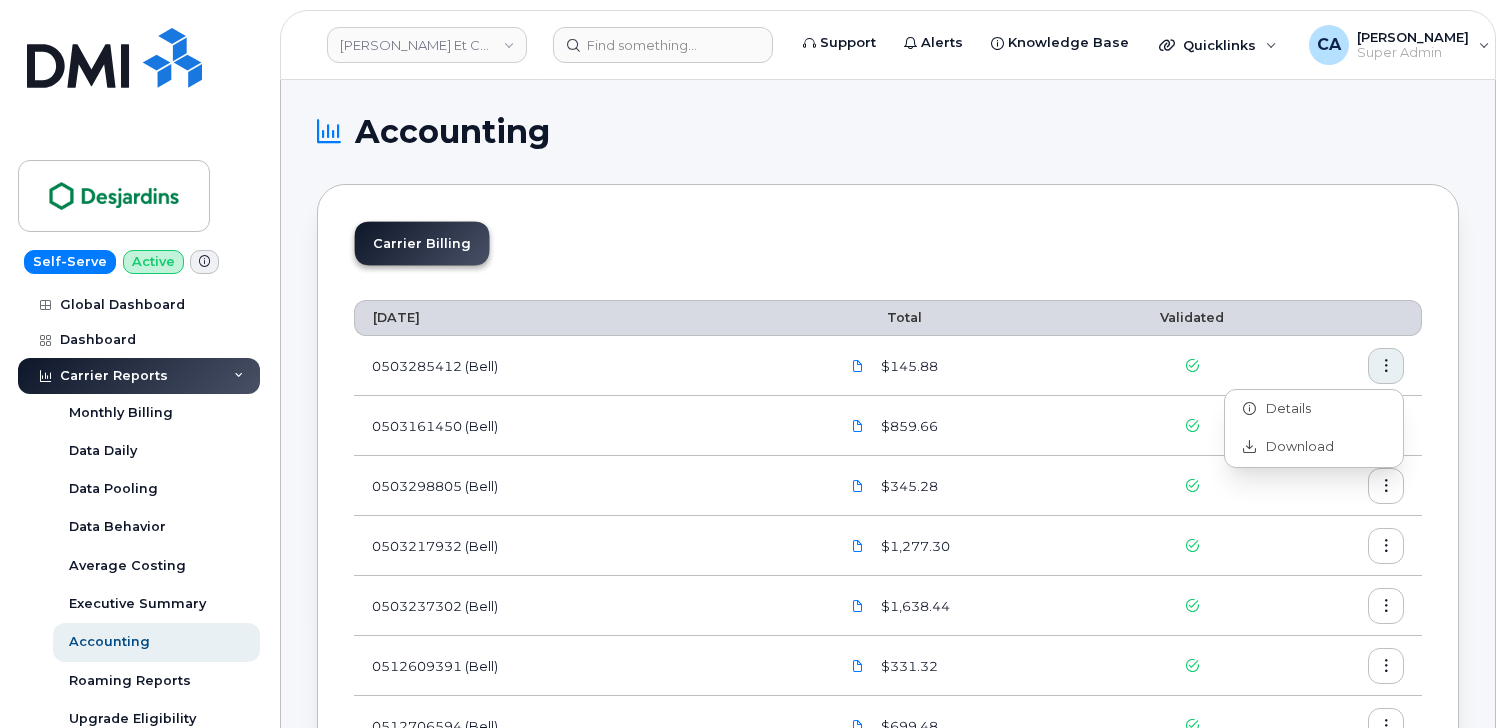click on "Carrier Billing" 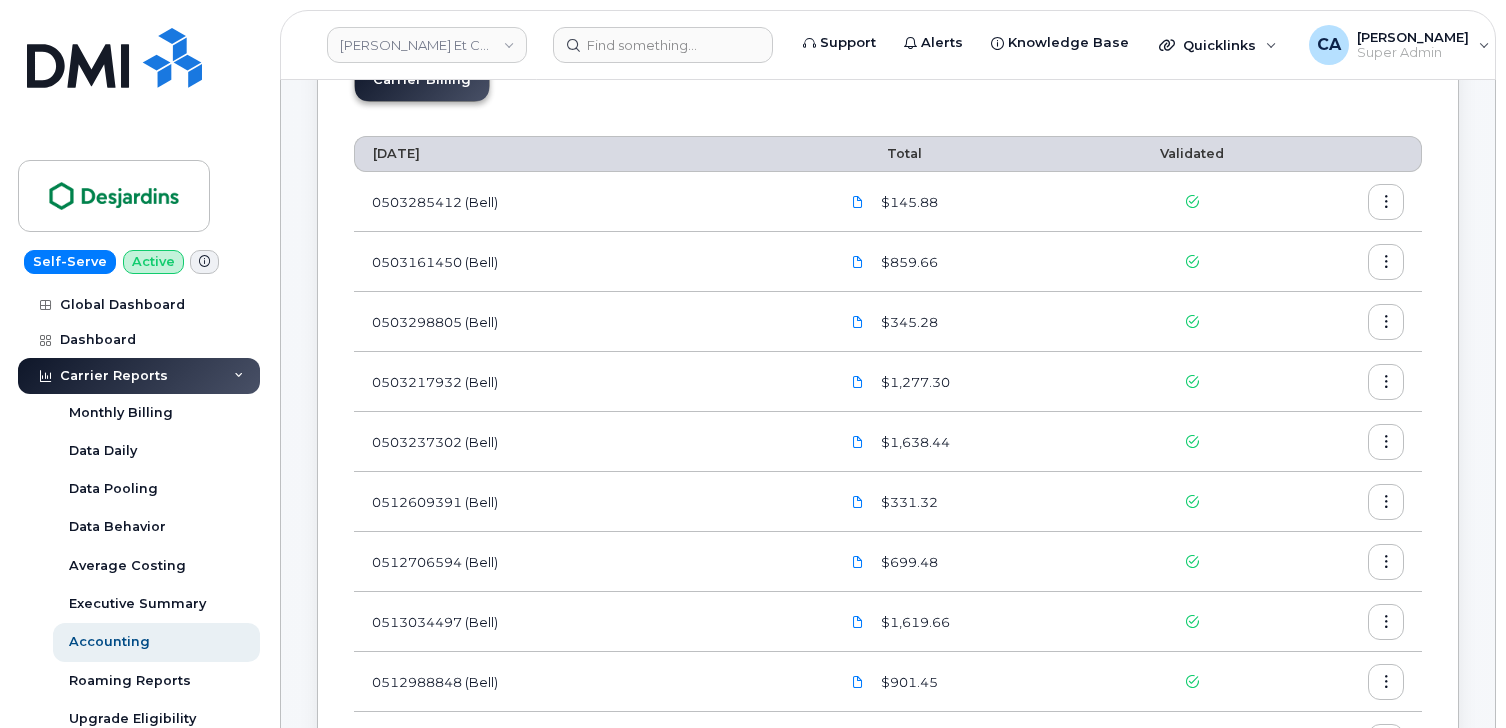 scroll, scrollTop: 180, scrollLeft: 0, axis: vertical 